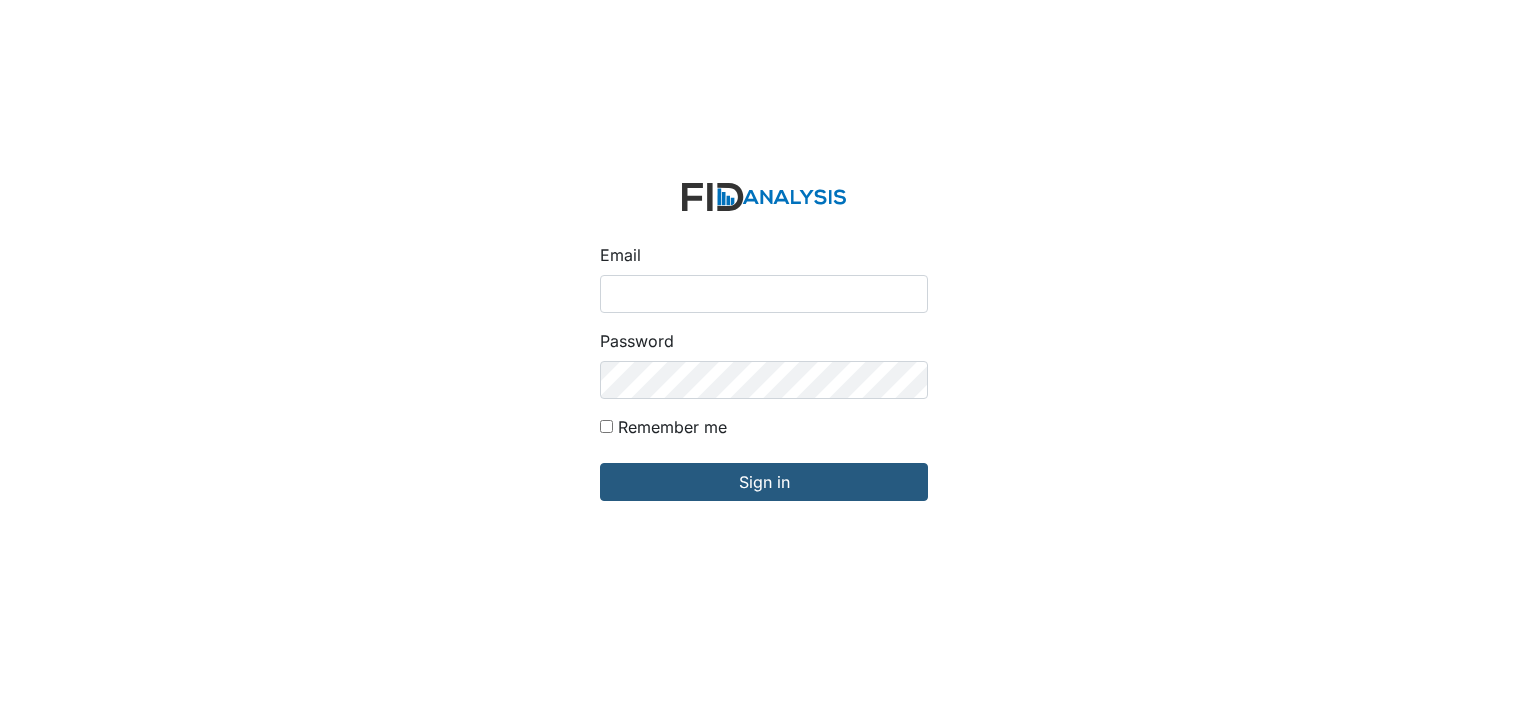 scroll, scrollTop: 0, scrollLeft: 0, axis: both 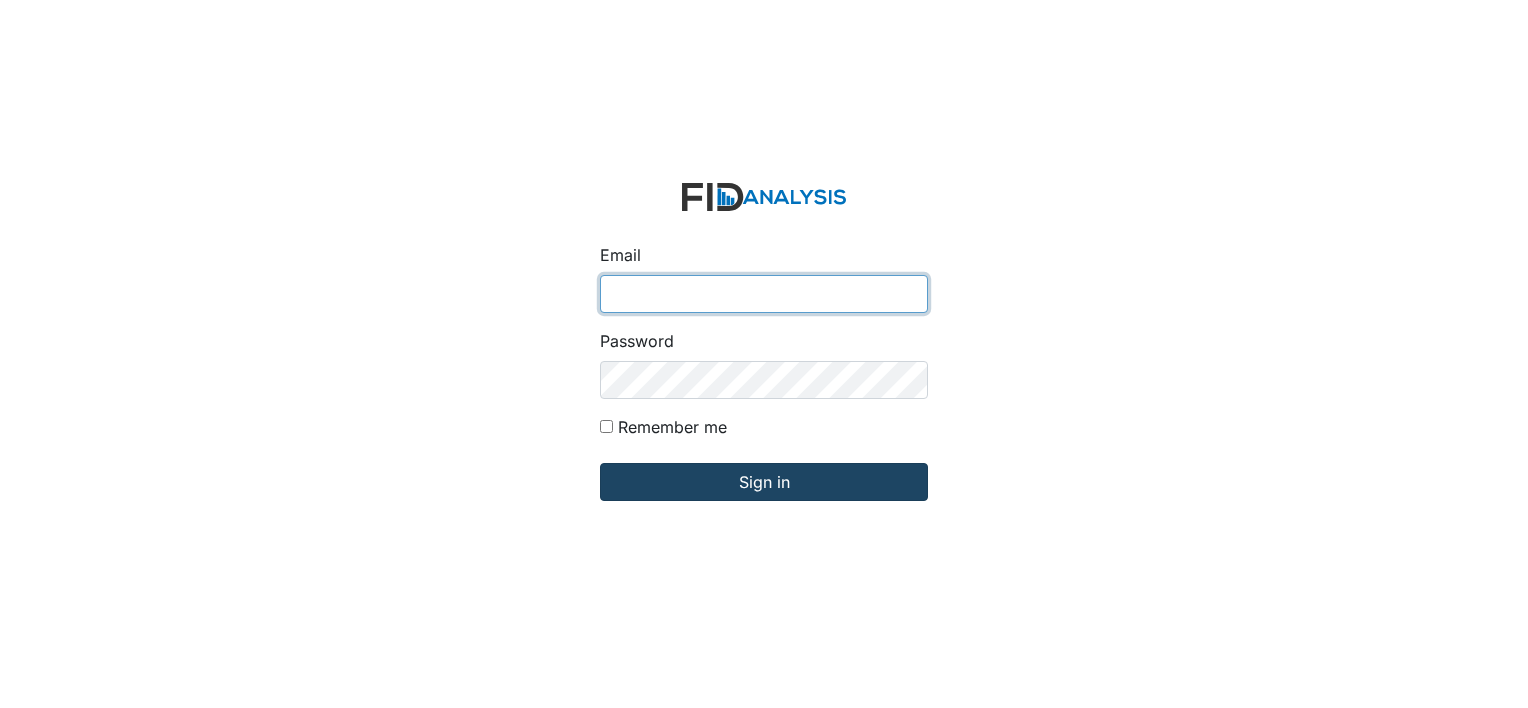 type on "[USERNAME]@example.com" 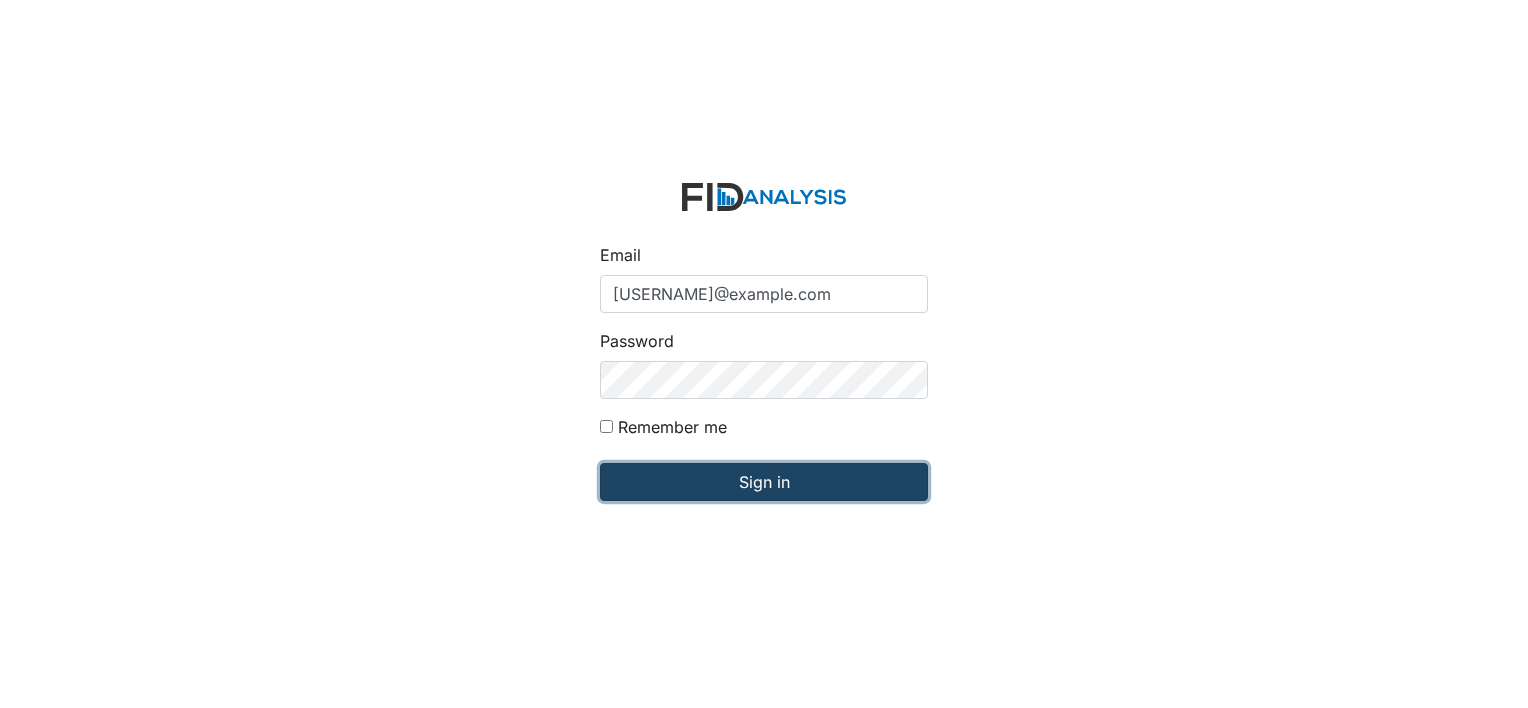 click on "Sign in" at bounding box center [764, 482] 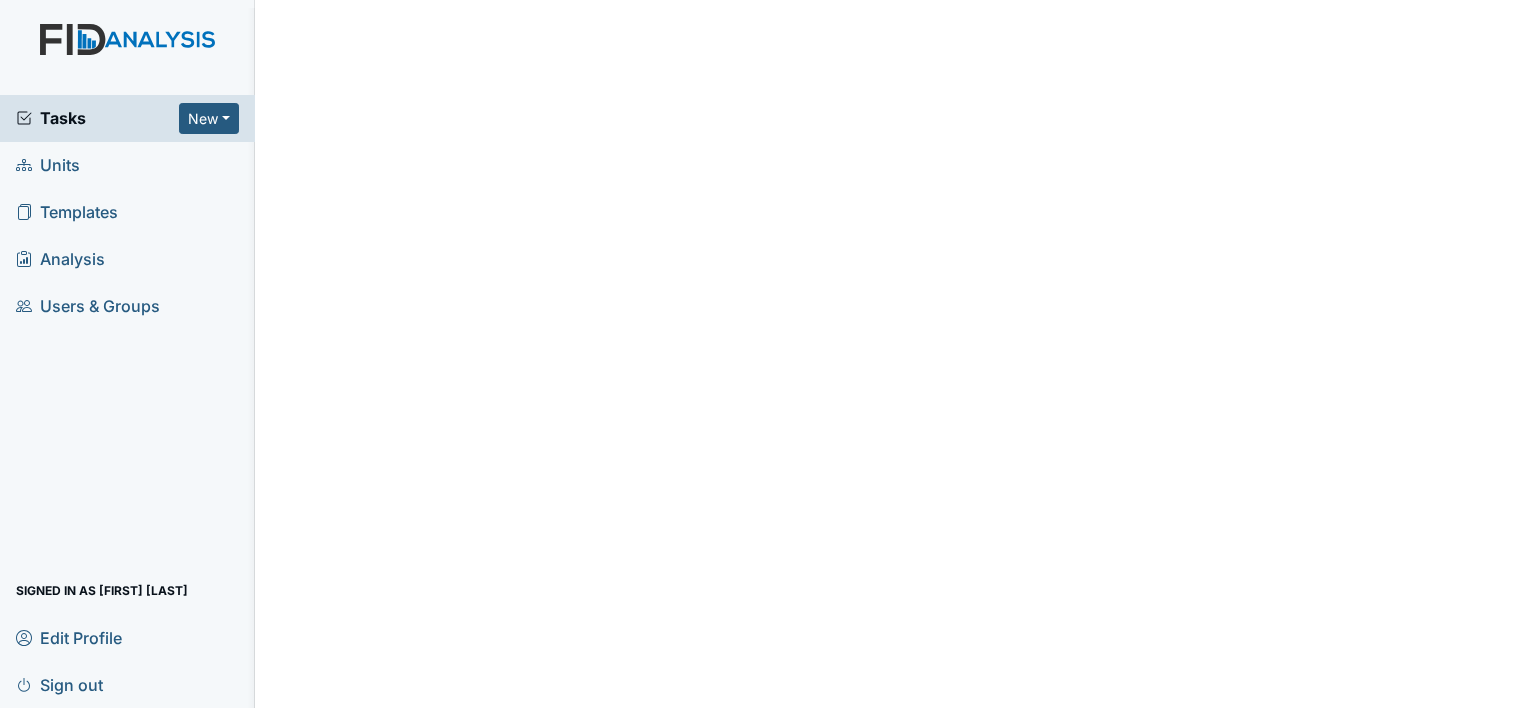 scroll, scrollTop: 0, scrollLeft: 0, axis: both 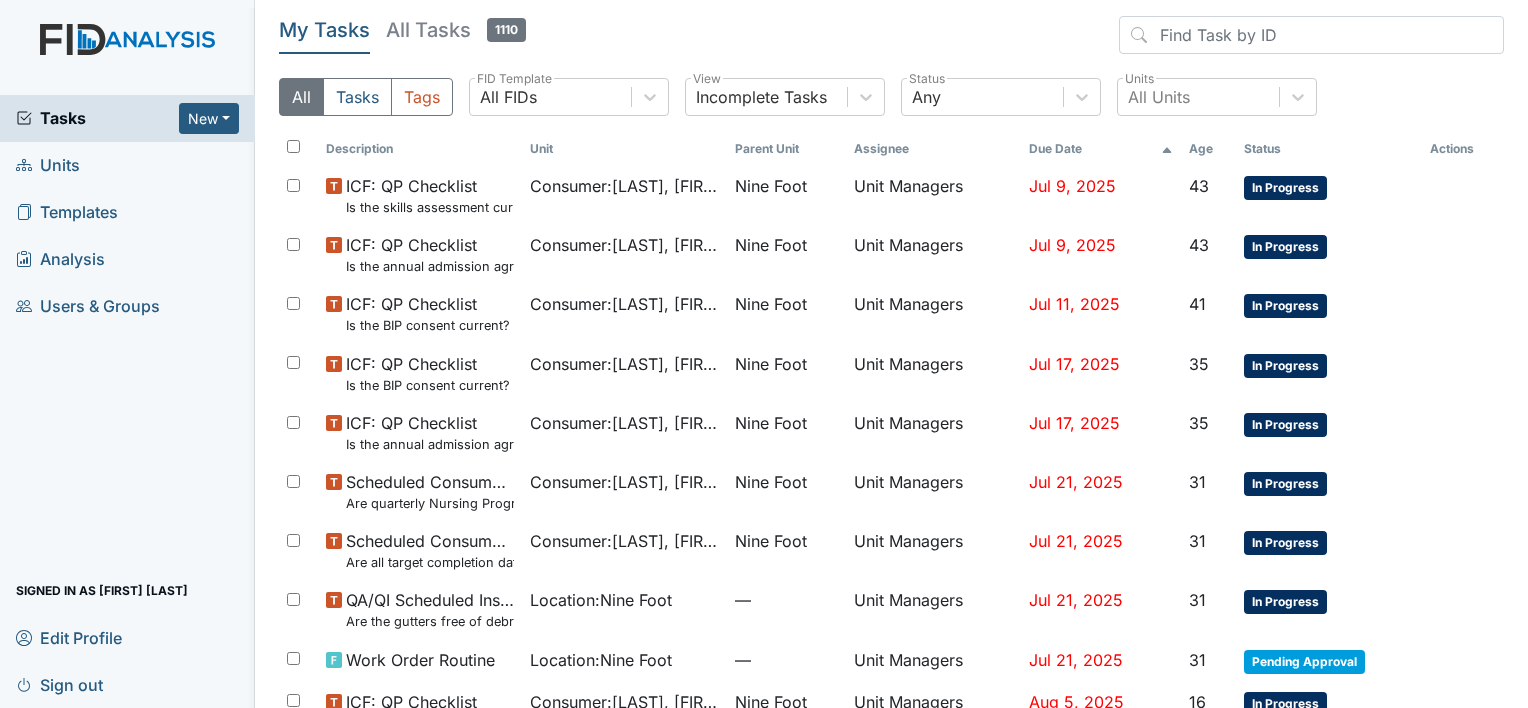 click on "Units" at bounding box center (48, 165) 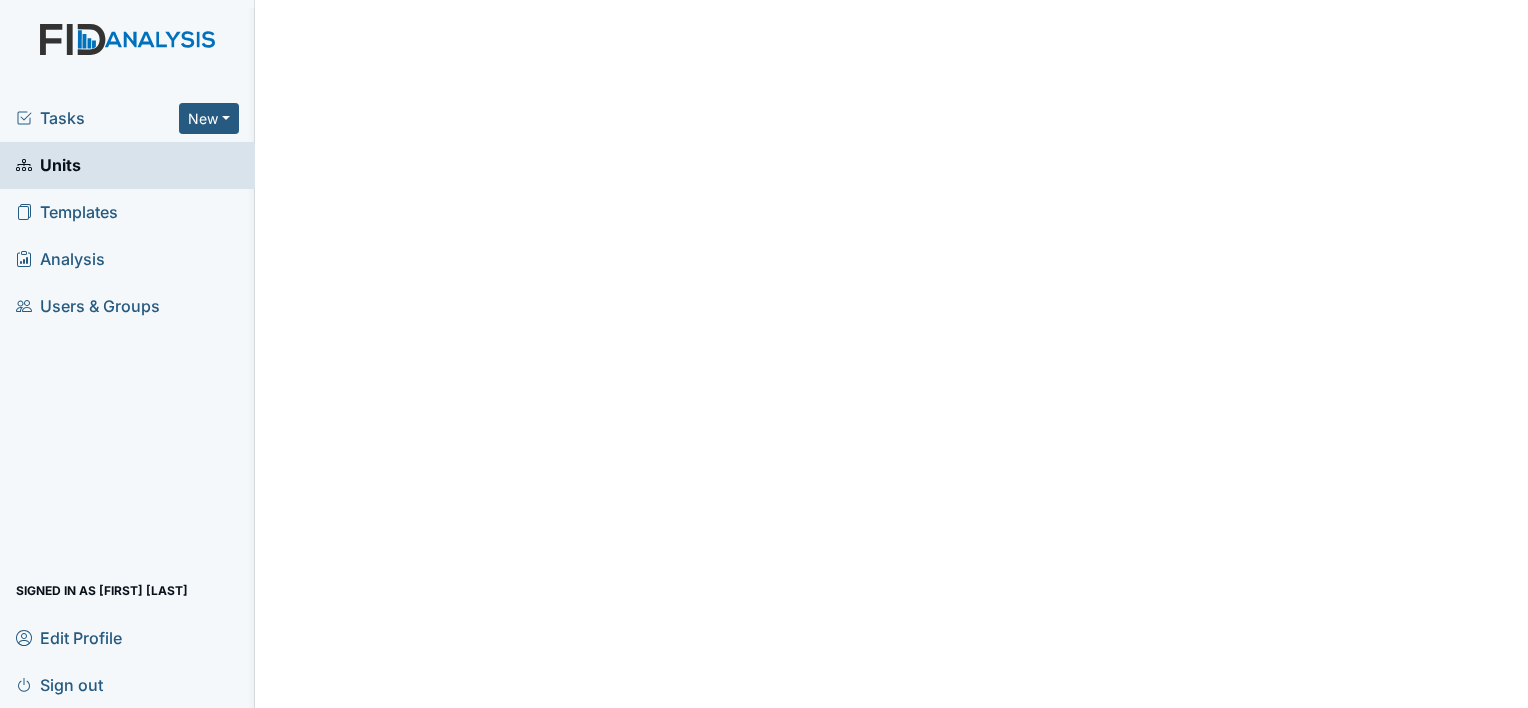 scroll, scrollTop: 0, scrollLeft: 0, axis: both 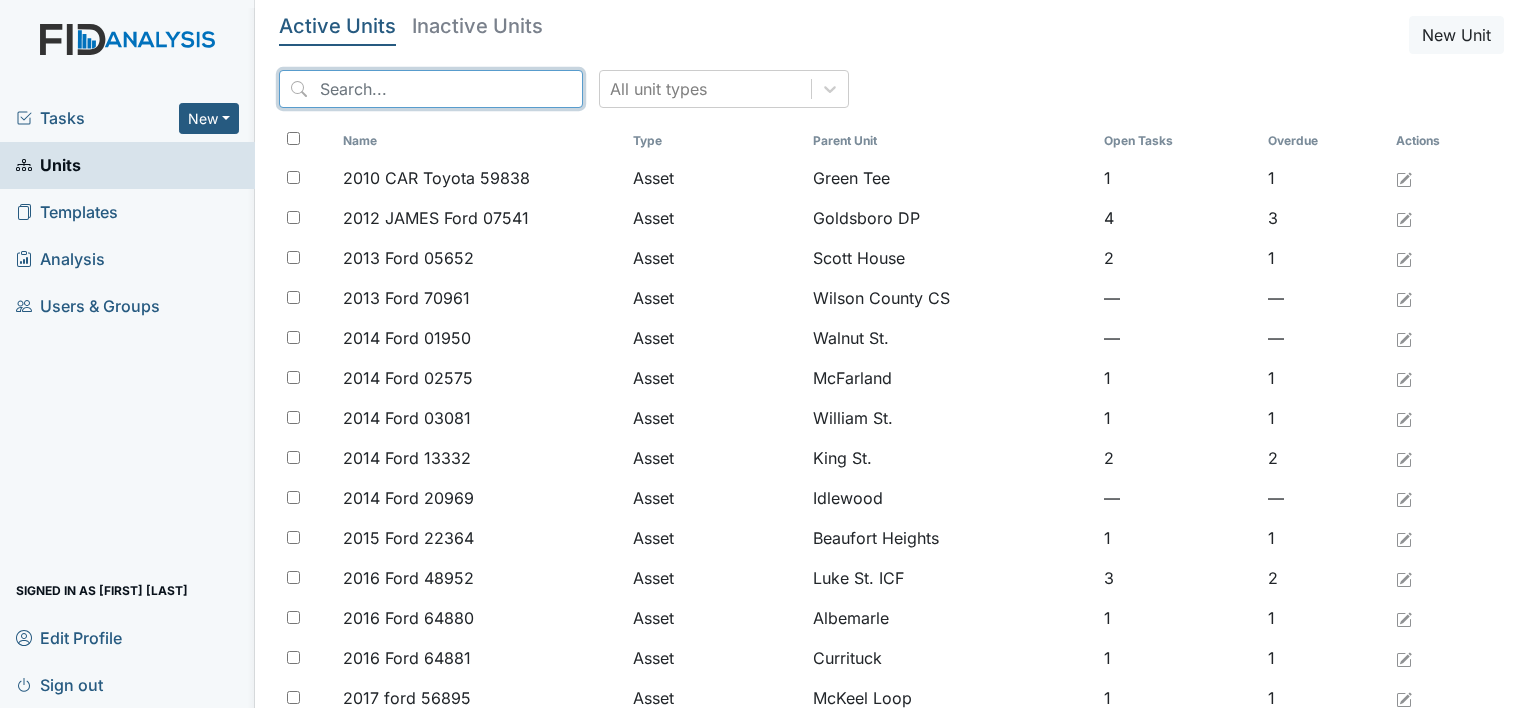 click at bounding box center [431, 89] 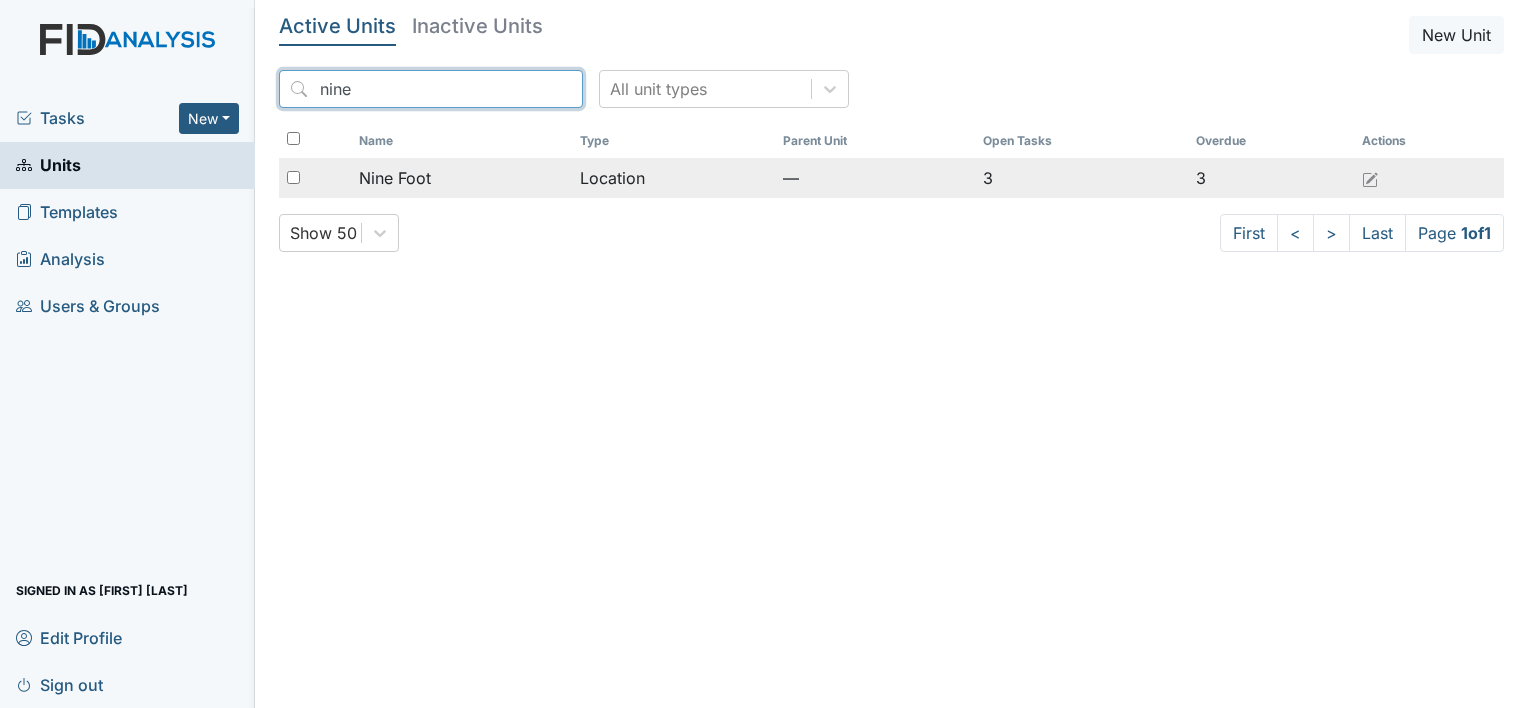 type on "nine" 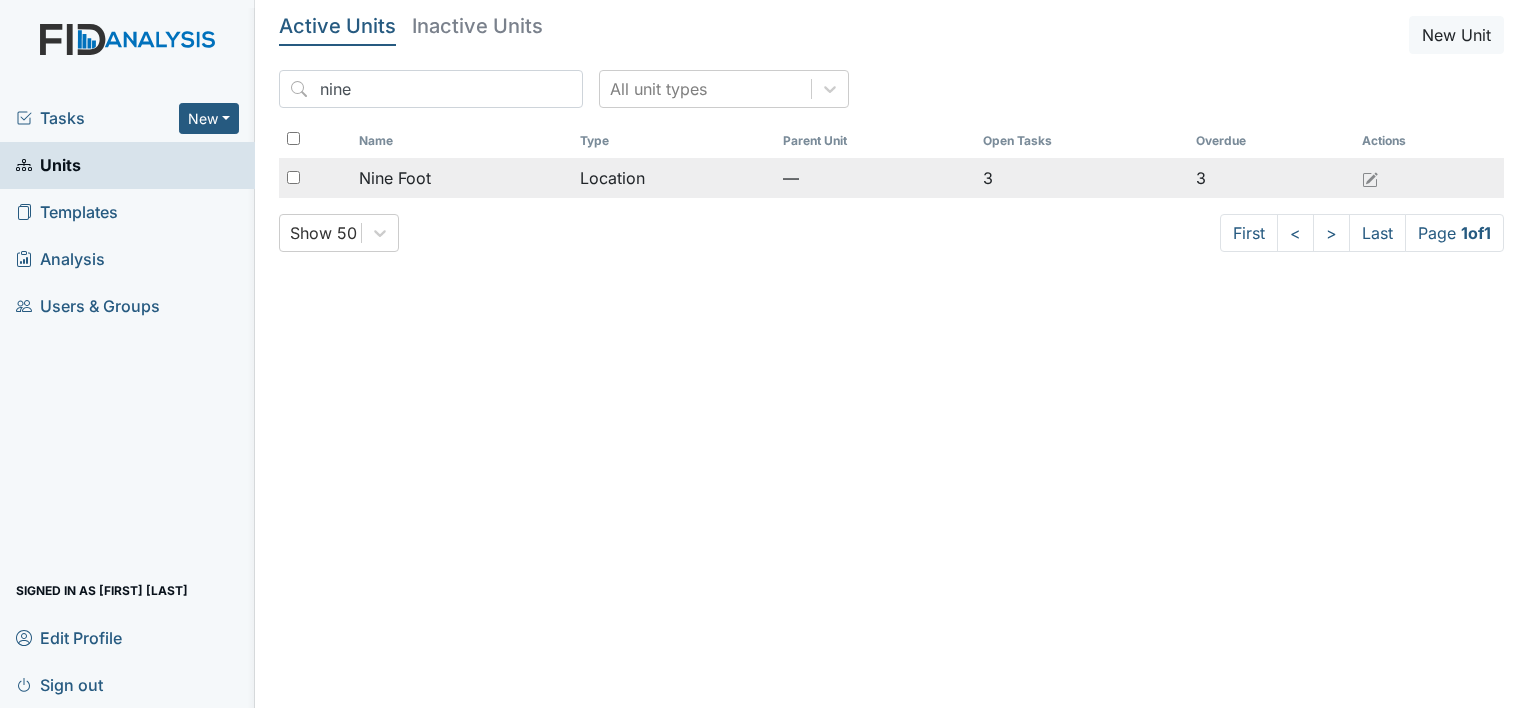 click on "Nine Foot" at bounding box center [395, 178] 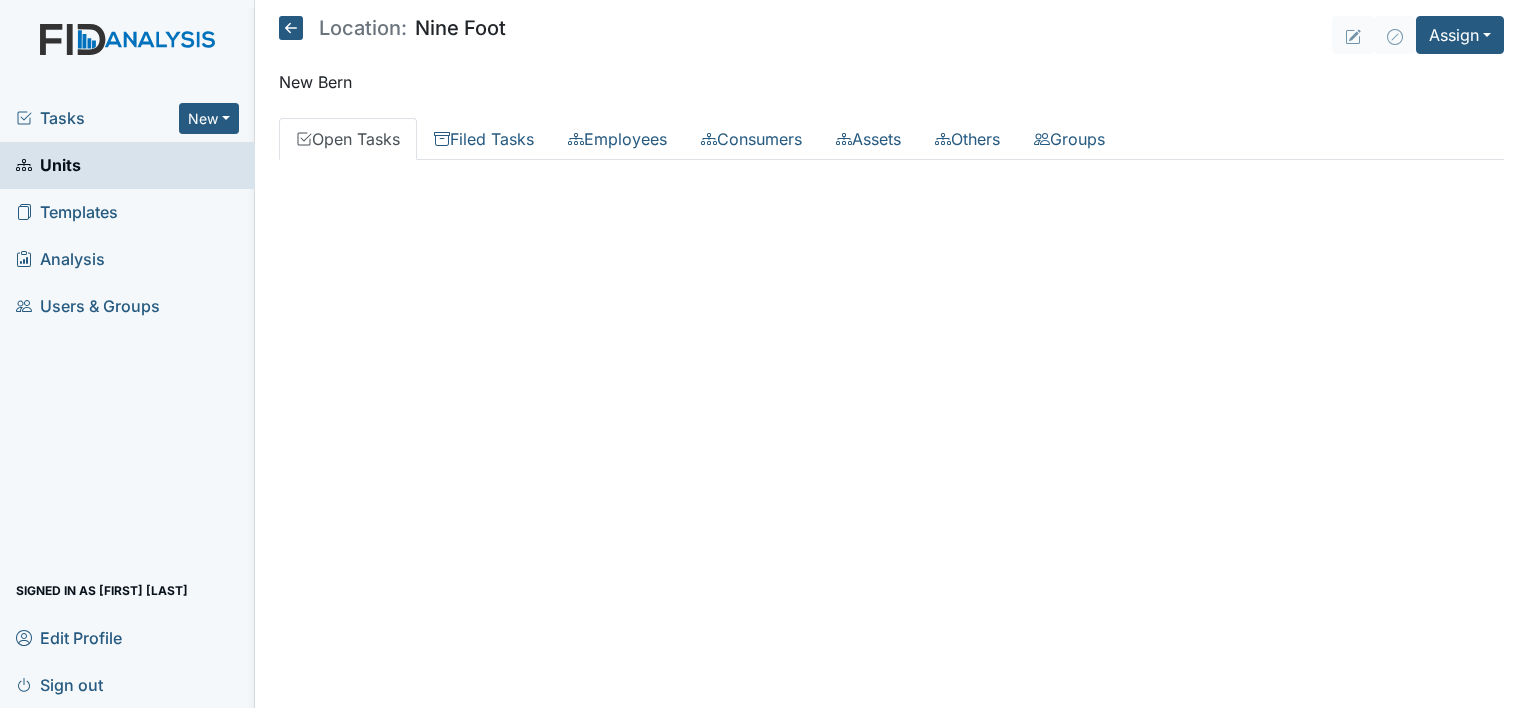 scroll, scrollTop: 0, scrollLeft: 0, axis: both 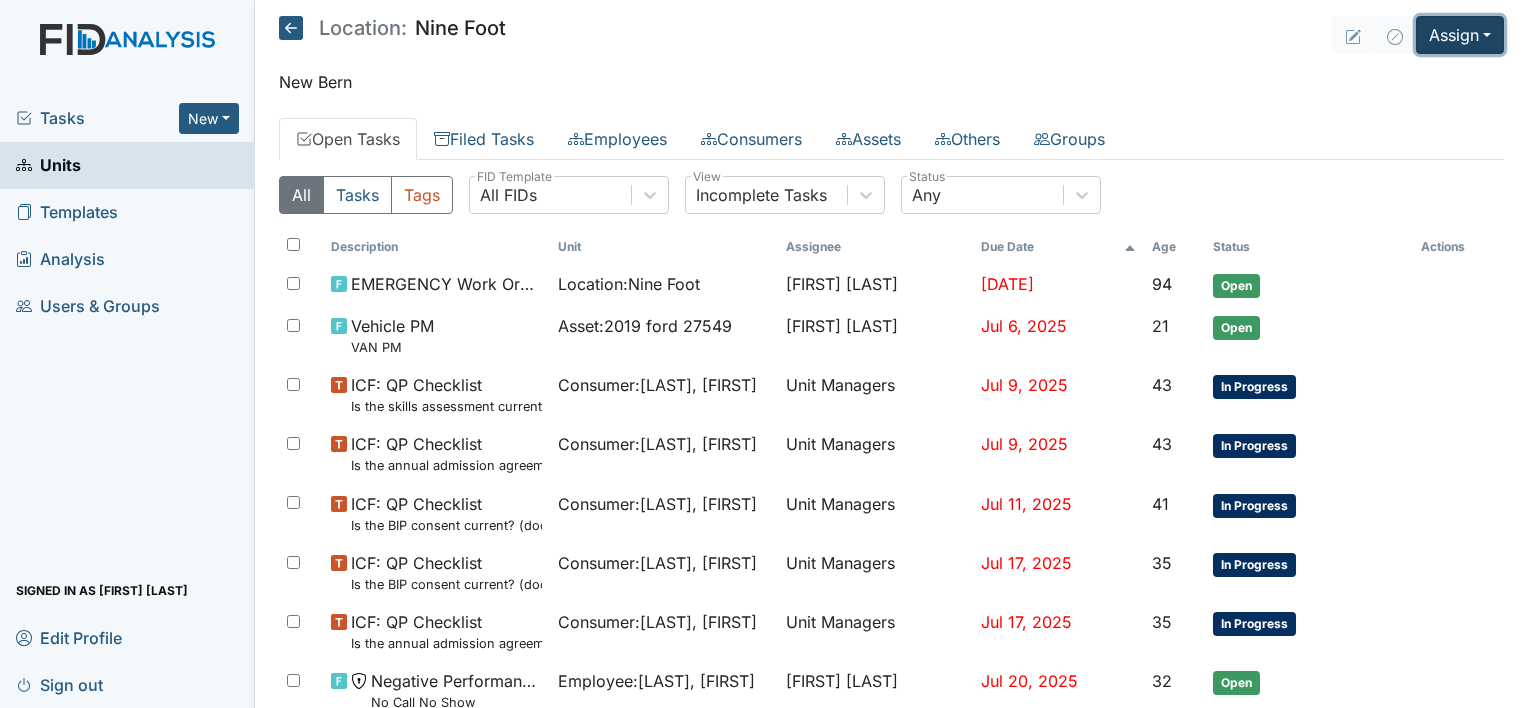 click on "Assign" at bounding box center [1460, 35] 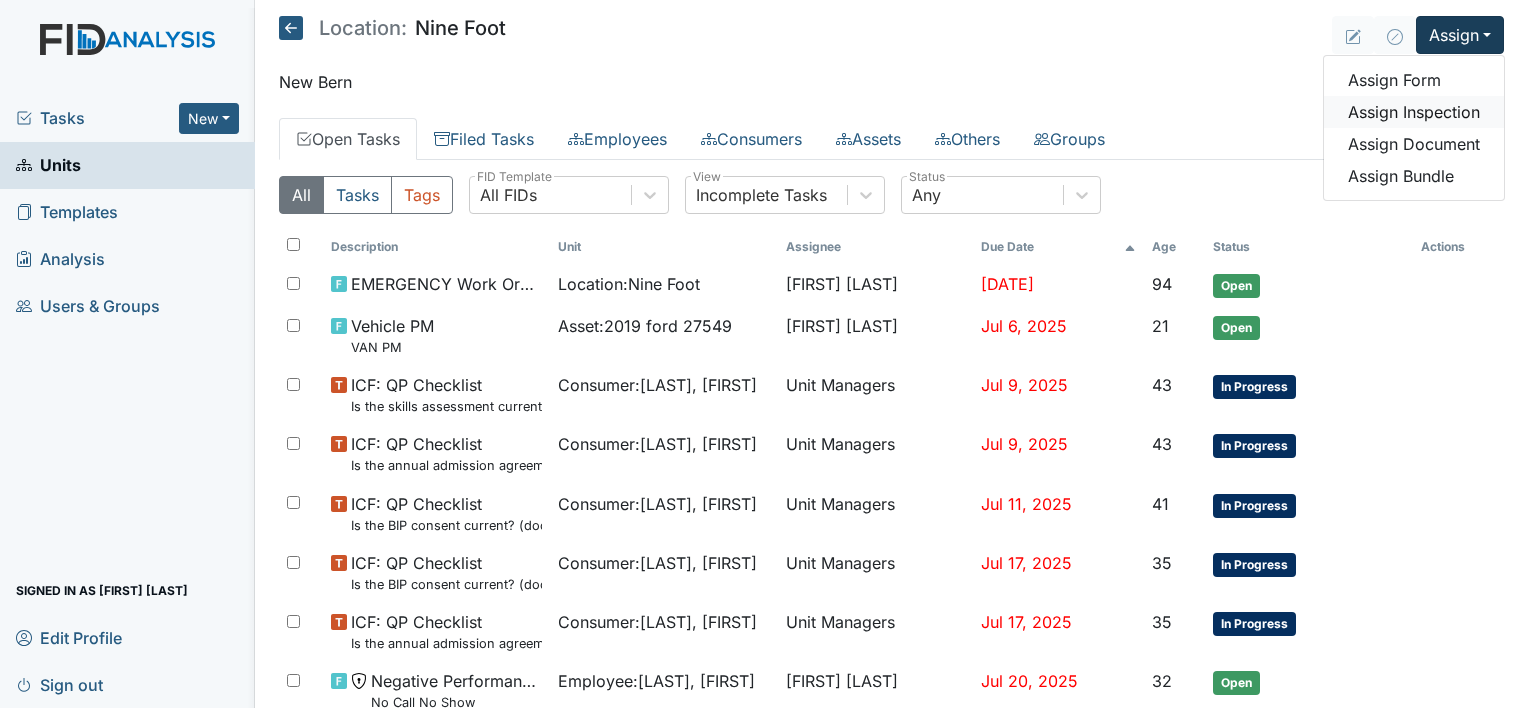 click on "Assign Inspection" at bounding box center (1414, 112) 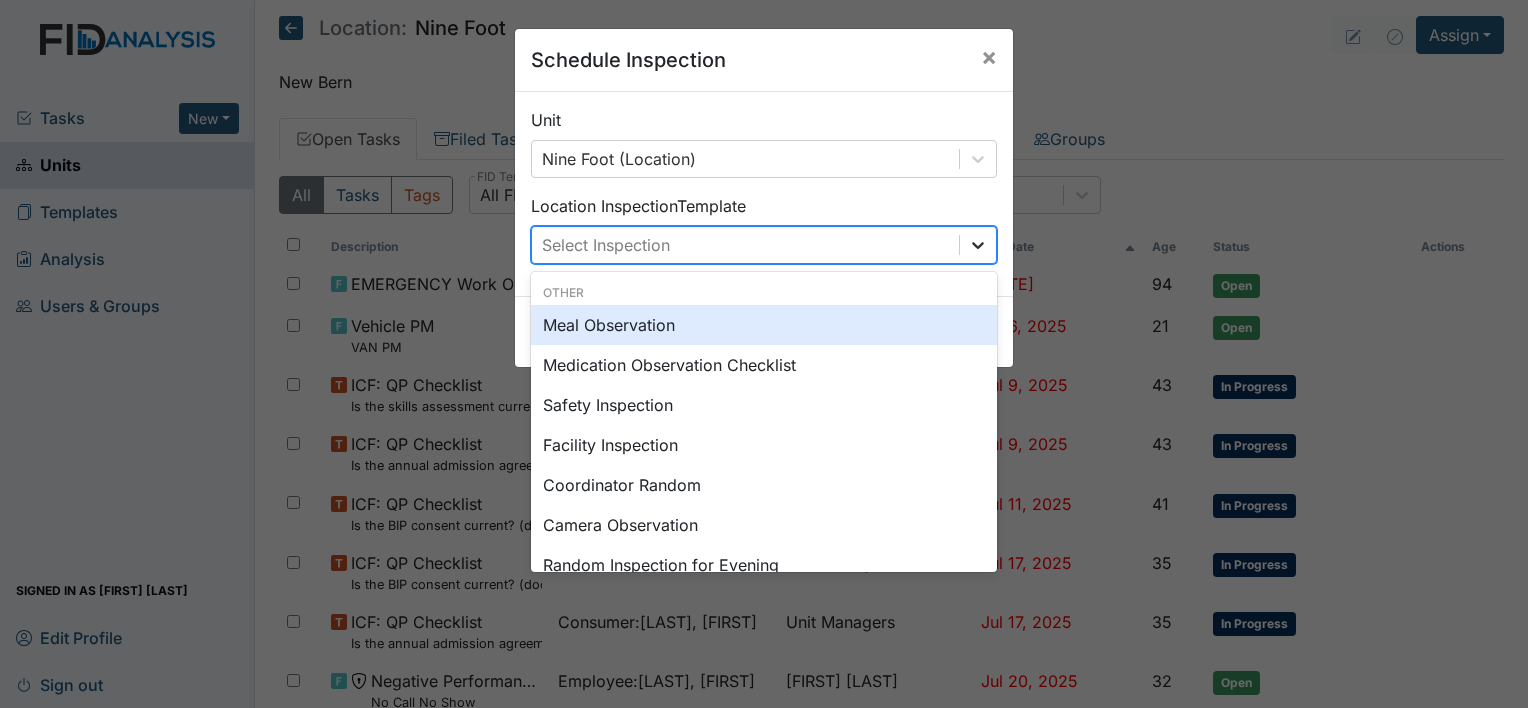 click 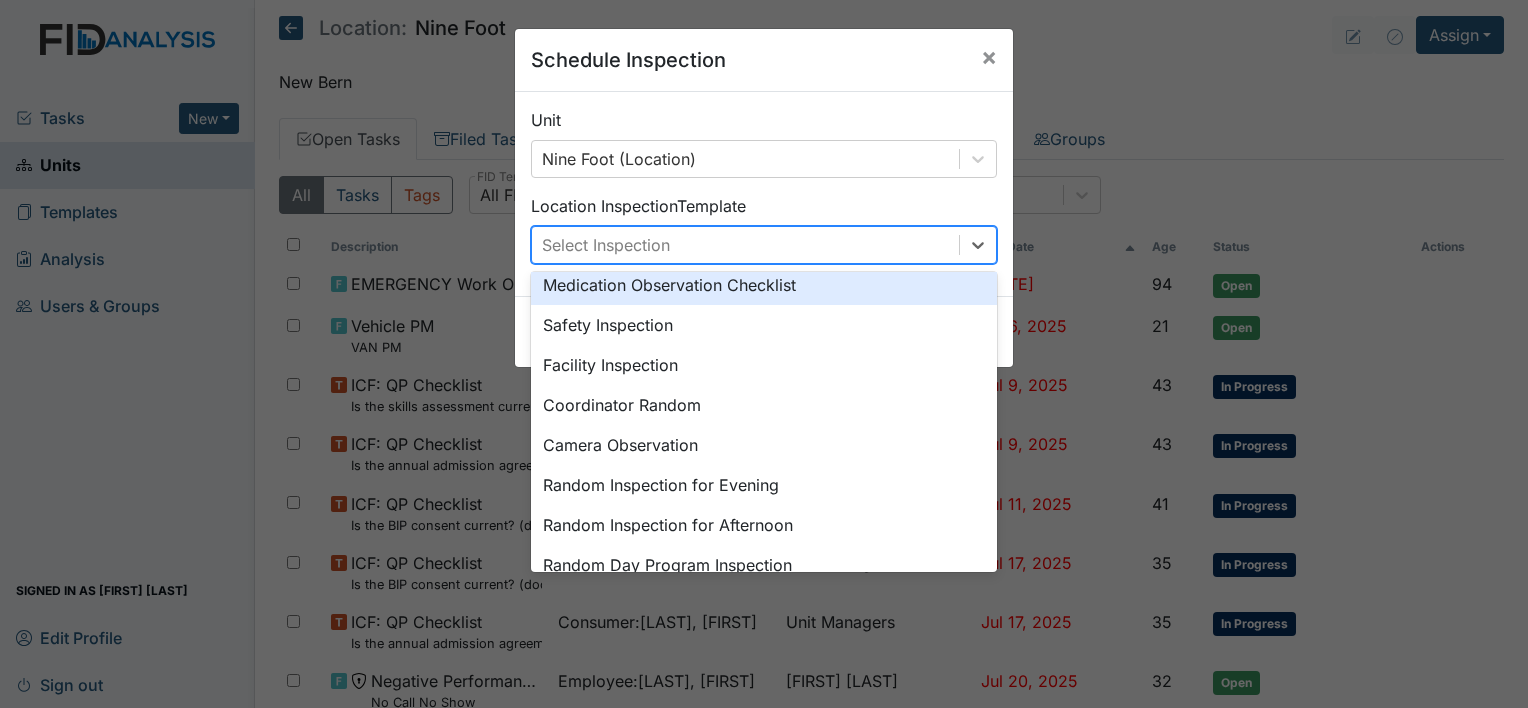 scroll, scrollTop: 120, scrollLeft: 0, axis: vertical 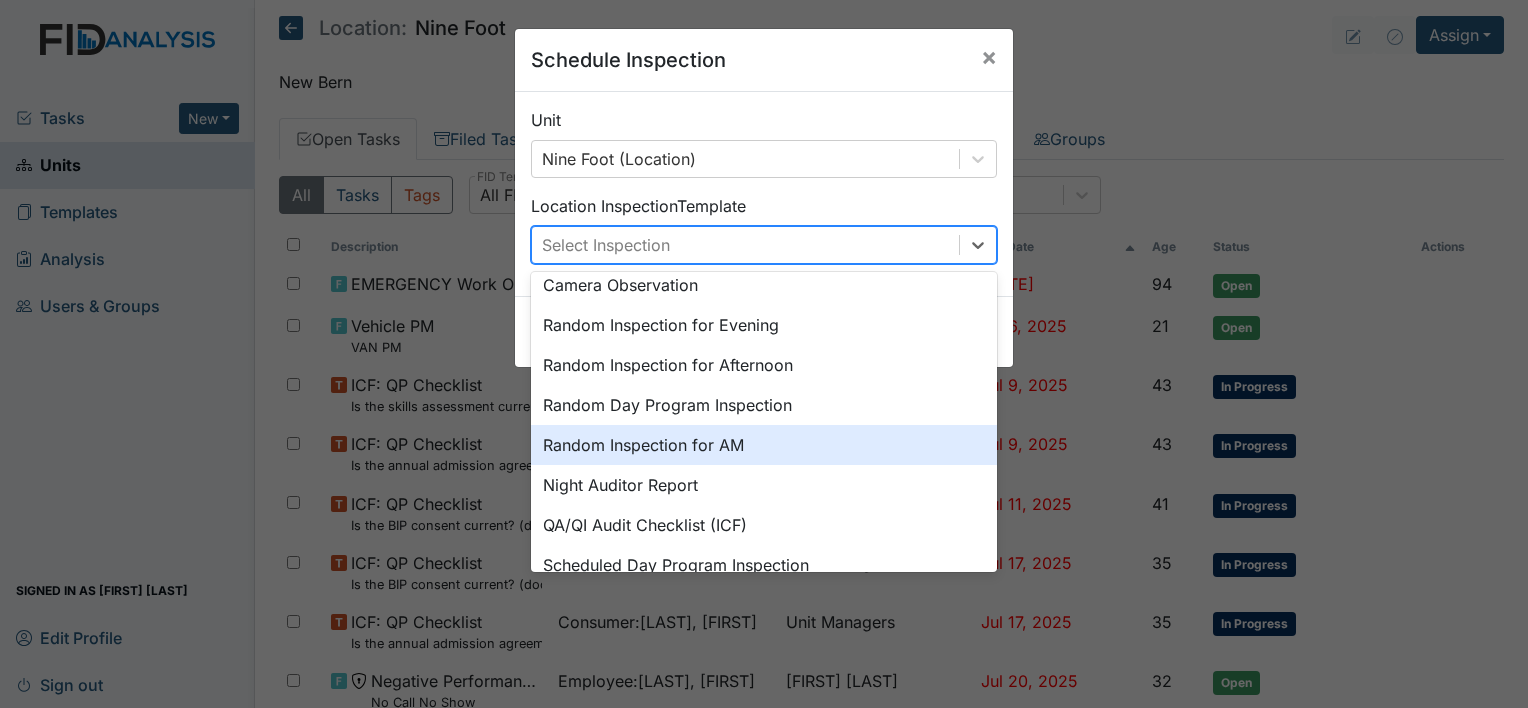 click on "Random Inspection for AM" at bounding box center [764, 445] 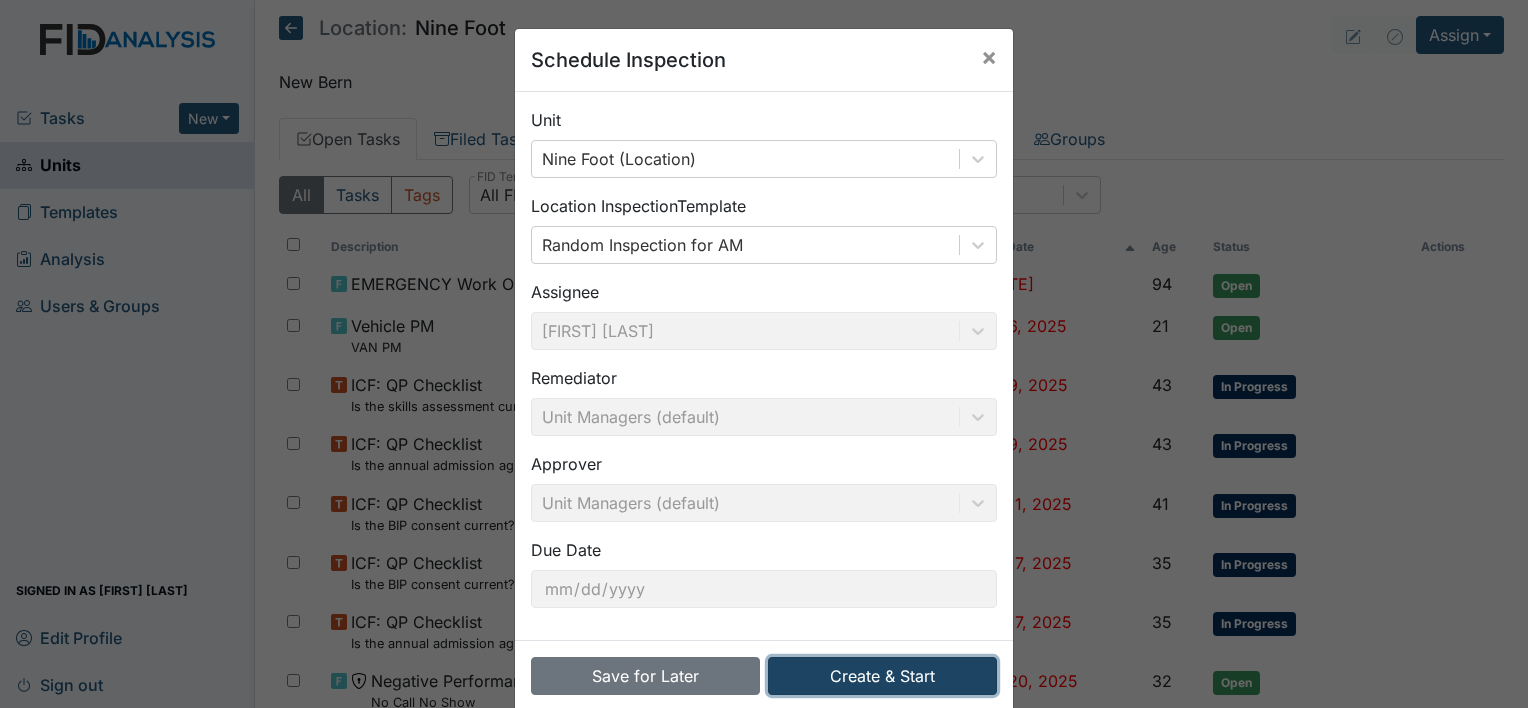 click on "Create & Start" at bounding box center (882, 676) 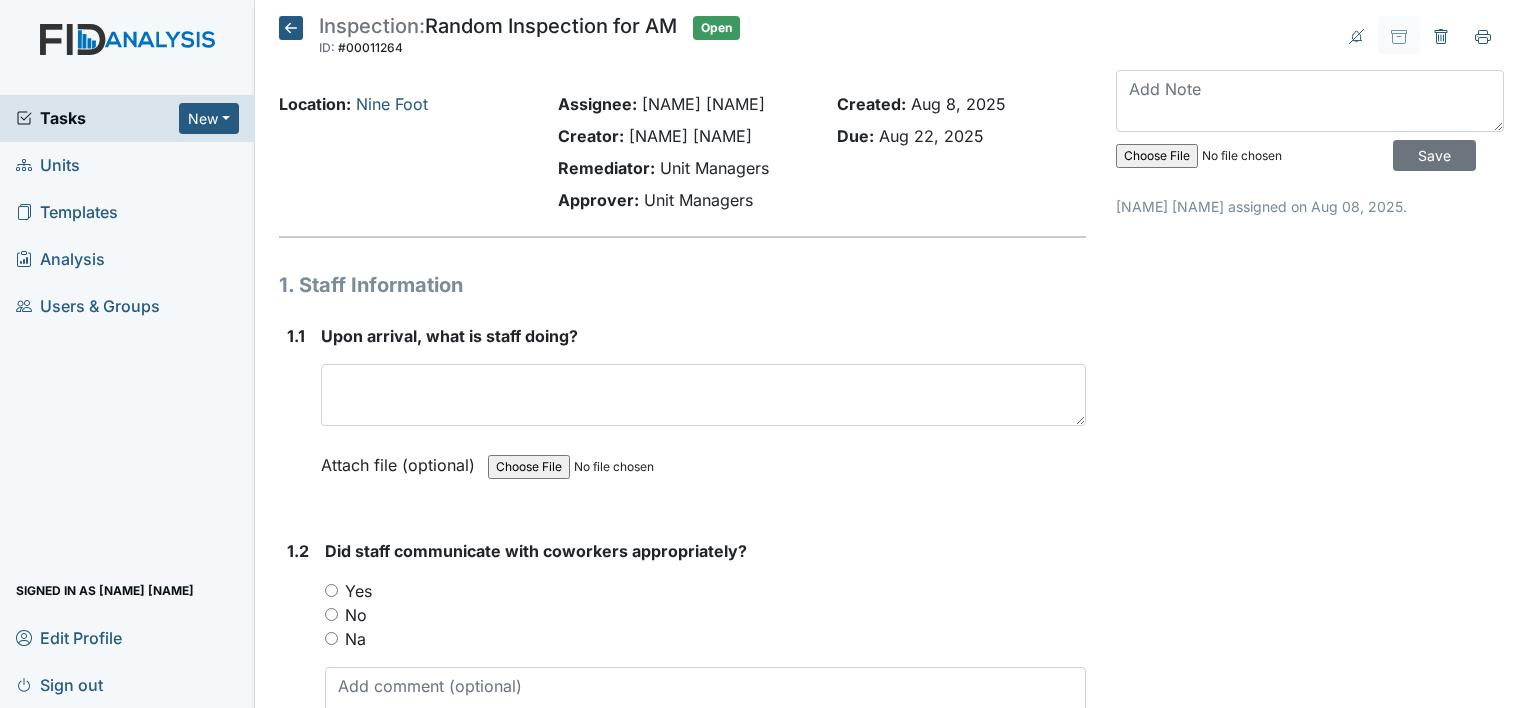 scroll, scrollTop: 0, scrollLeft: 0, axis: both 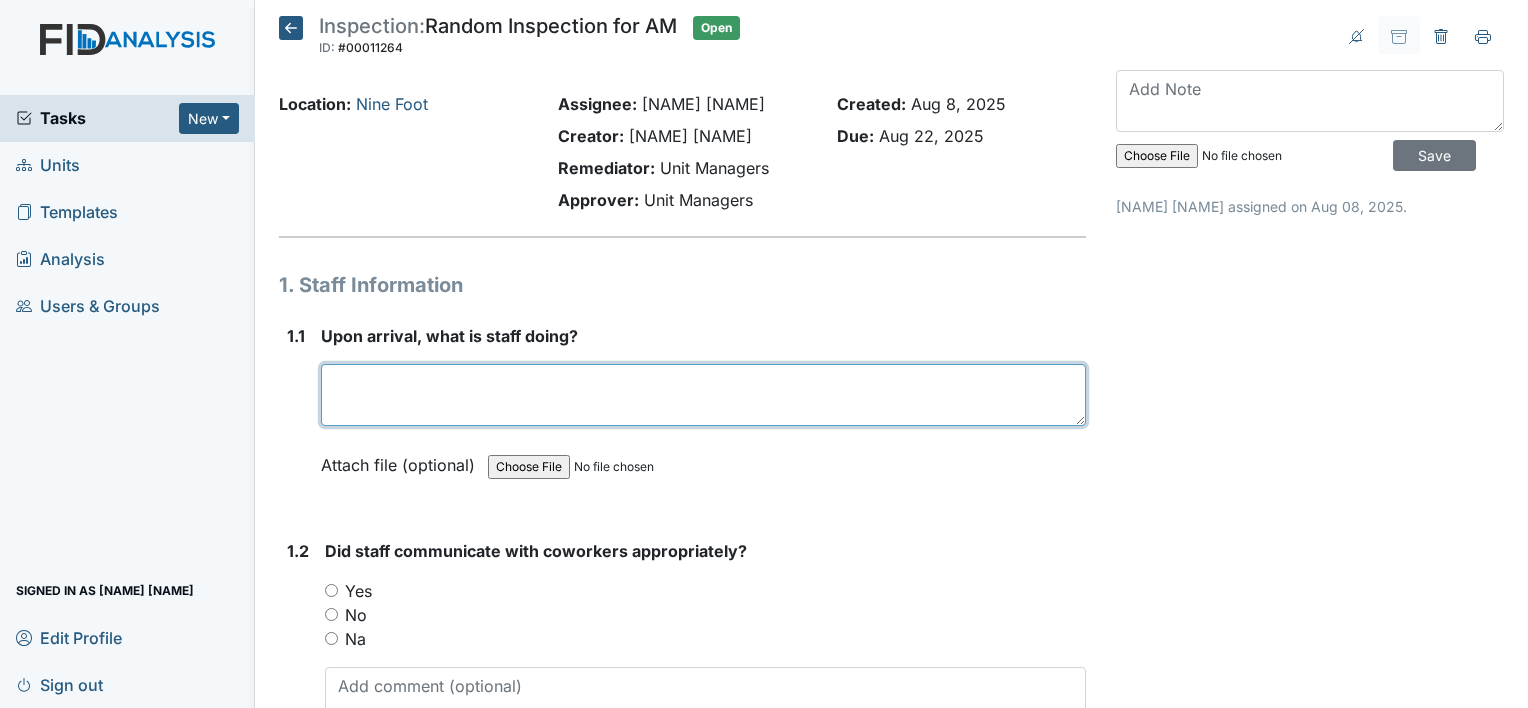 click at bounding box center (703, 395) 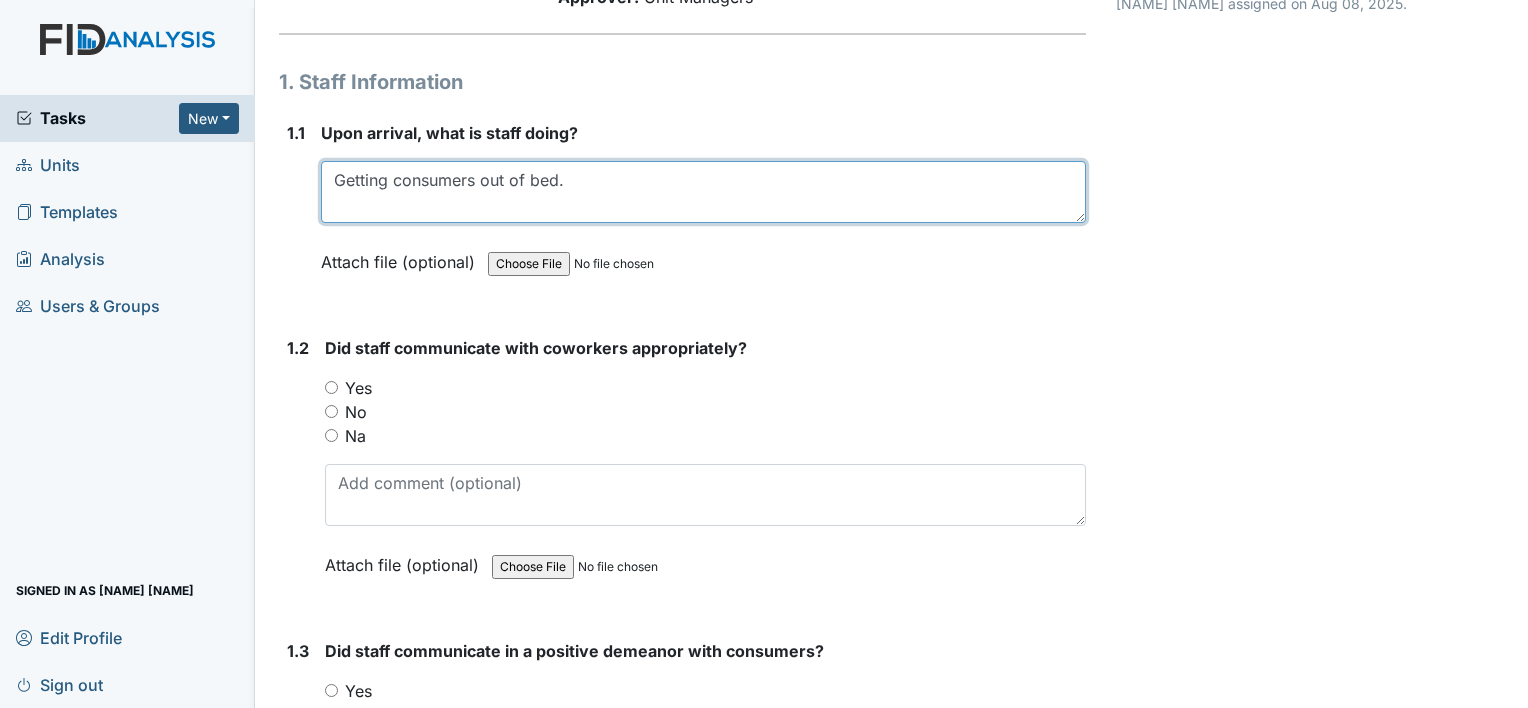 scroll, scrollTop: 227, scrollLeft: 0, axis: vertical 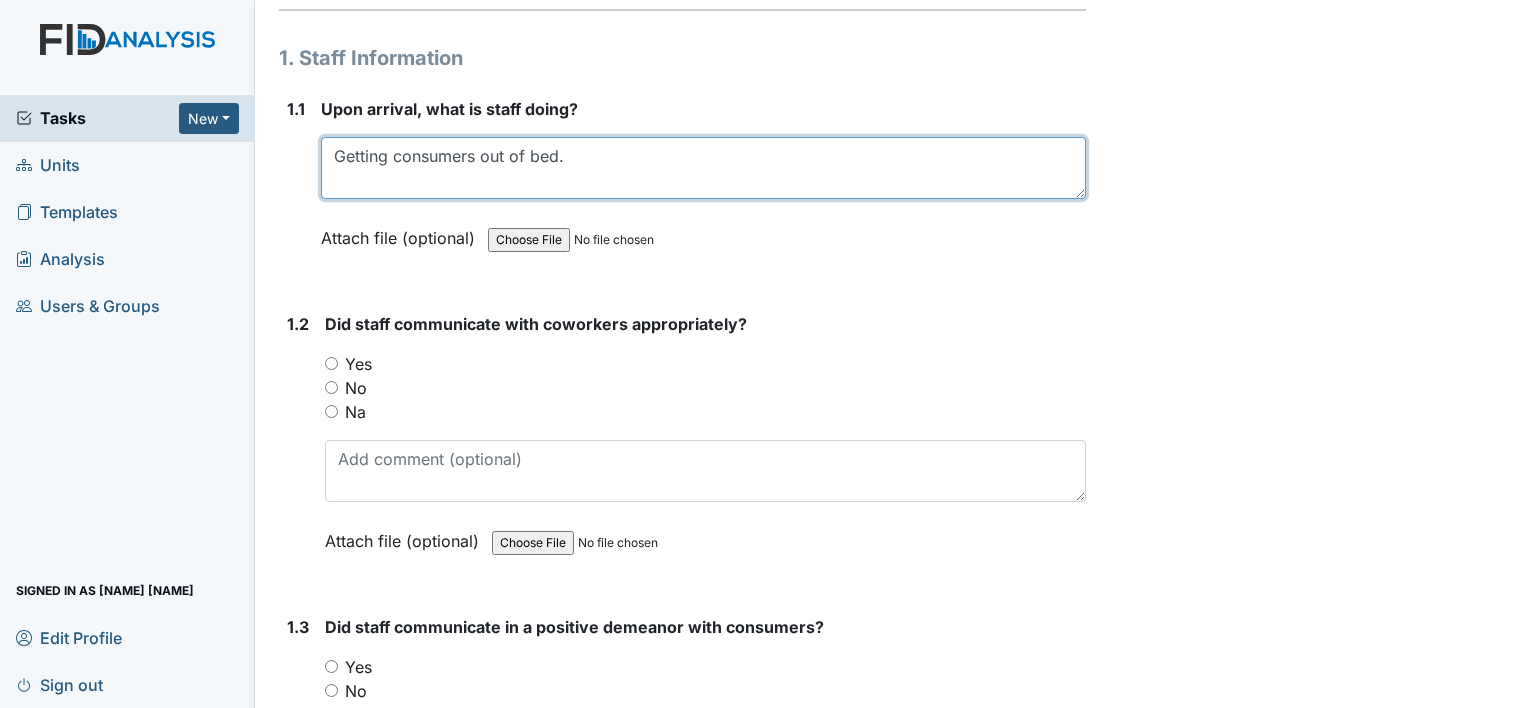 type on "Getting consumers out of bed." 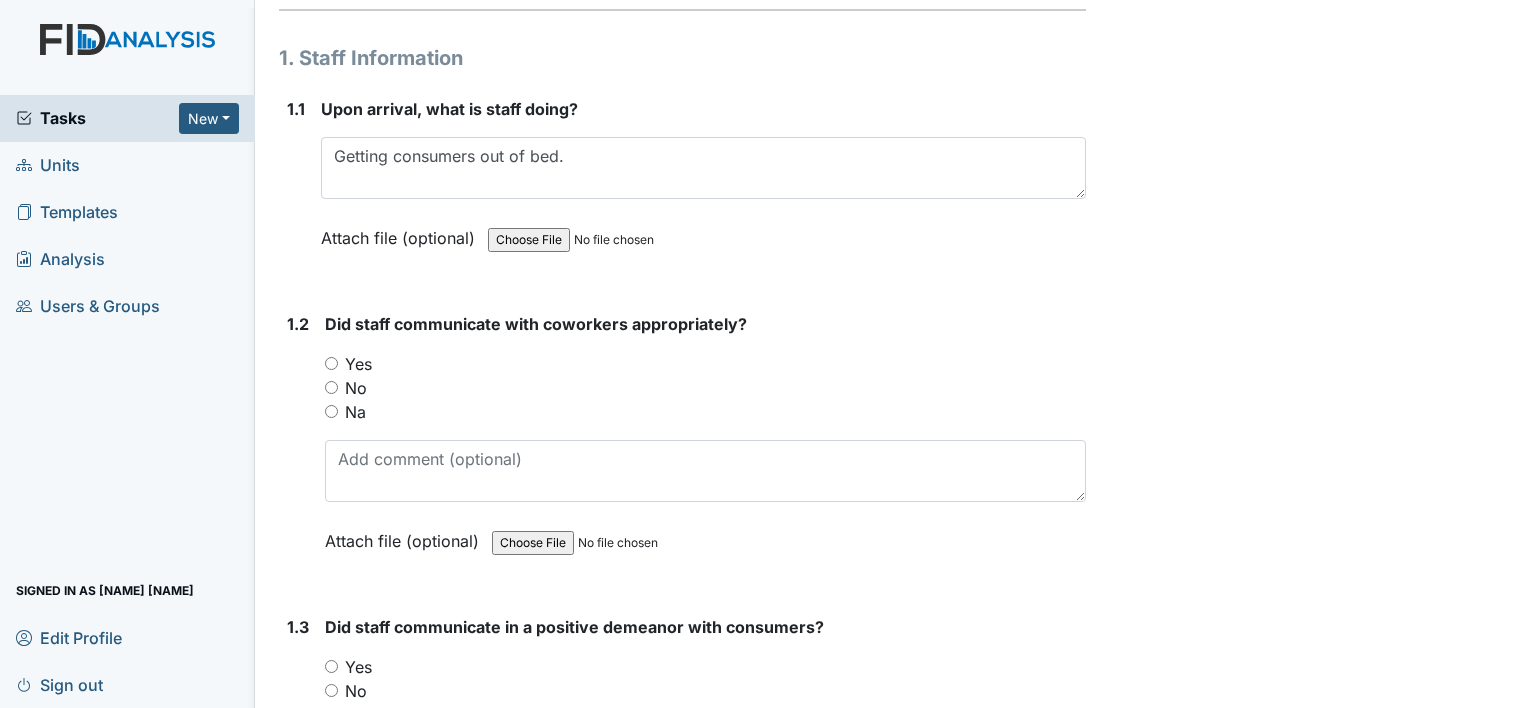 click on "Yes" at bounding box center [331, 363] 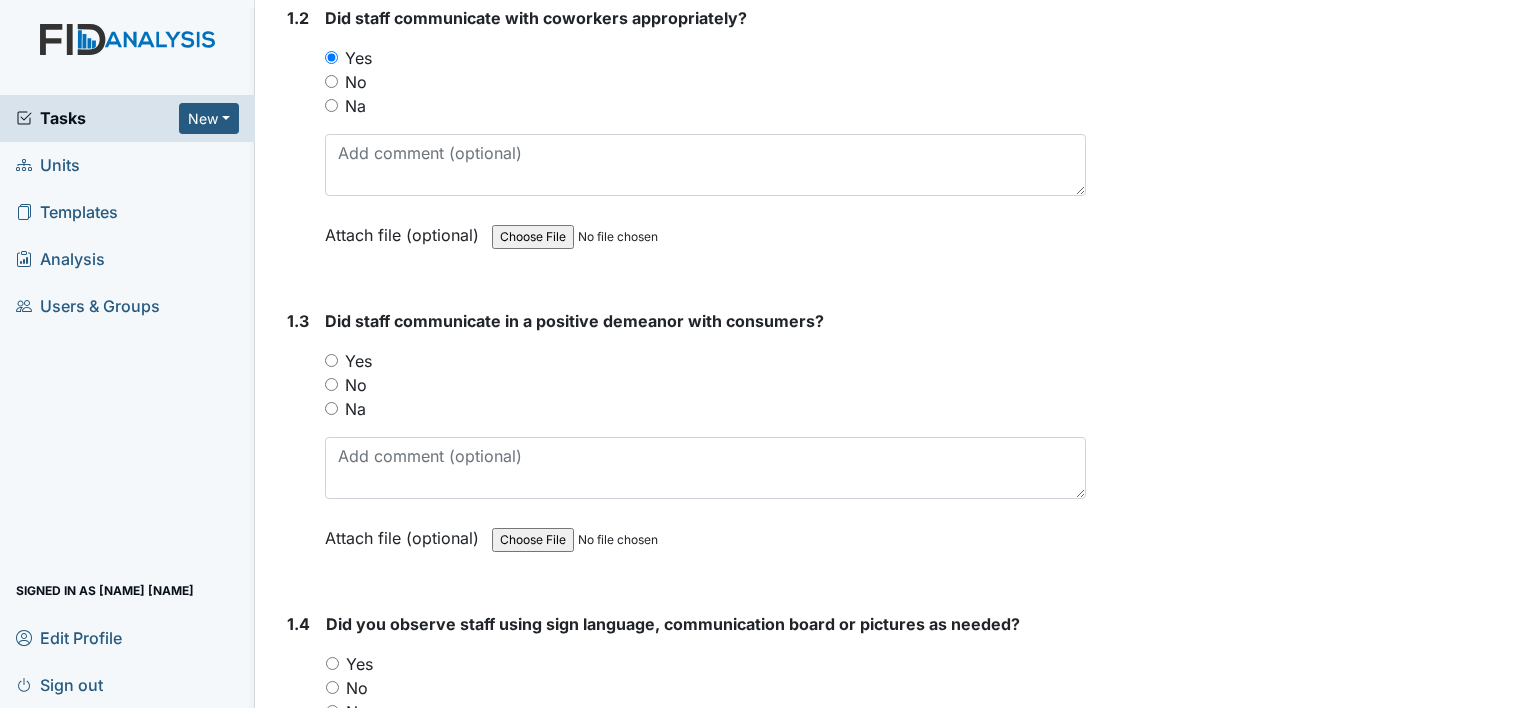 scroll, scrollTop: 573, scrollLeft: 0, axis: vertical 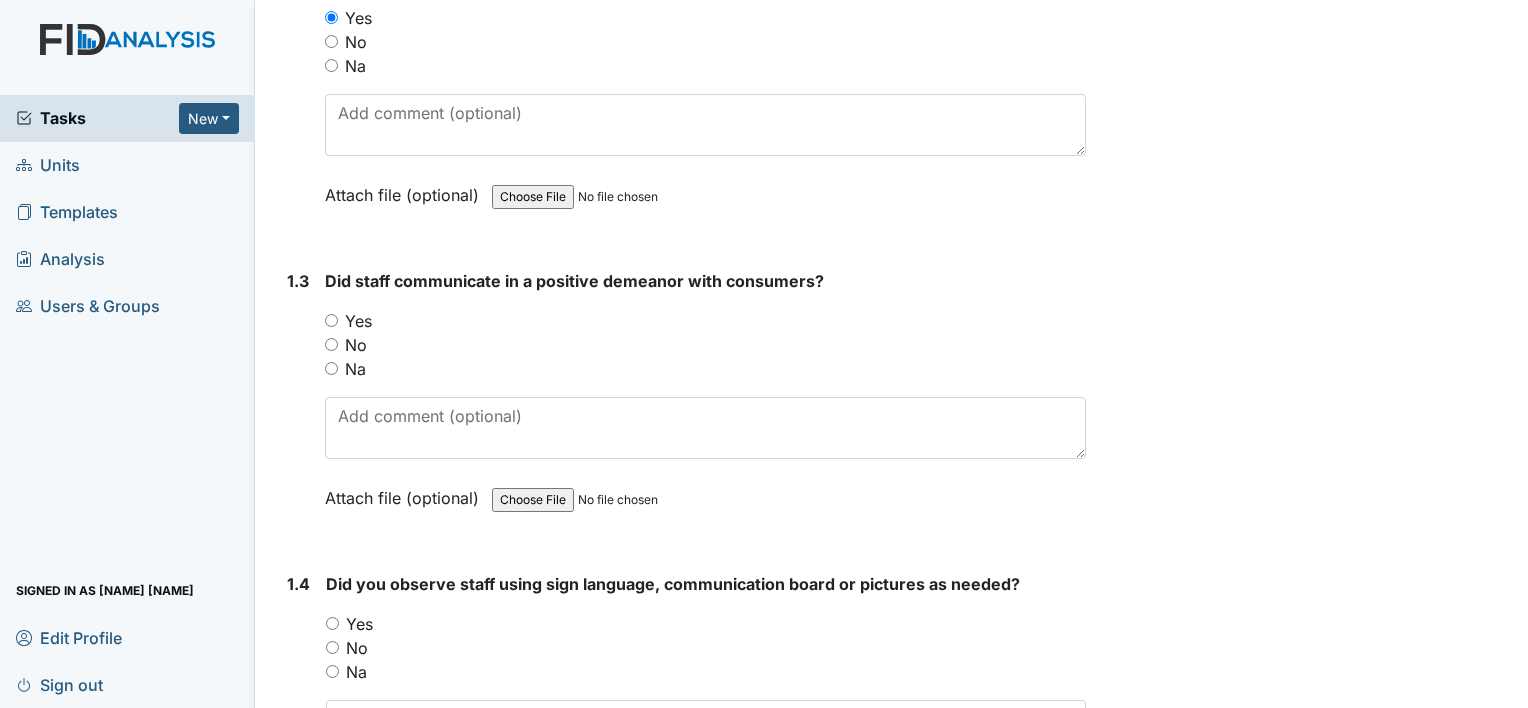 click on "Yes" at bounding box center (331, 320) 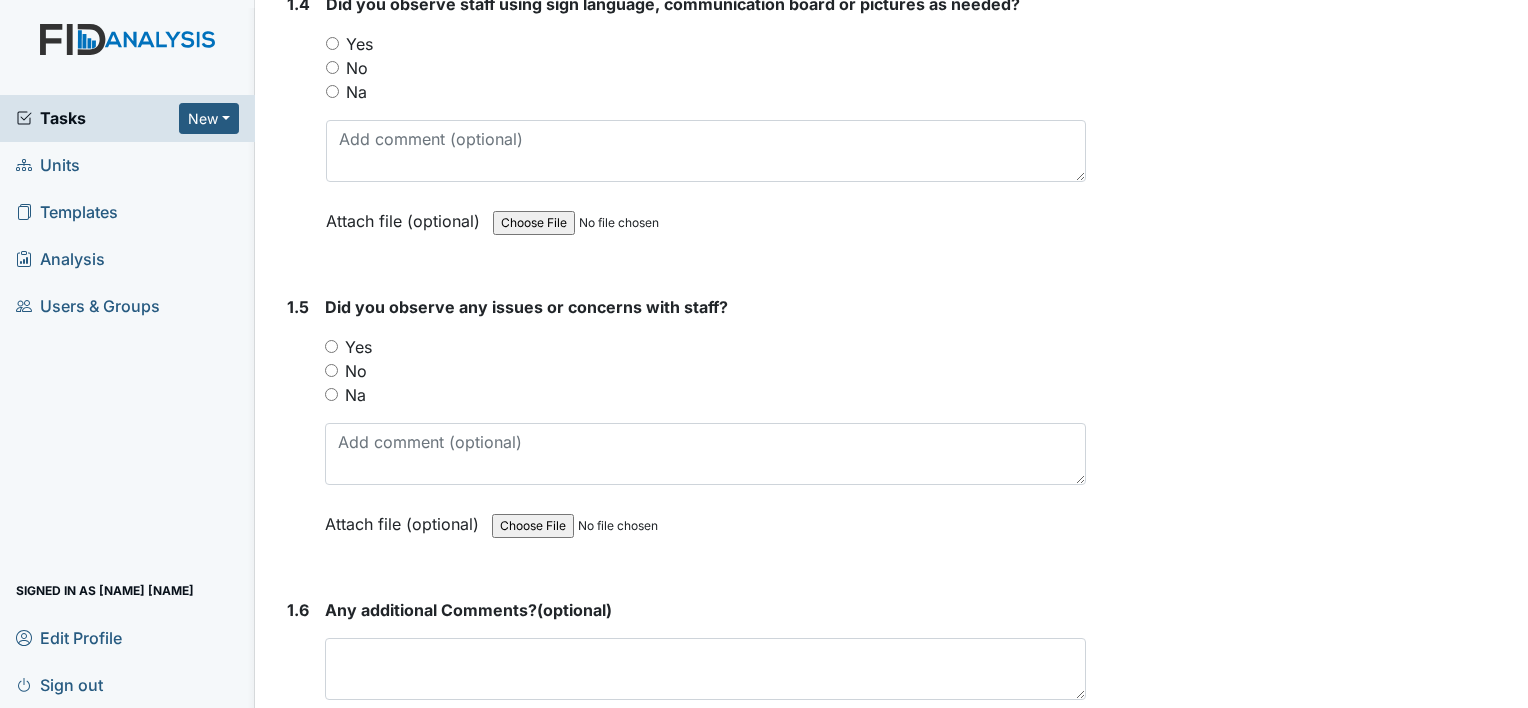 scroll, scrollTop: 1160, scrollLeft: 0, axis: vertical 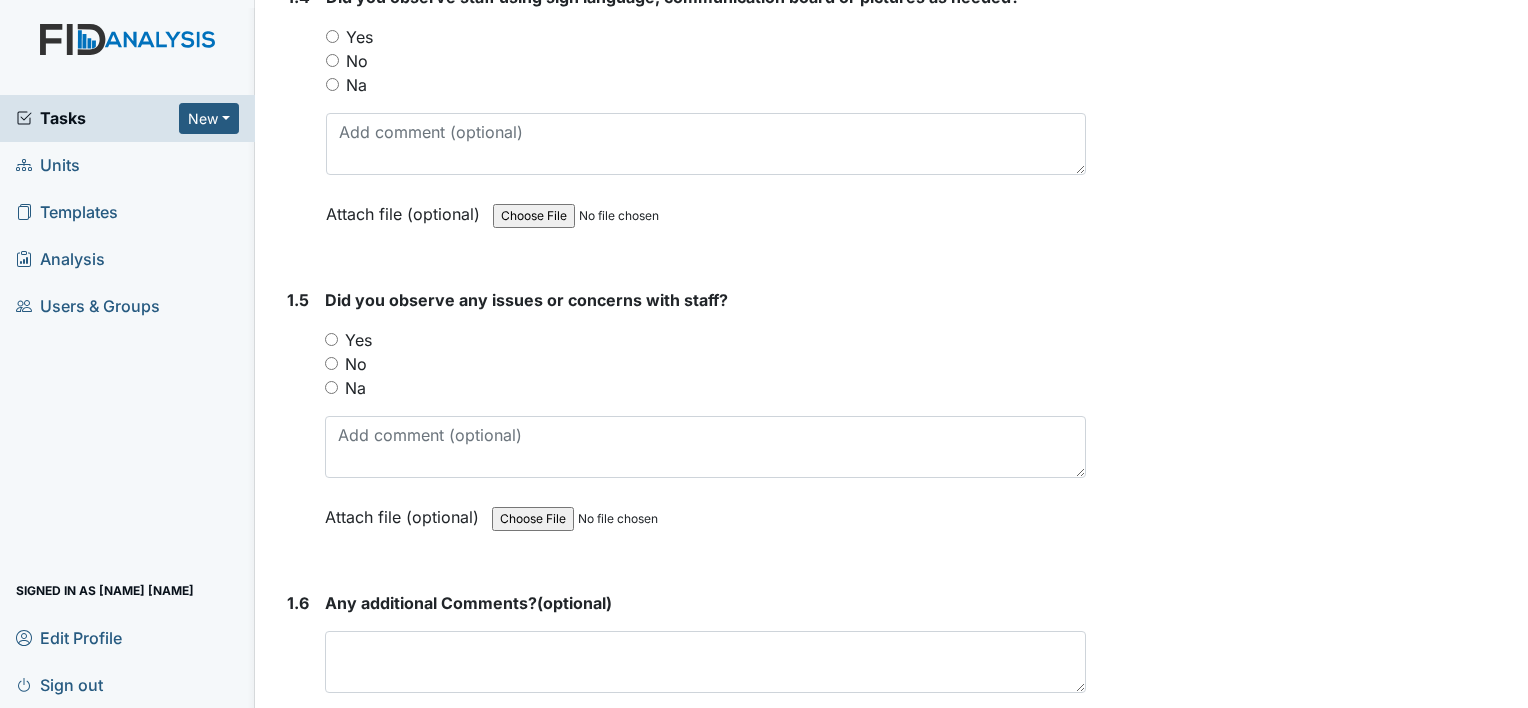 click on "Yes" at bounding box center (332, 36) 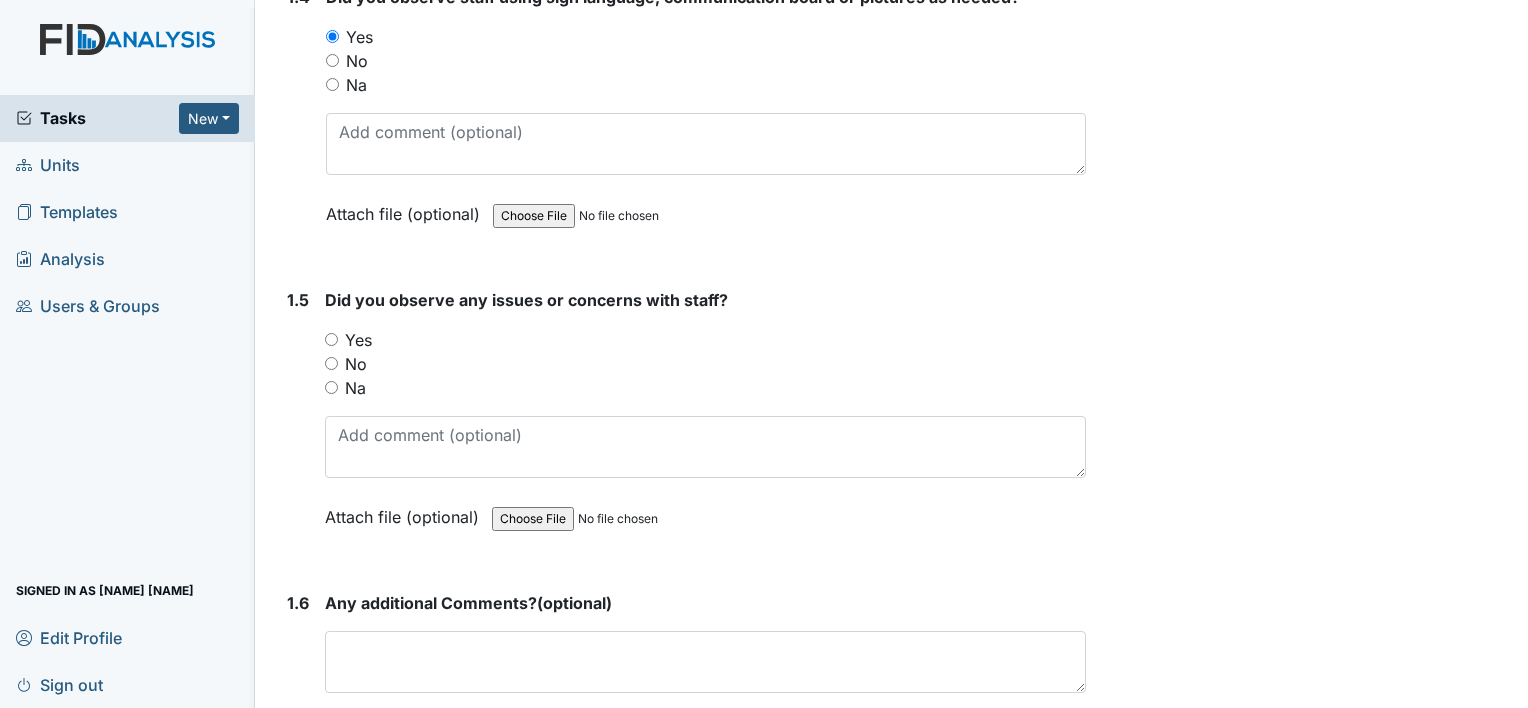 click on "No" at bounding box center (331, 363) 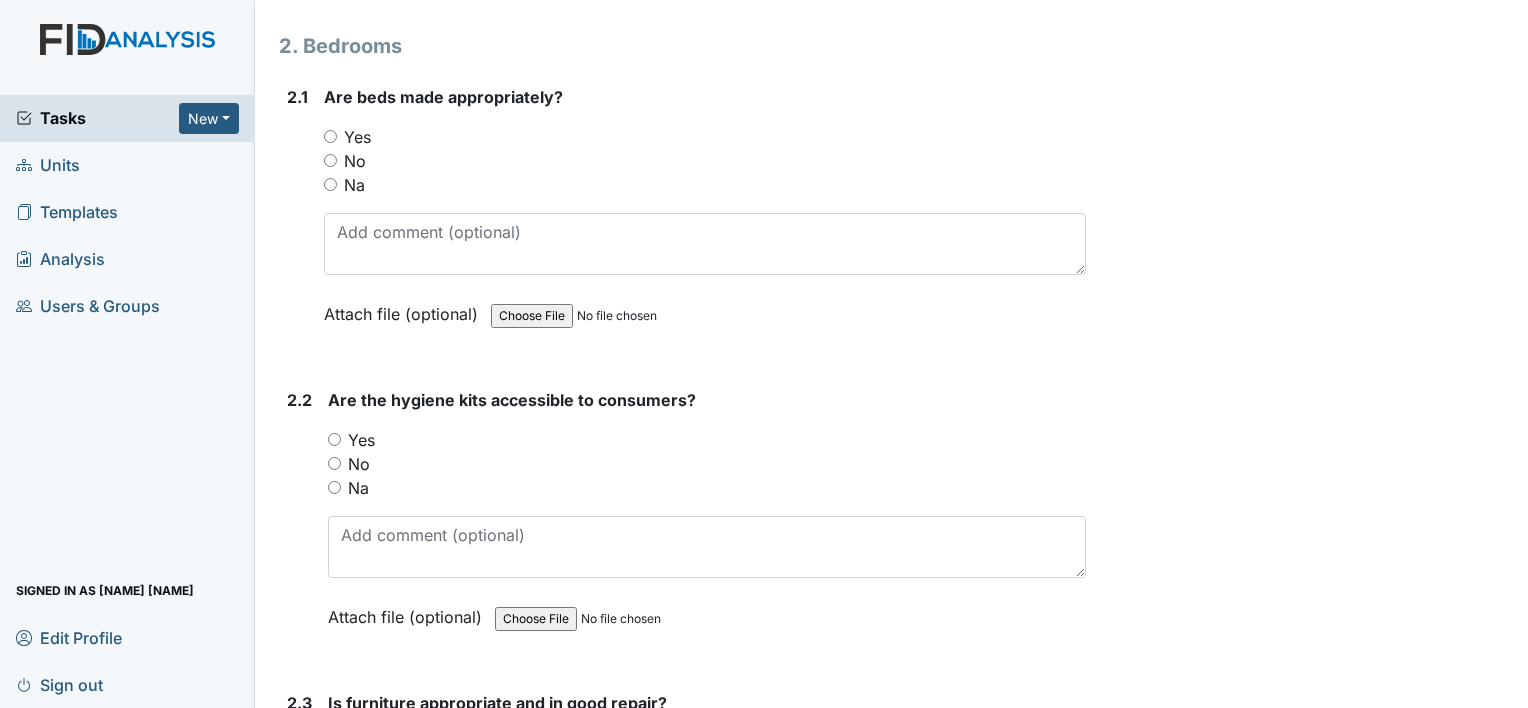 scroll, scrollTop: 1960, scrollLeft: 0, axis: vertical 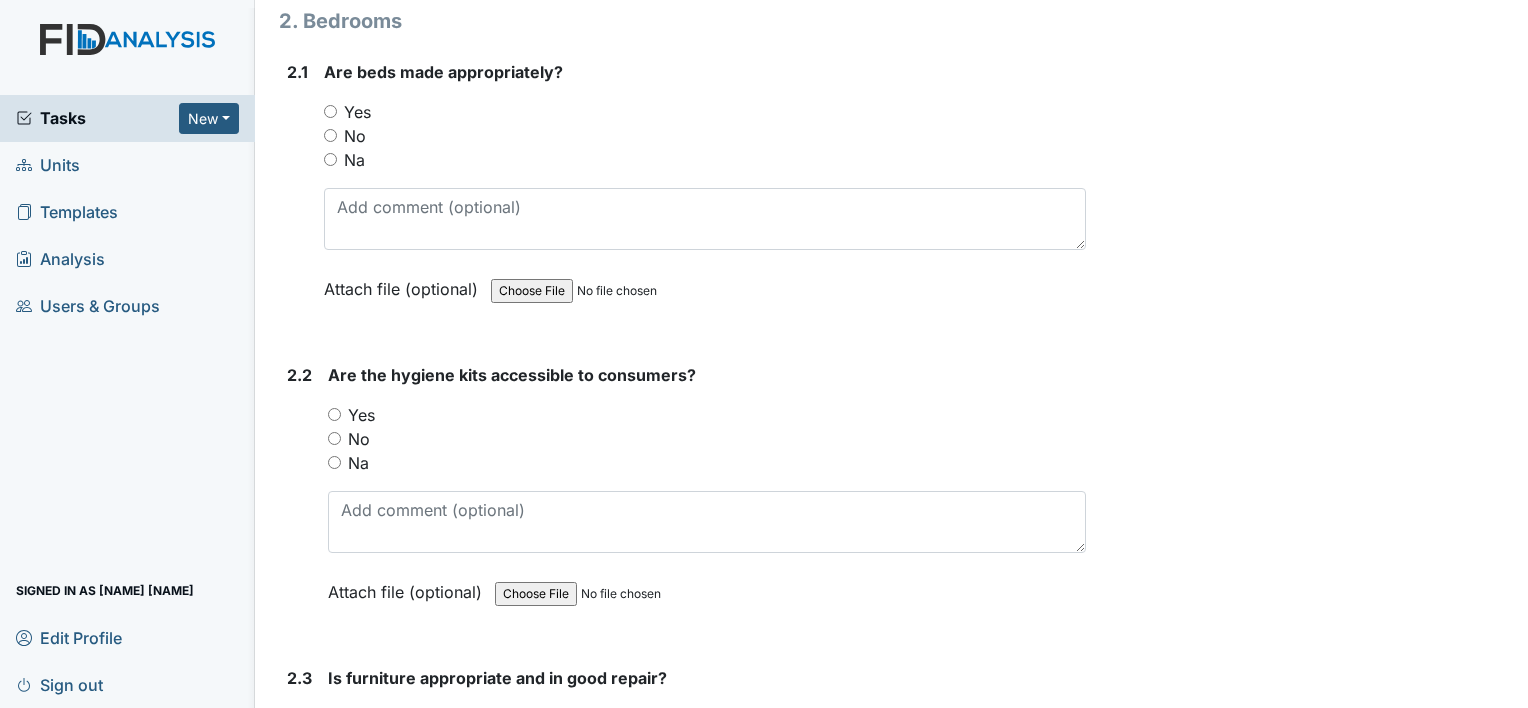 click on "Yes" at bounding box center (330, 111) 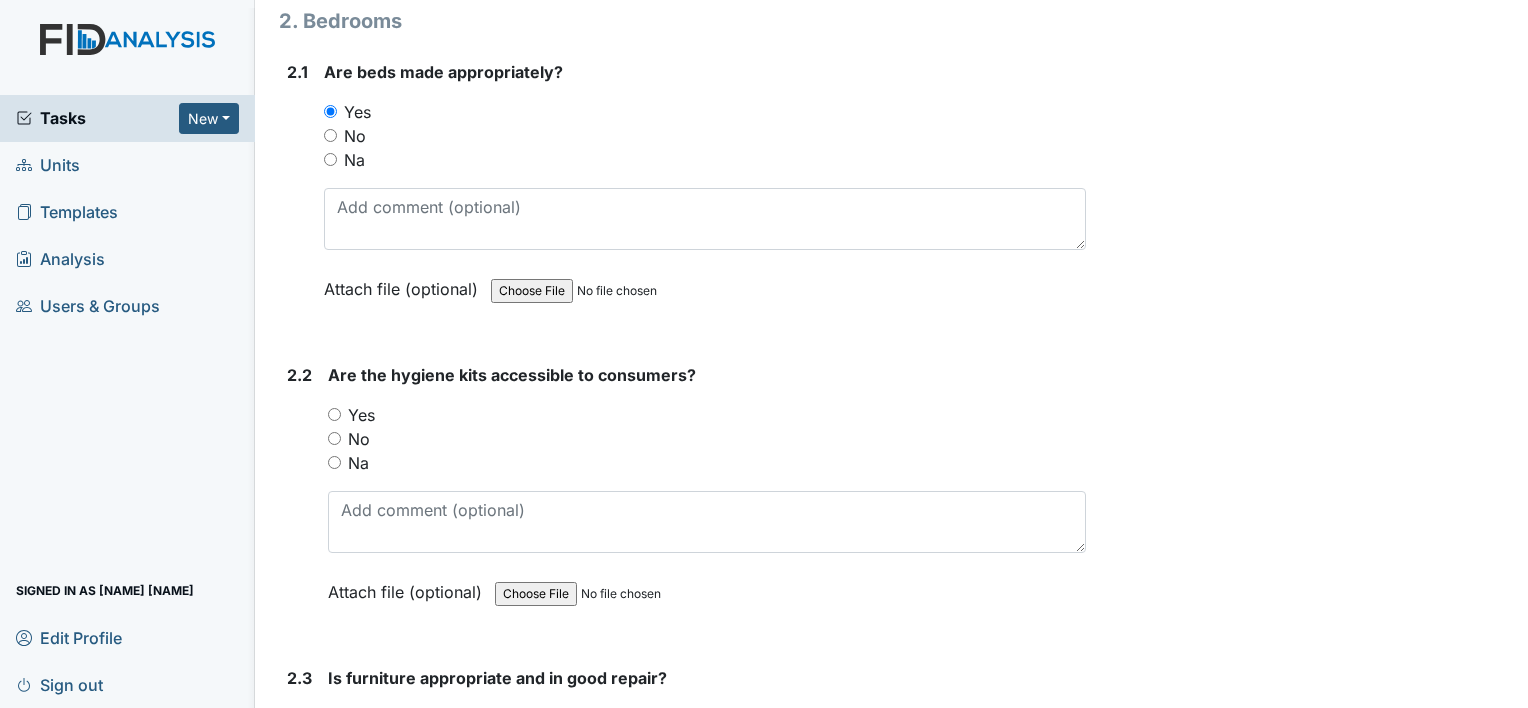 click on "Yes" at bounding box center [334, 414] 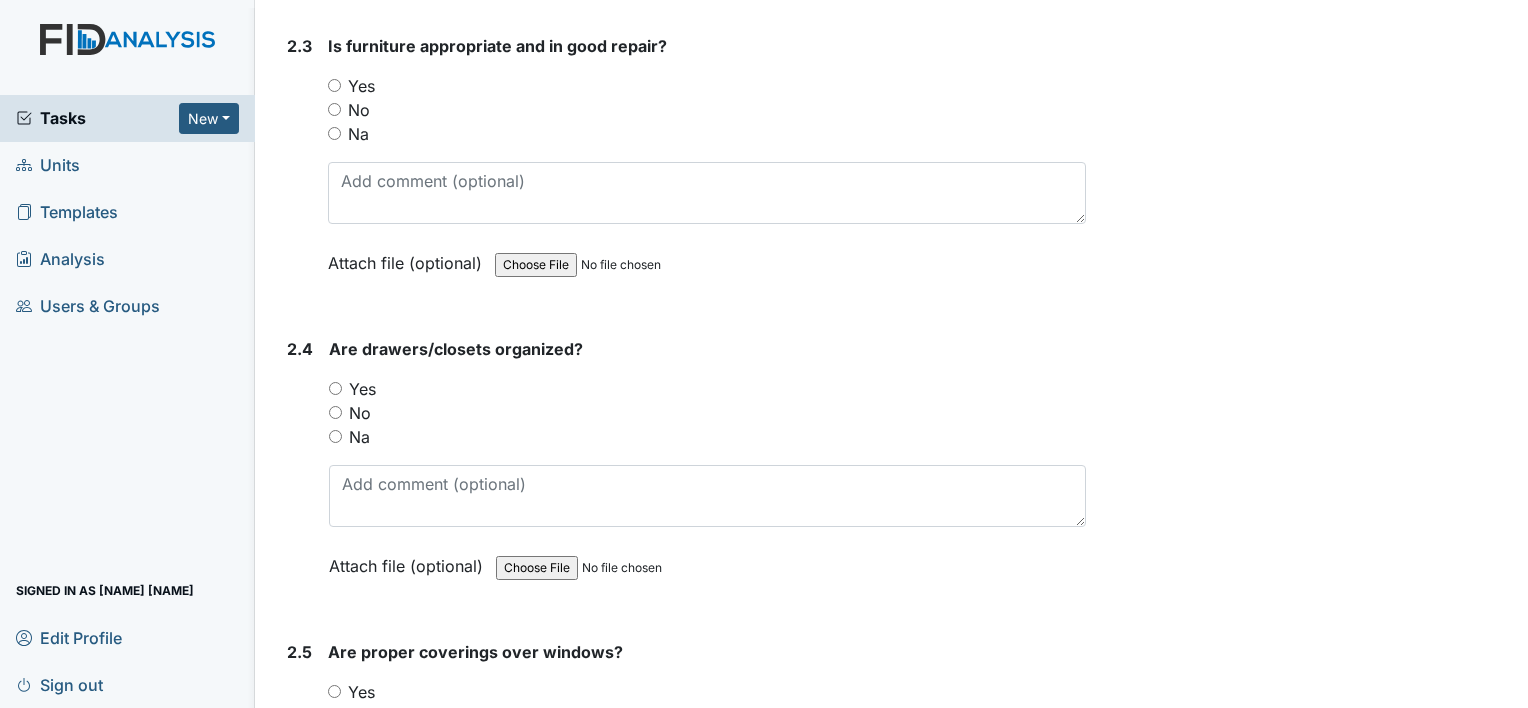 scroll, scrollTop: 2612, scrollLeft: 0, axis: vertical 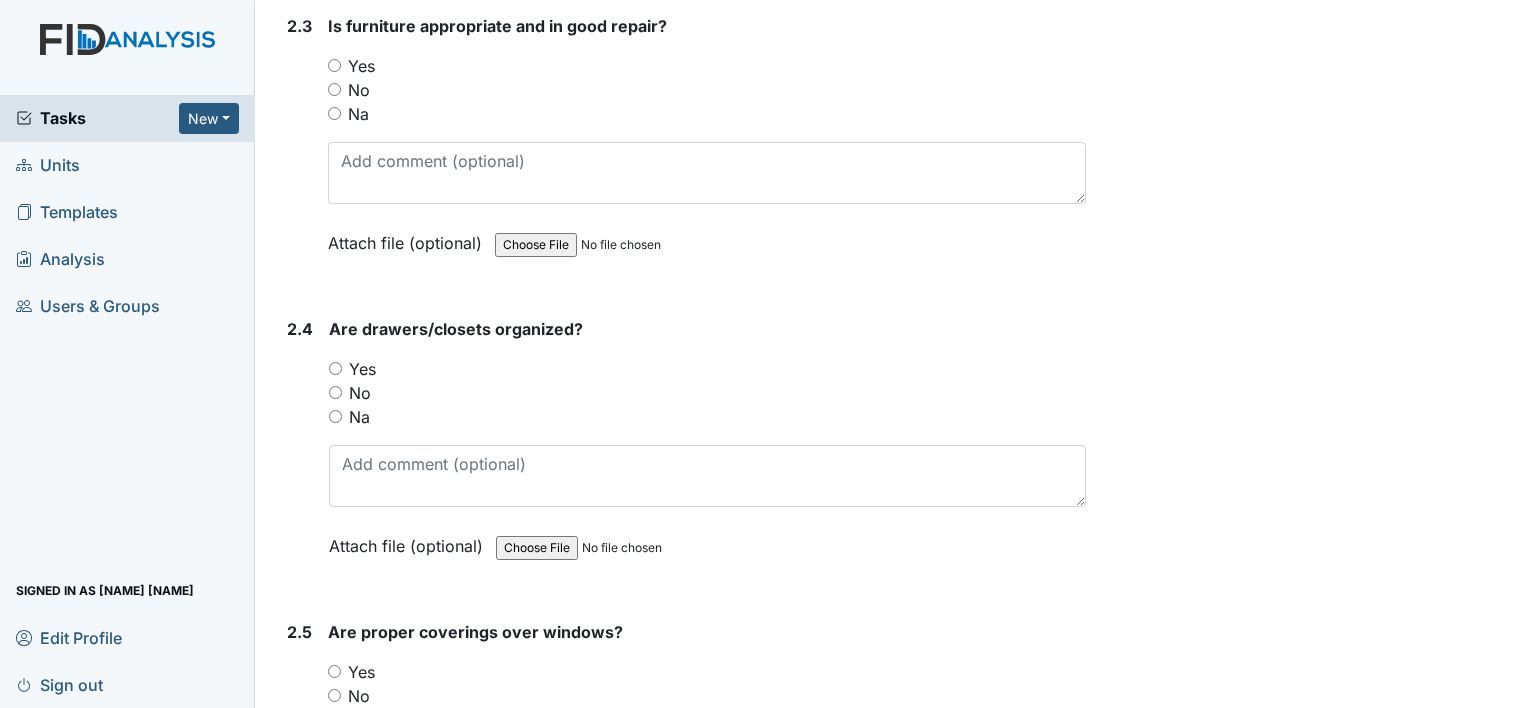click on "Yes" at bounding box center (334, 65) 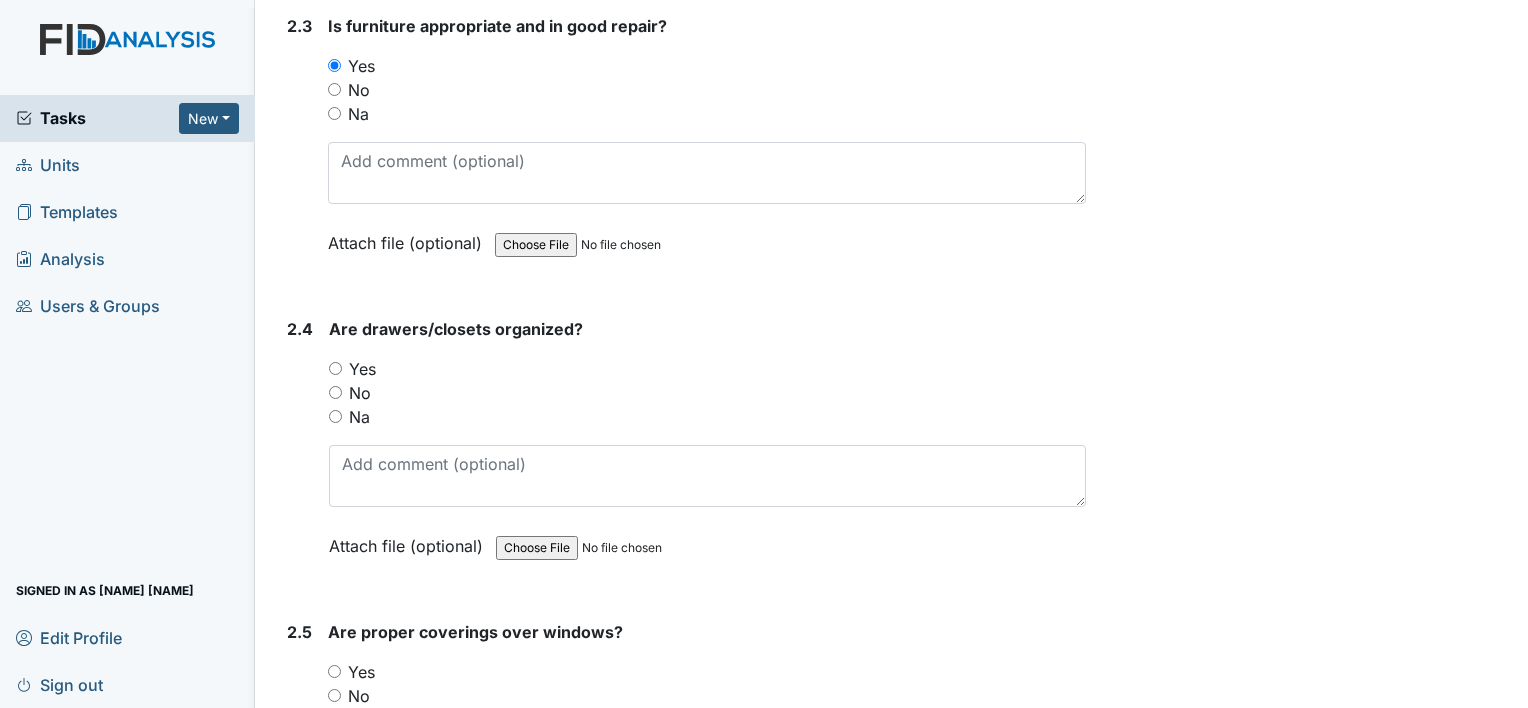 click on "Yes" at bounding box center [335, 368] 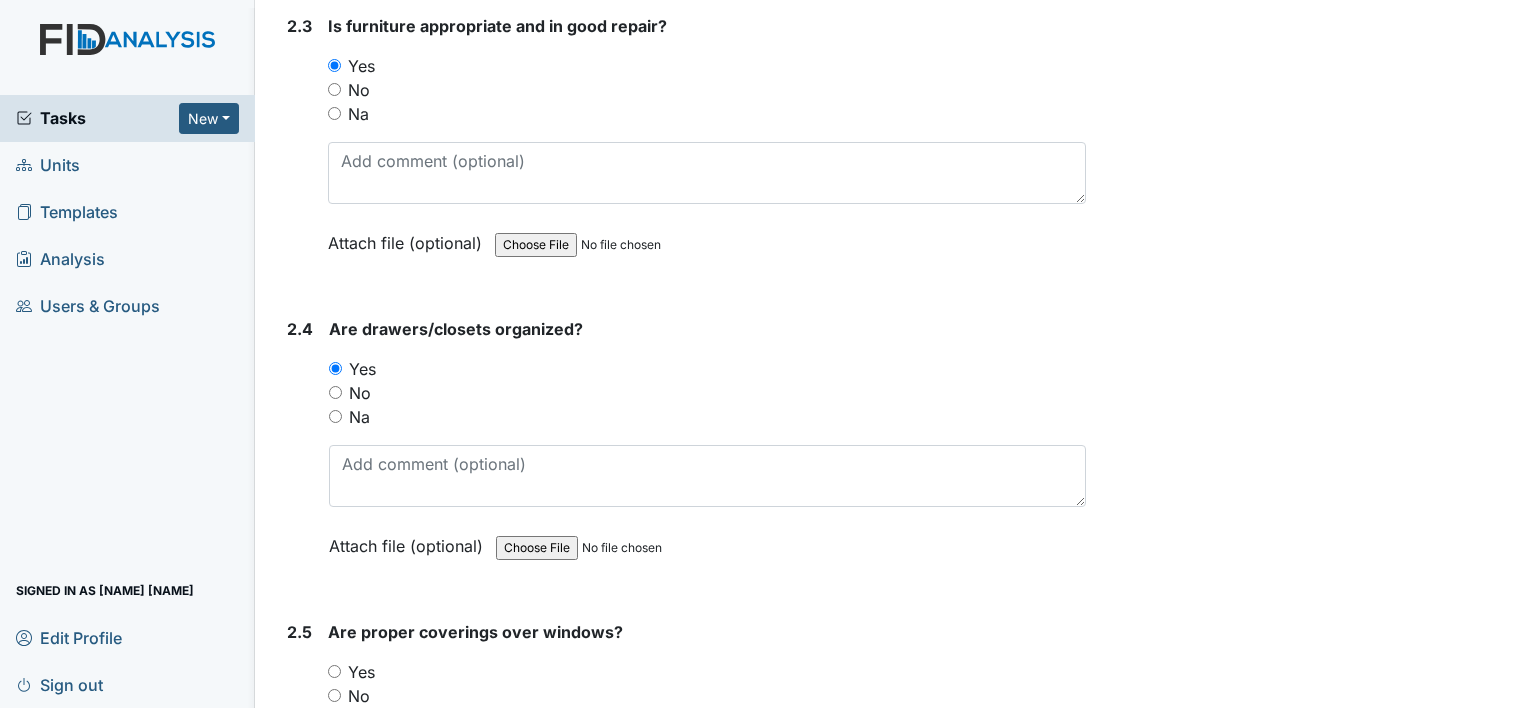 click on "Yes" at bounding box center [334, 671] 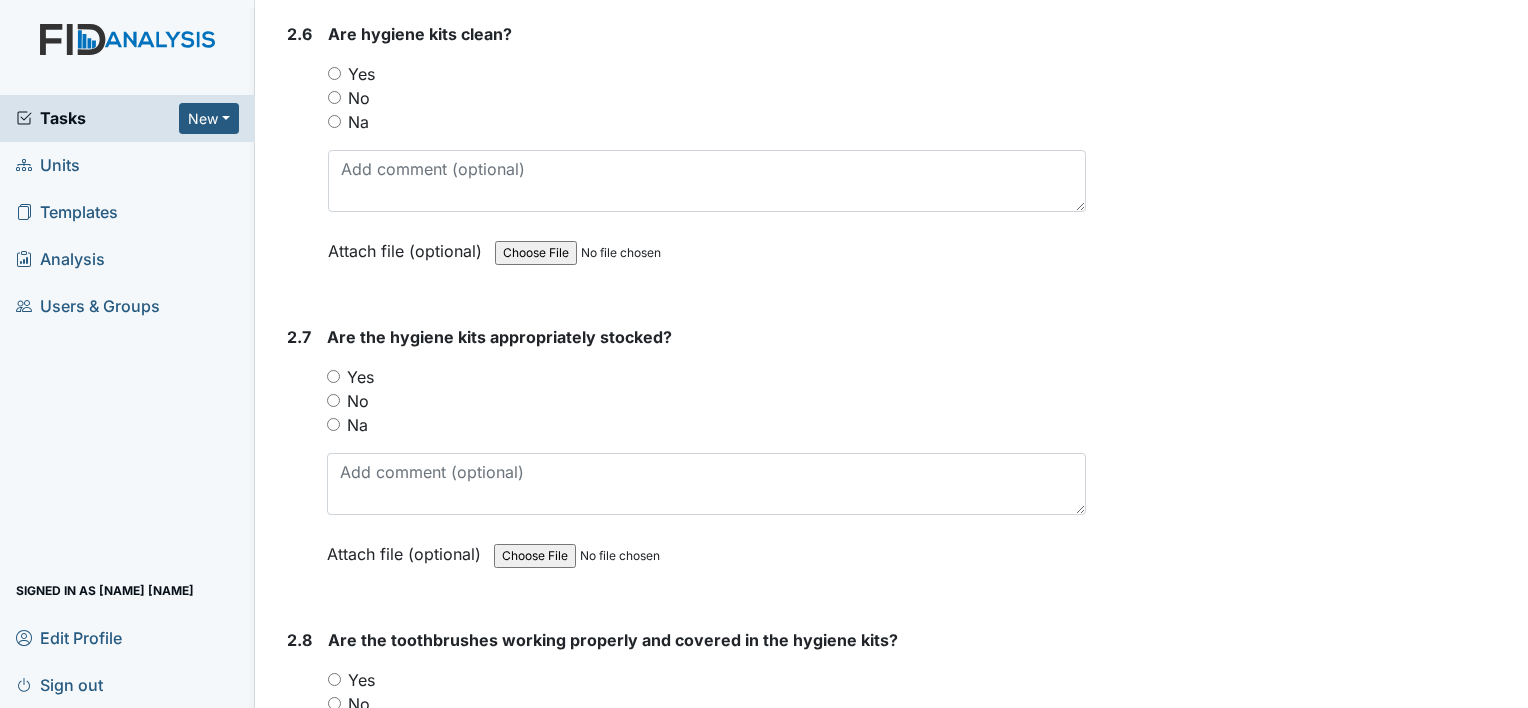 scroll, scrollTop: 3532, scrollLeft: 0, axis: vertical 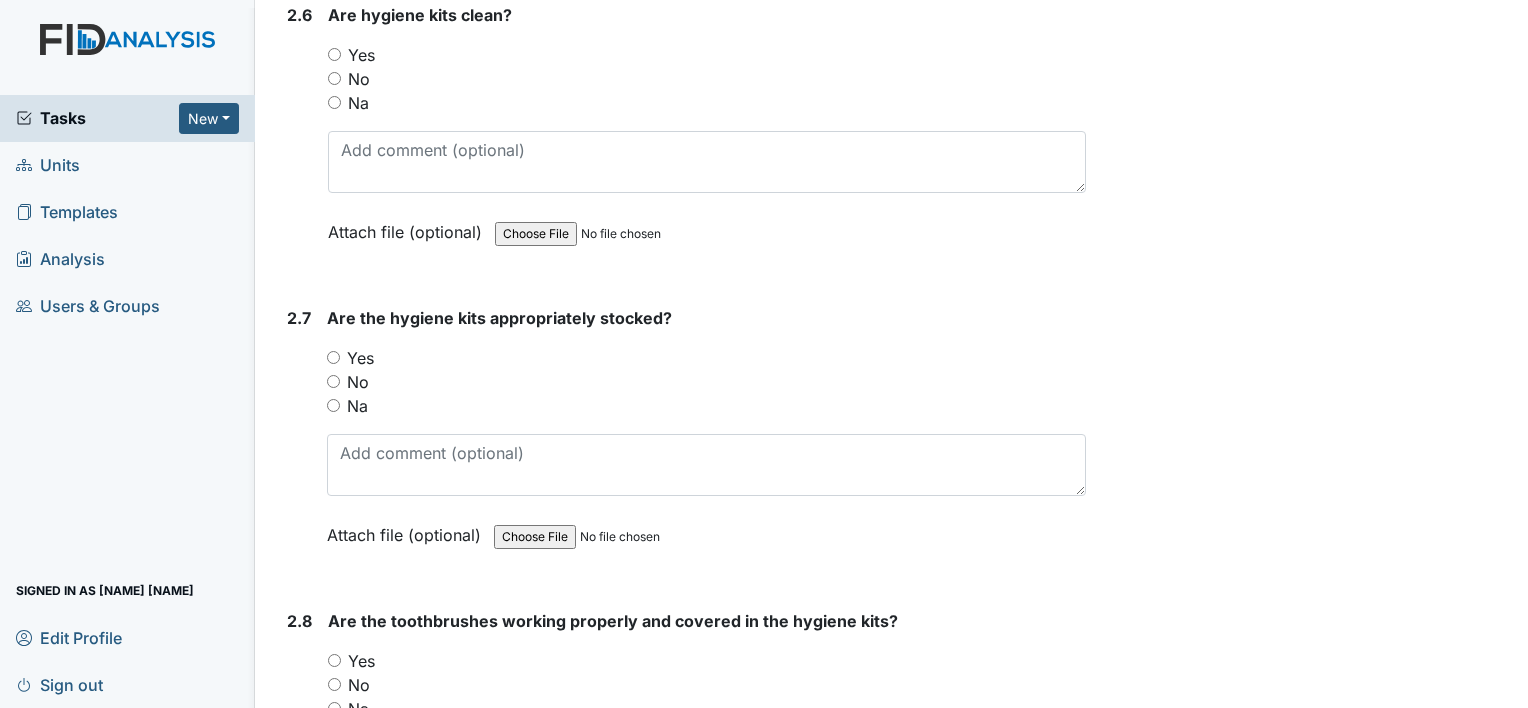 click on "Yes" at bounding box center [334, 54] 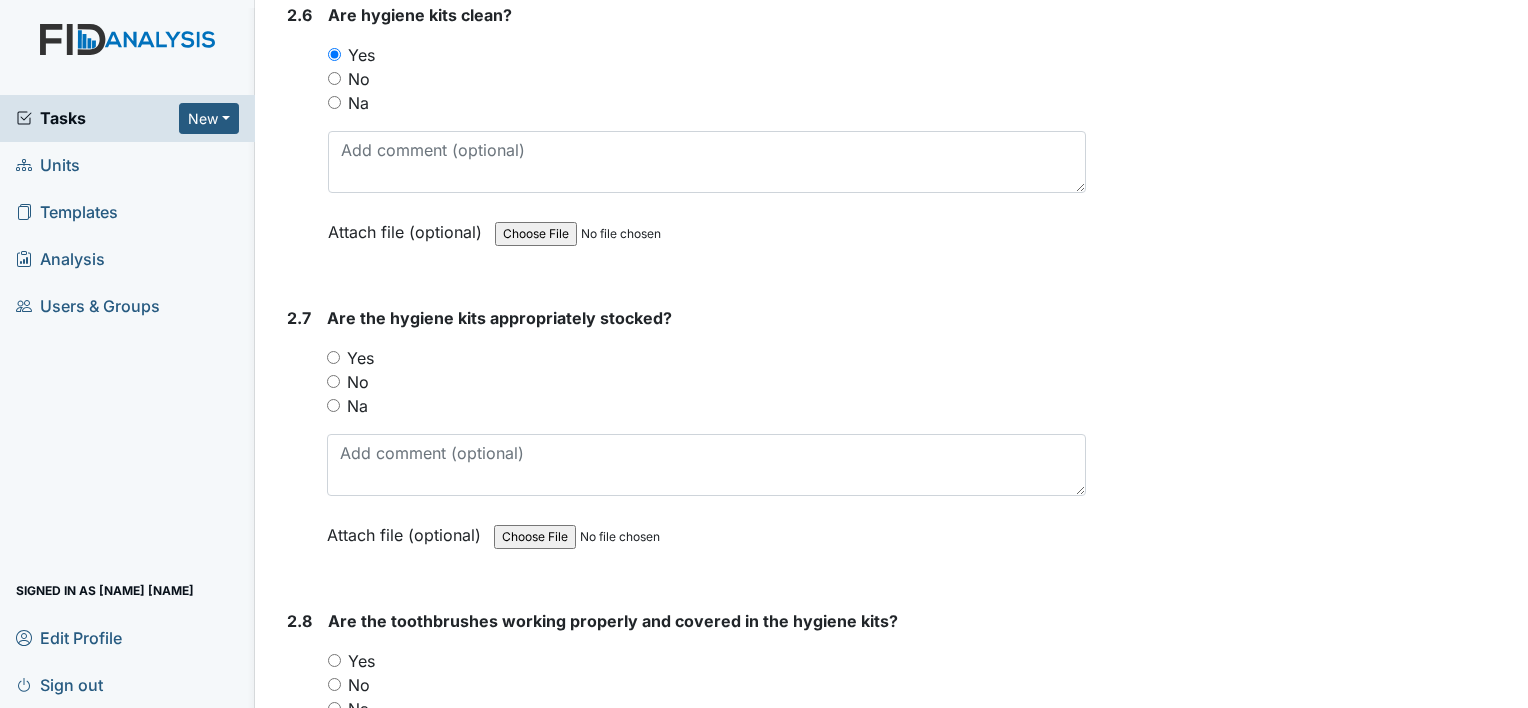 click on "Yes" at bounding box center (333, 357) 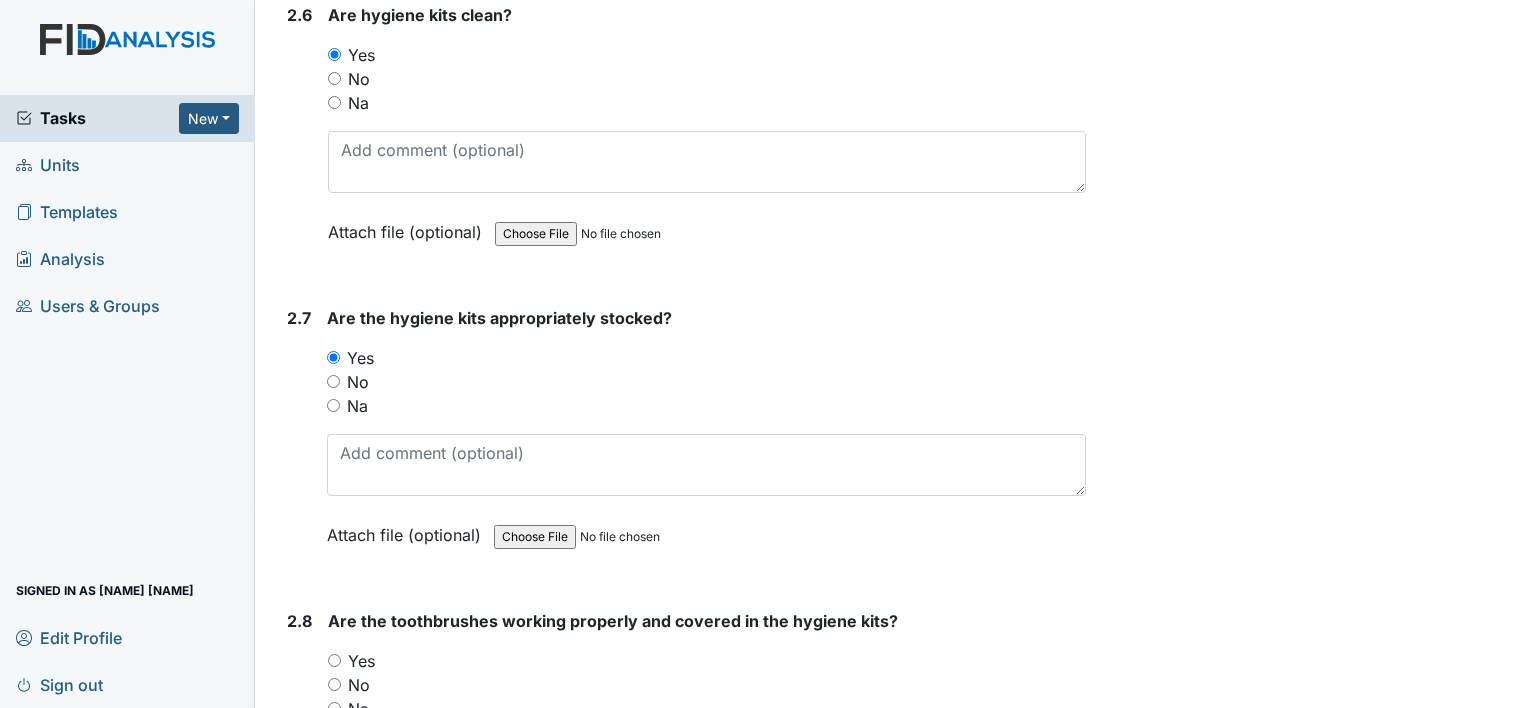 click on "Yes" at bounding box center (334, 660) 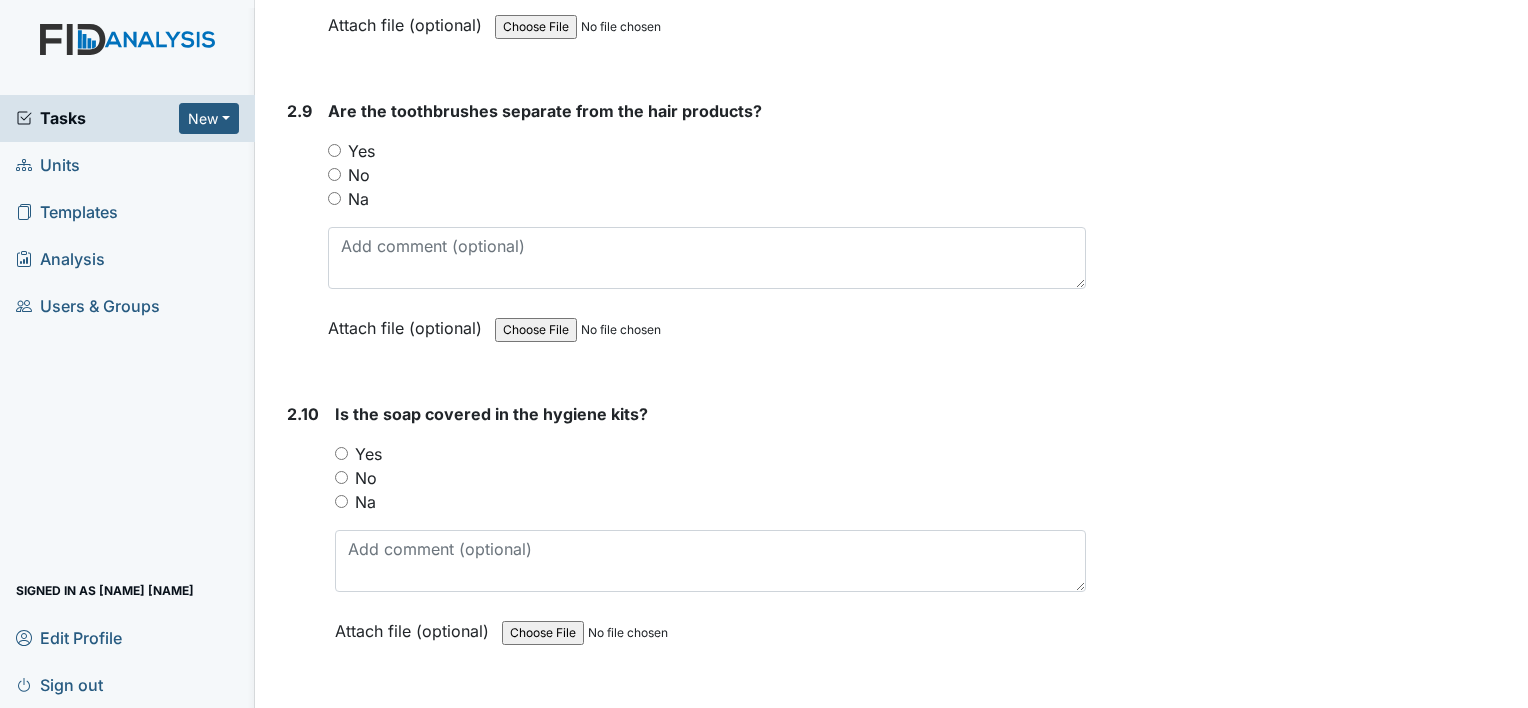 scroll, scrollTop: 4385, scrollLeft: 0, axis: vertical 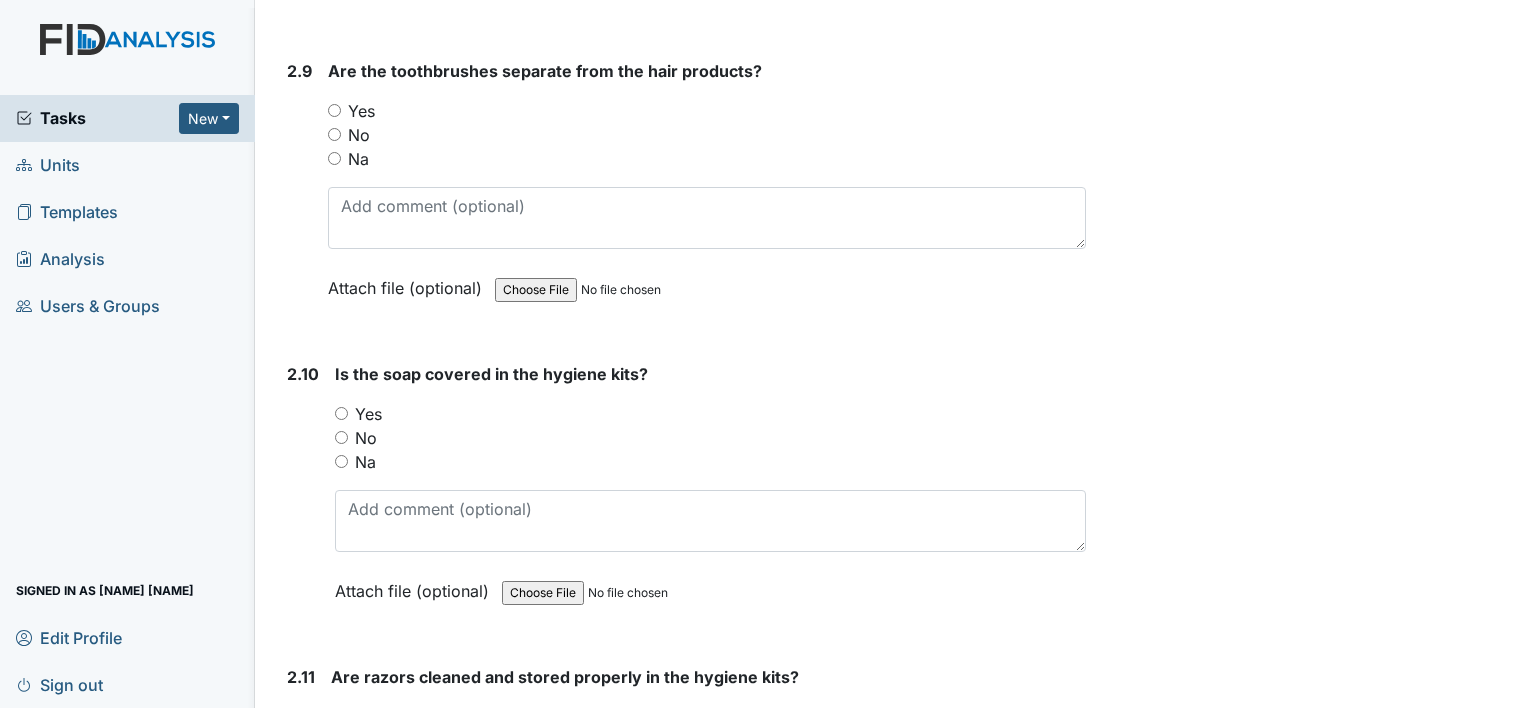 click on "Yes" at bounding box center (334, 110) 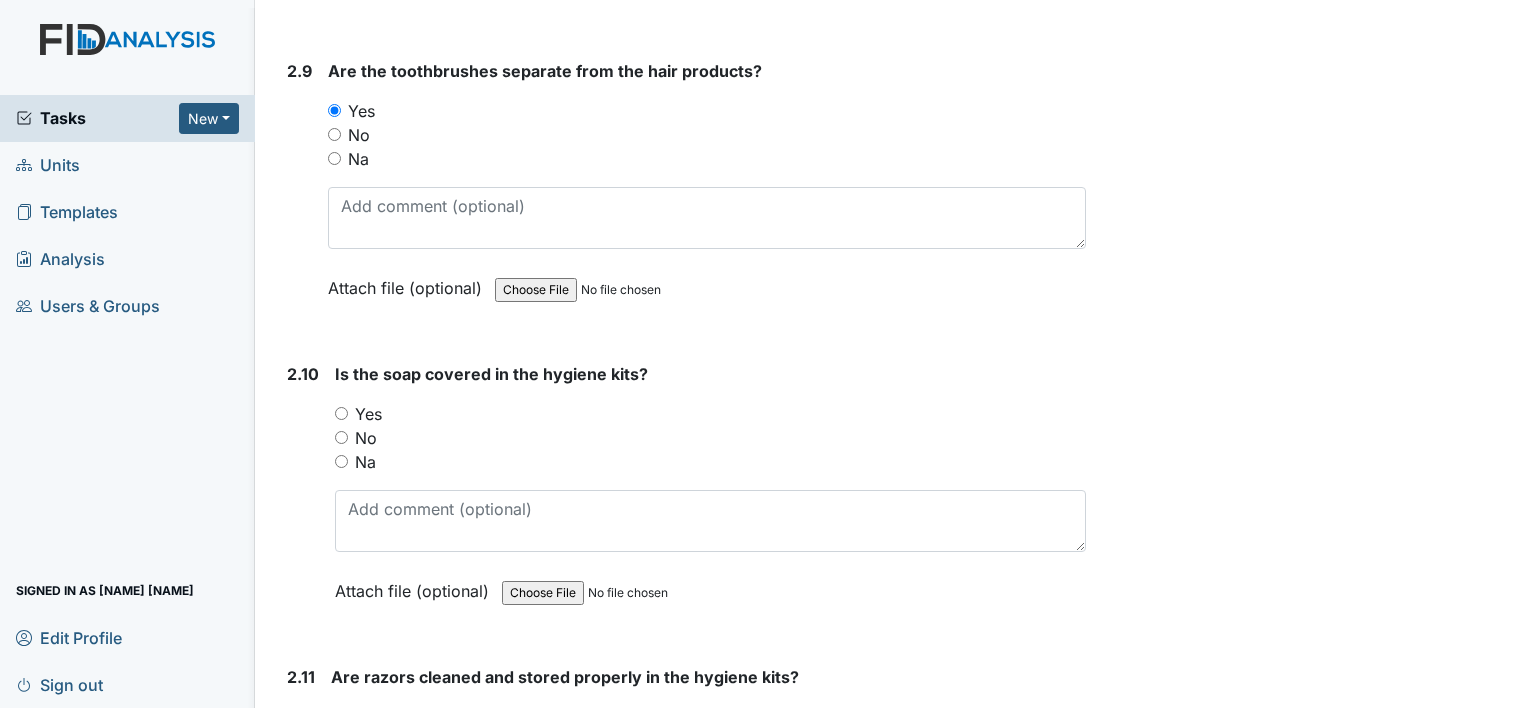 click on "Yes" at bounding box center [341, 413] 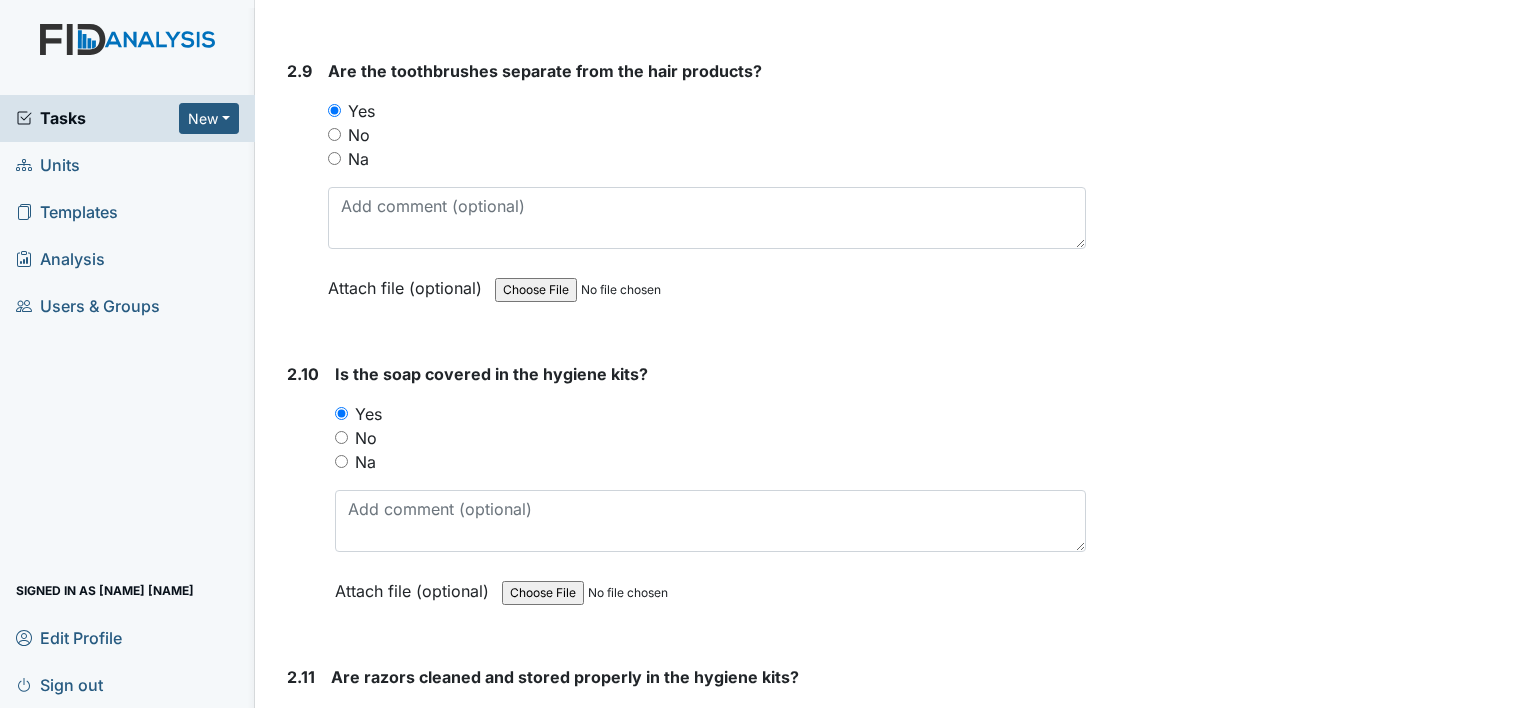click on "Yes" at bounding box center (337, 716) 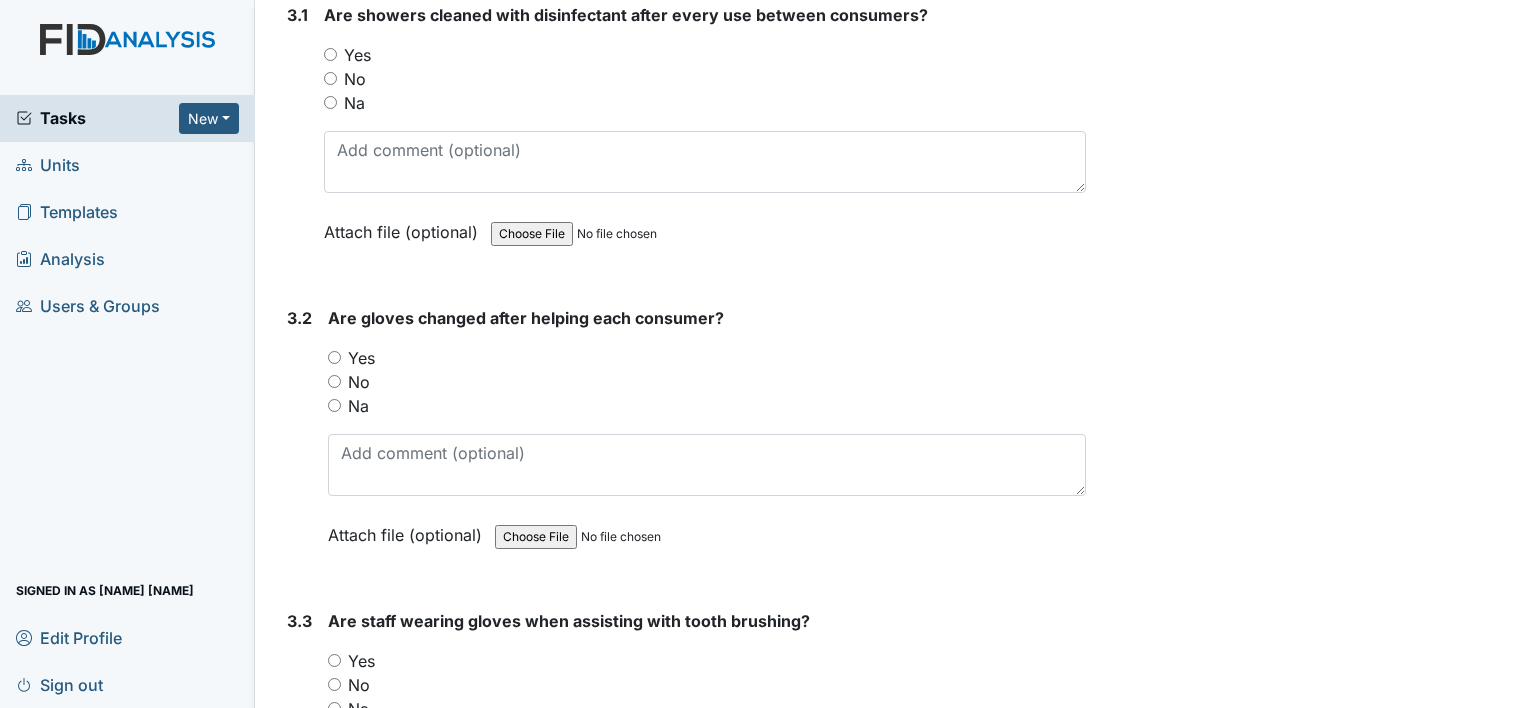 scroll, scrollTop: 5412, scrollLeft: 0, axis: vertical 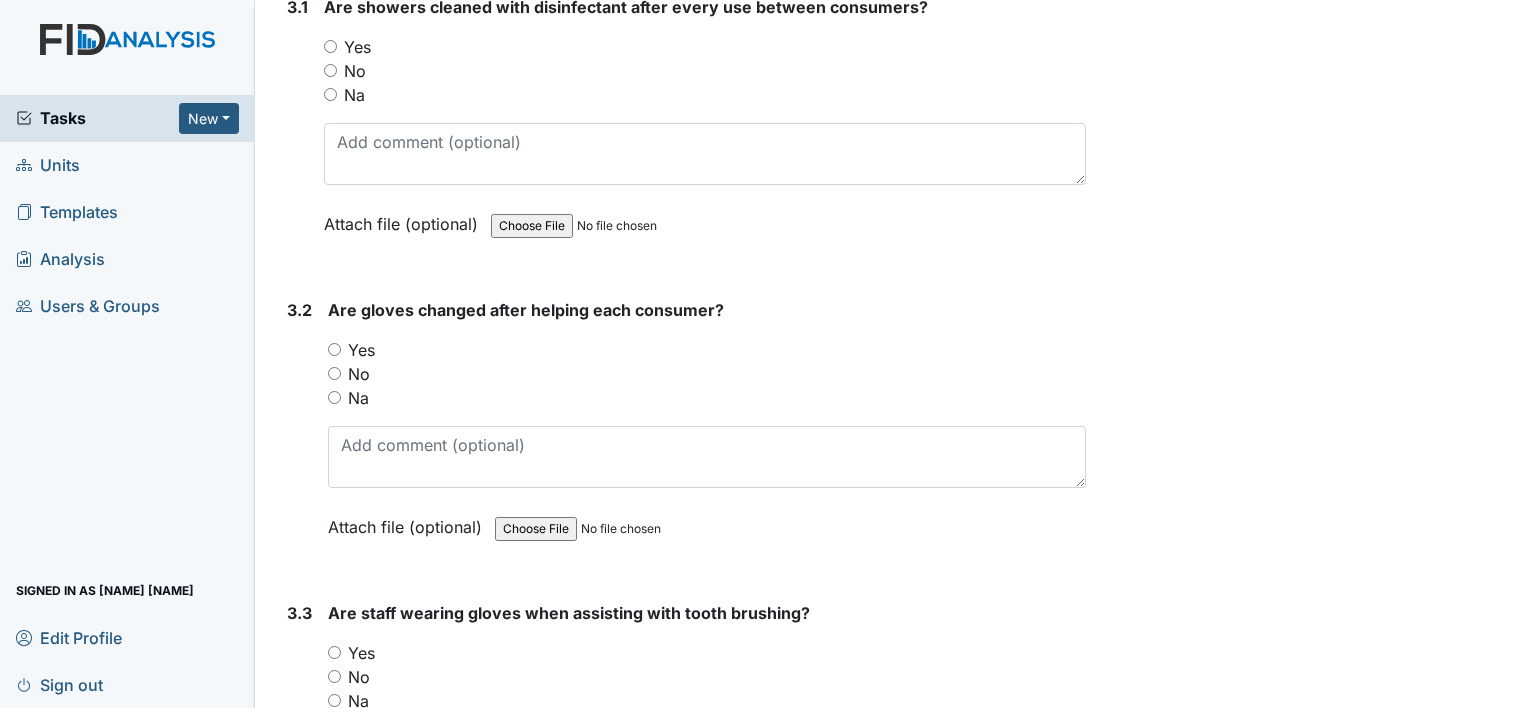 click on "Yes" at bounding box center [330, 46] 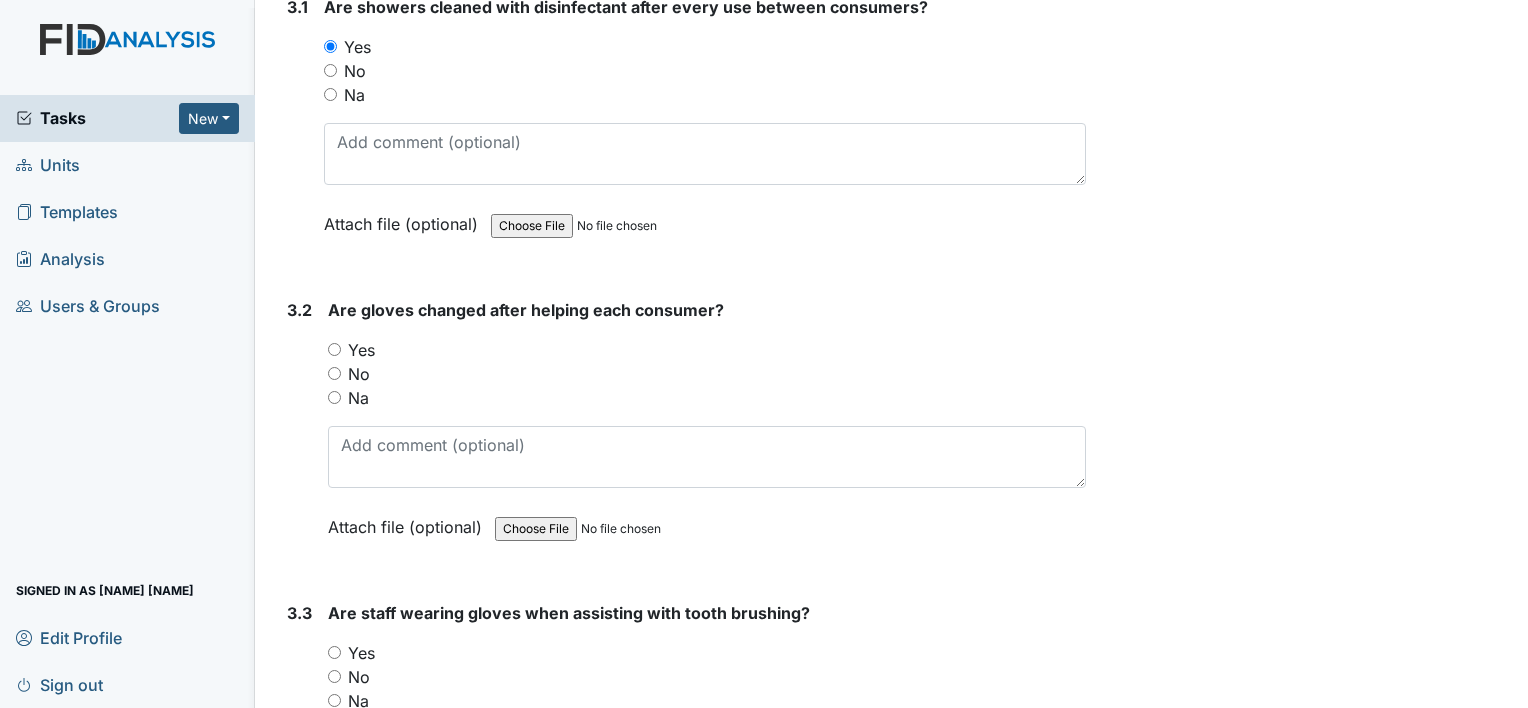 click on "Yes" at bounding box center [334, 349] 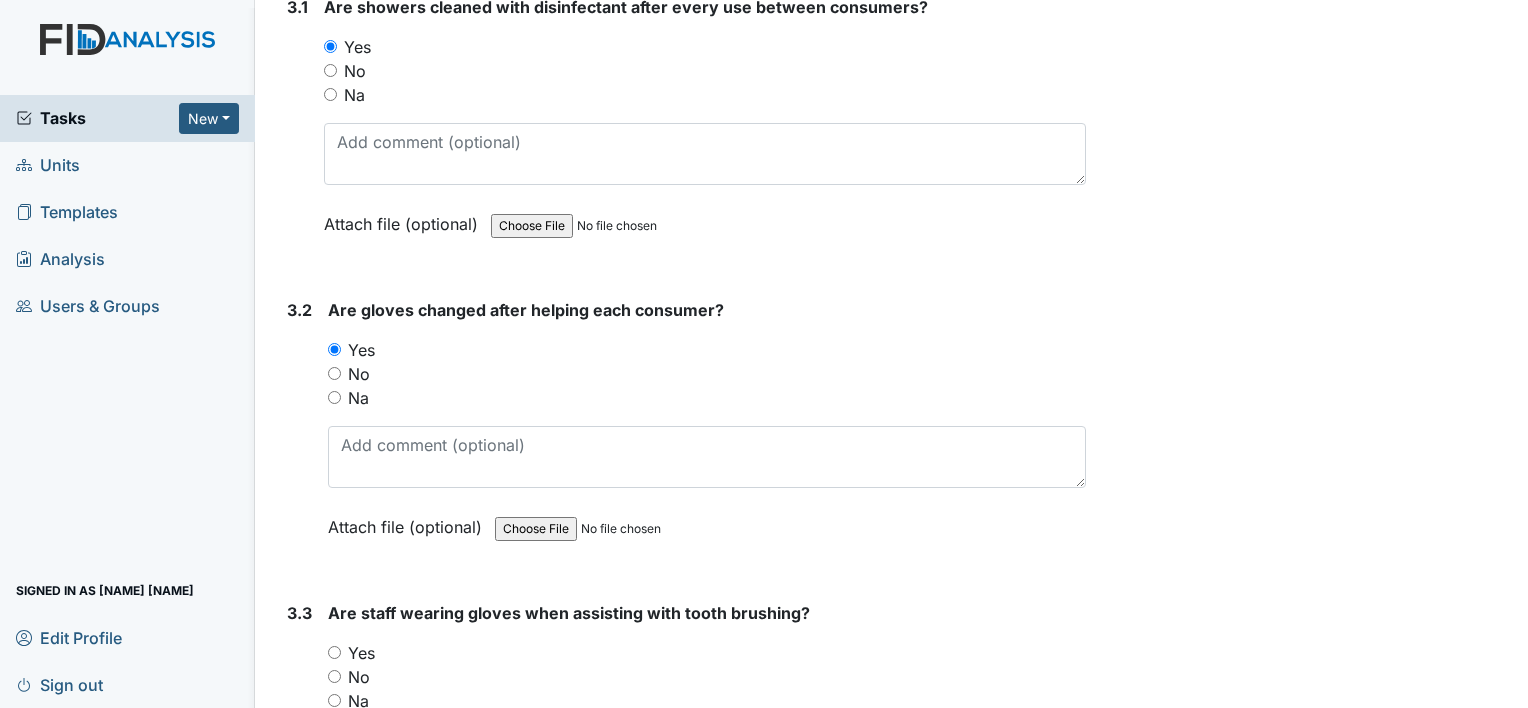 click on "Yes" at bounding box center (334, 652) 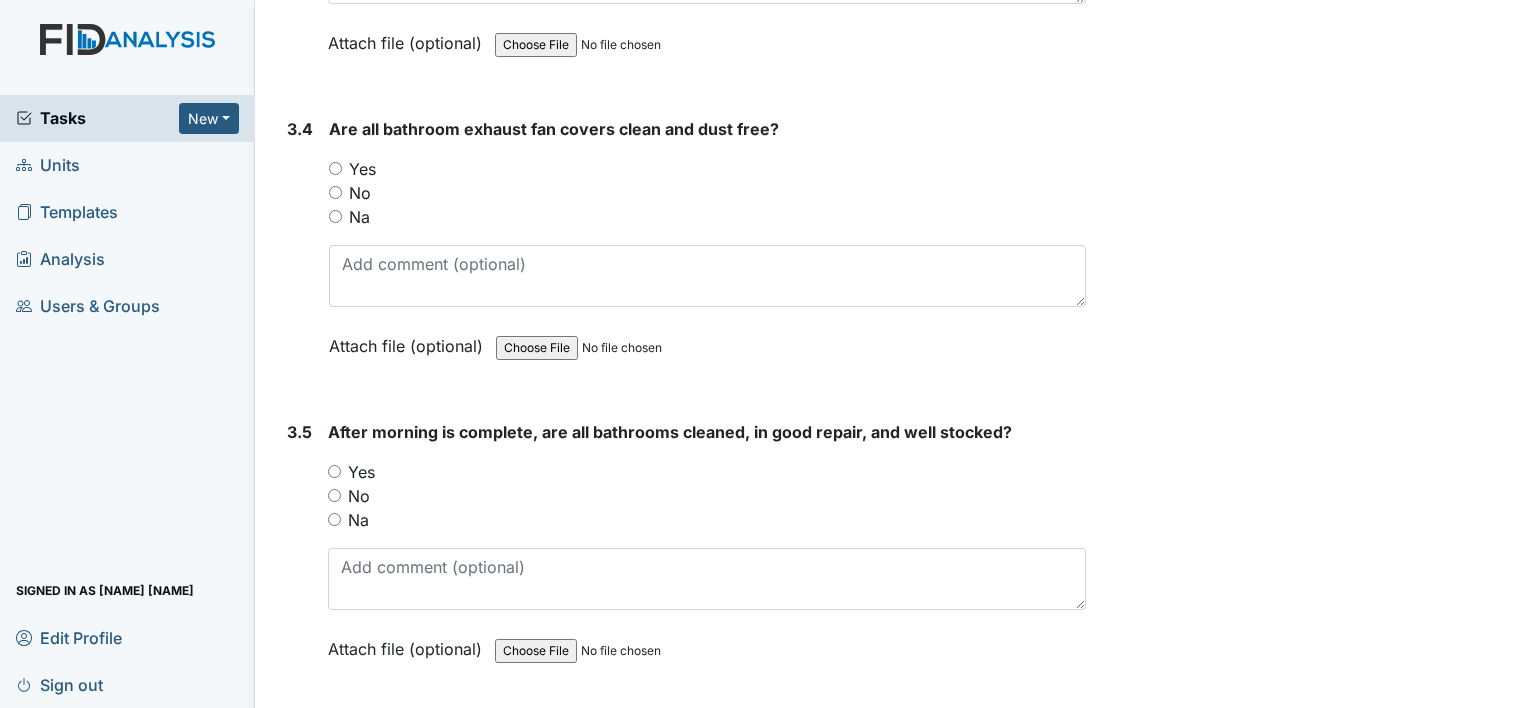 scroll, scrollTop: 6239, scrollLeft: 0, axis: vertical 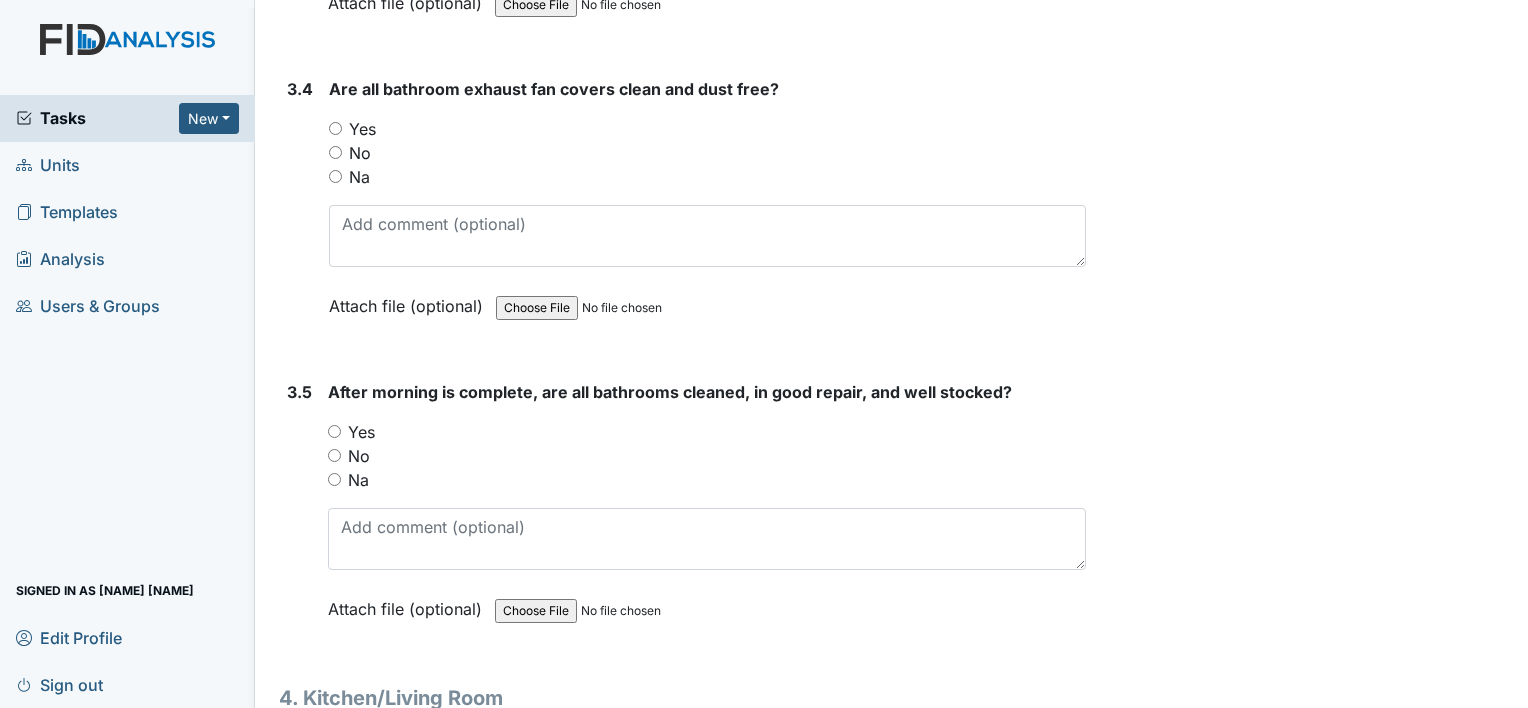 click on "Yes" at bounding box center (335, 128) 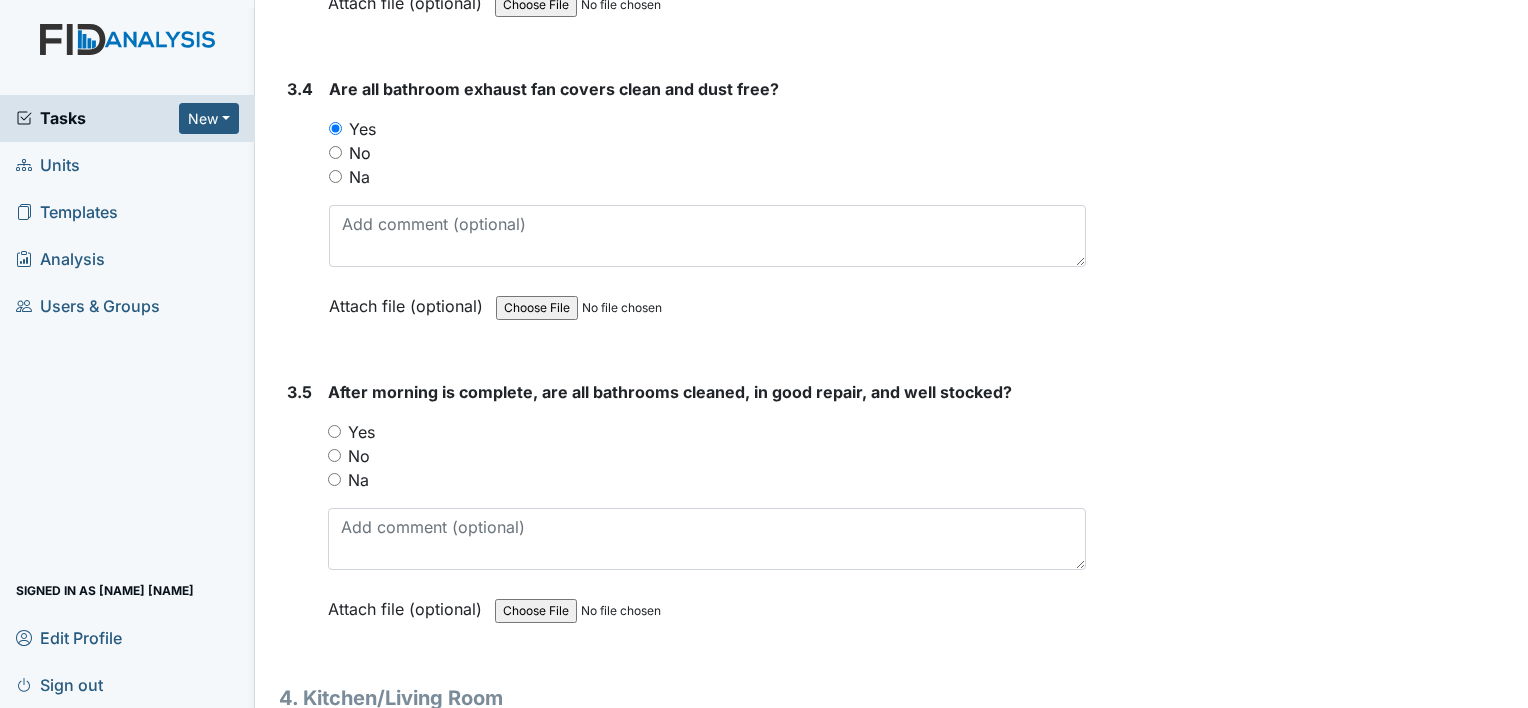 click on "Yes" at bounding box center (334, 431) 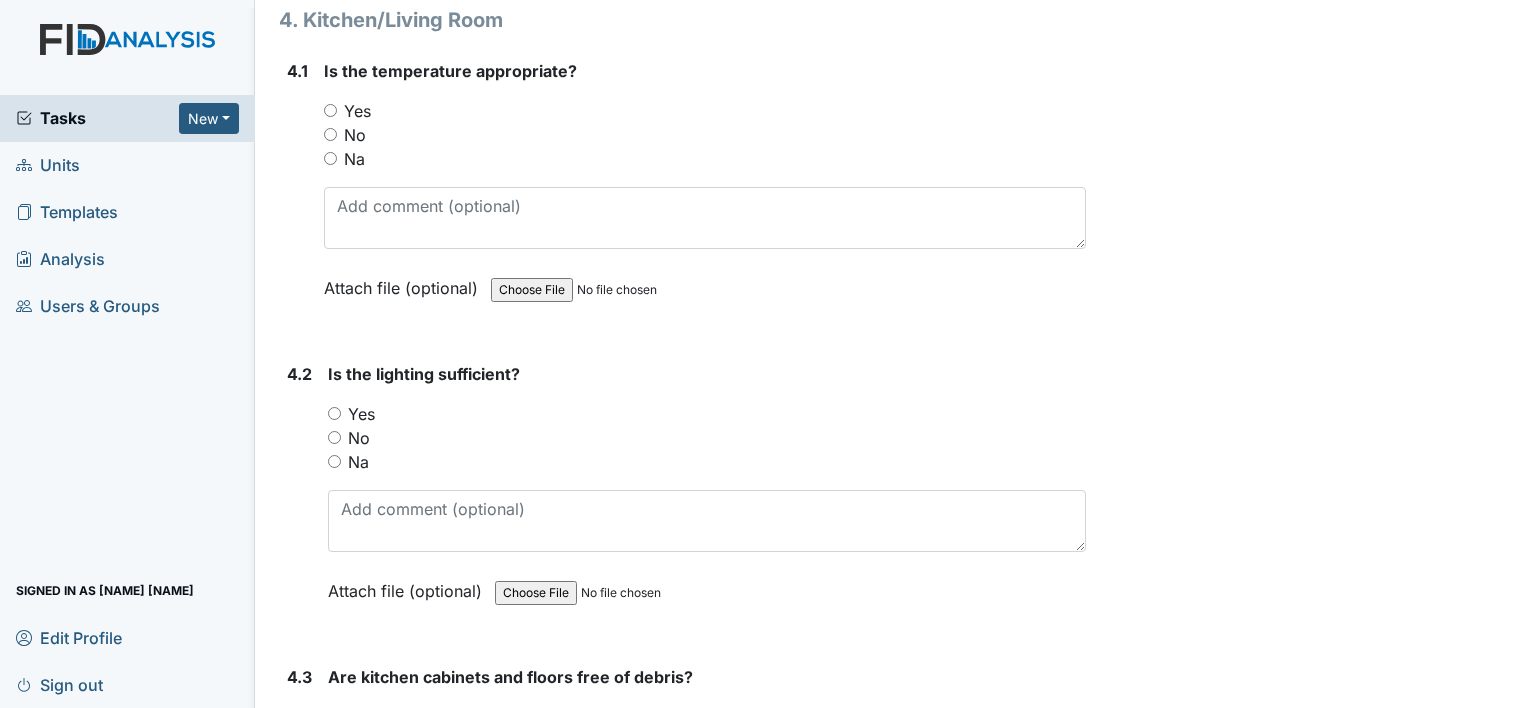 scroll, scrollTop: 6919, scrollLeft: 0, axis: vertical 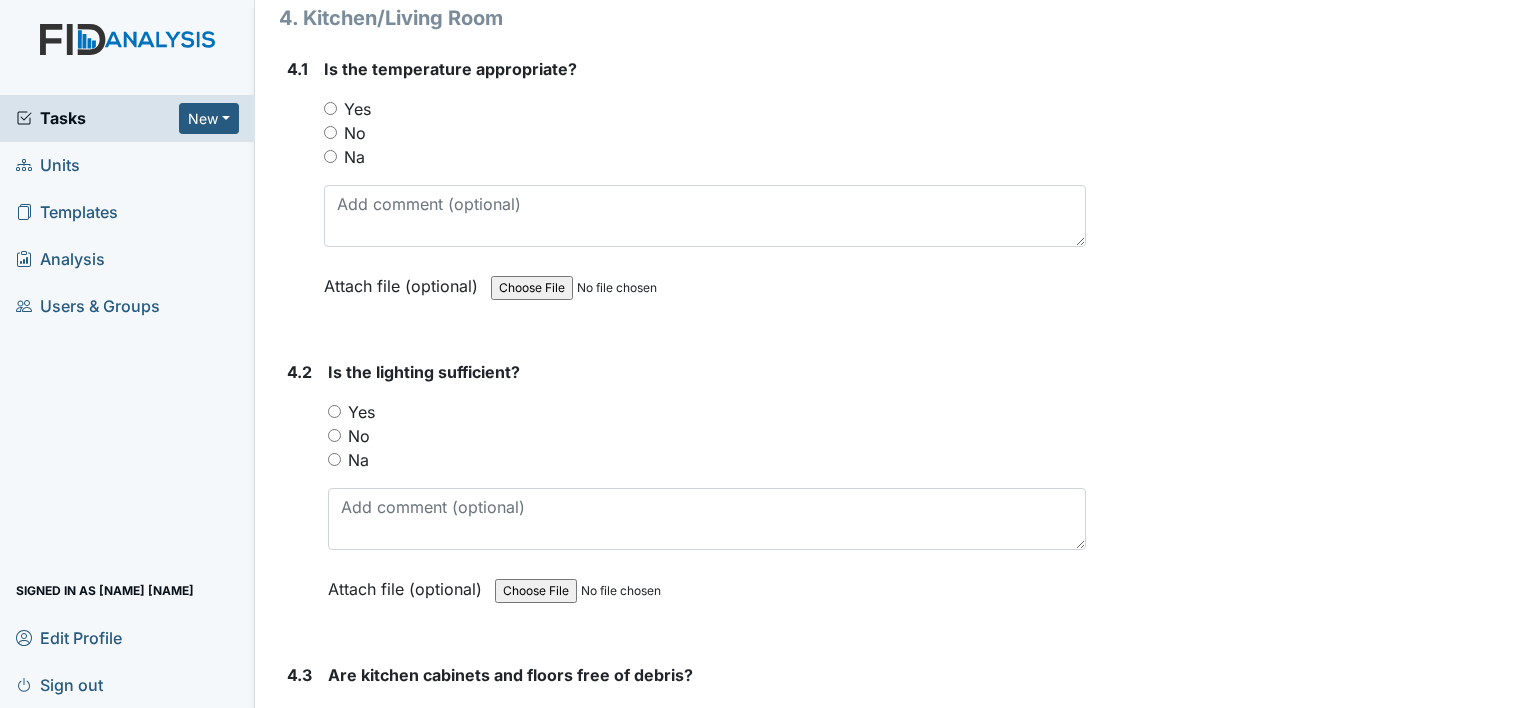click on "Yes" at bounding box center (330, 108) 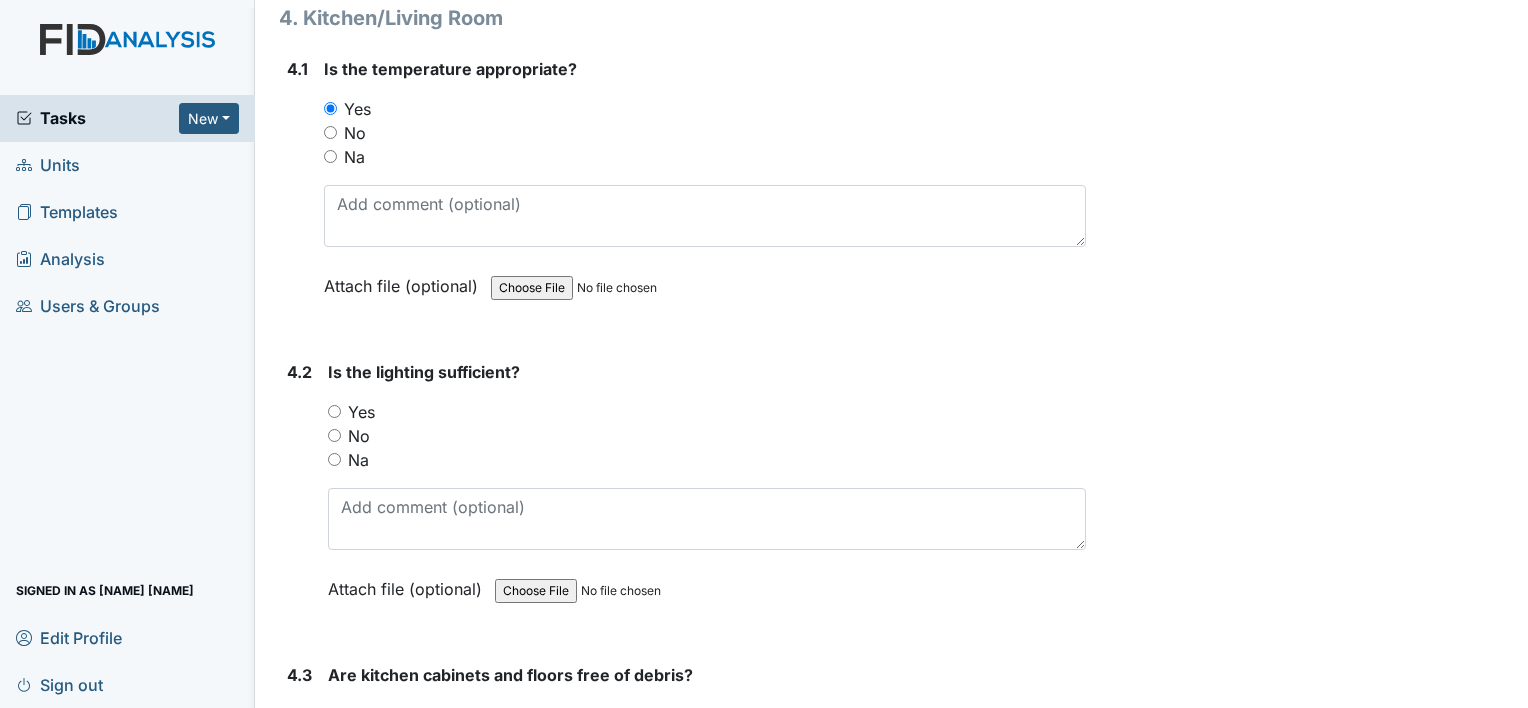 click on "Yes" at bounding box center [334, 411] 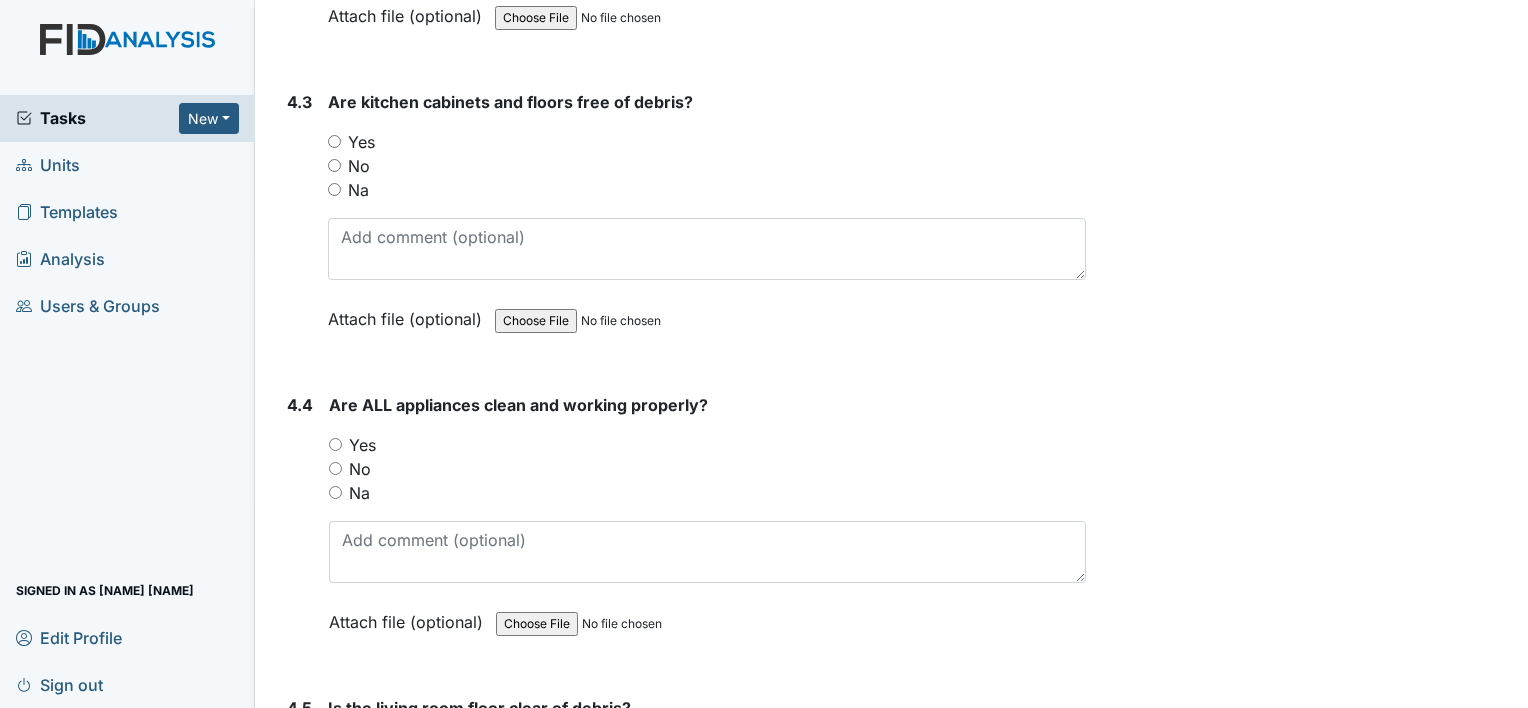scroll, scrollTop: 7532, scrollLeft: 0, axis: vertical 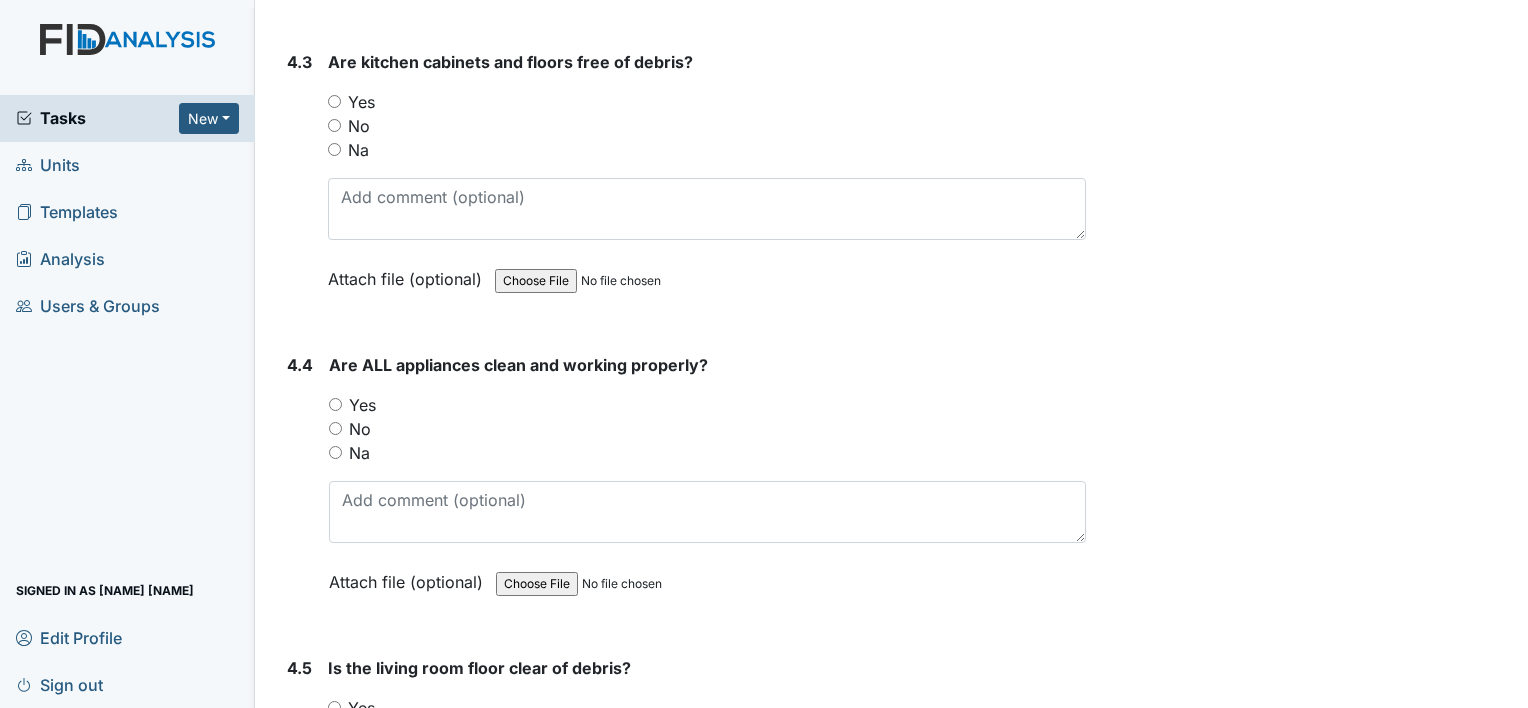 click on "Yes" at bounding box center (334, 101) 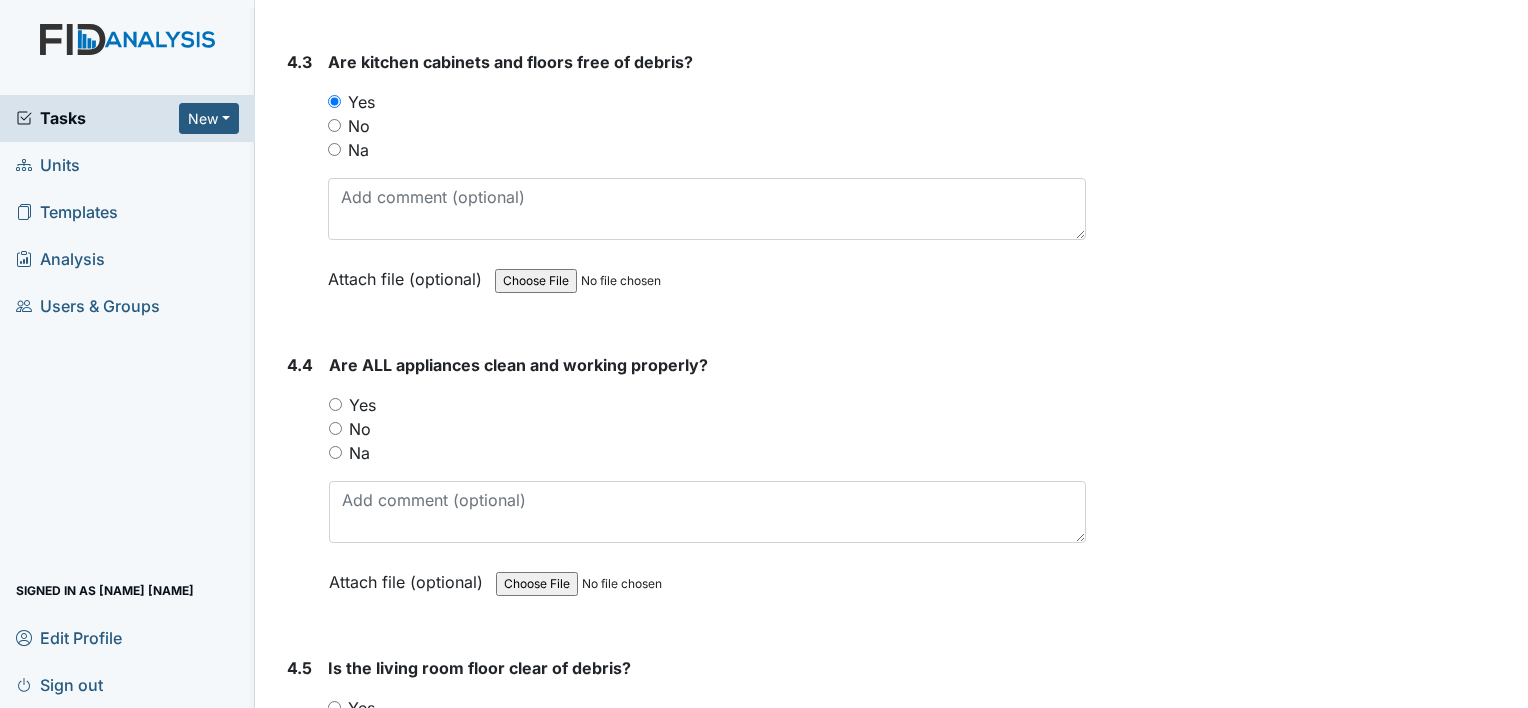 click on "Yes" at bounding box center (335, 404) 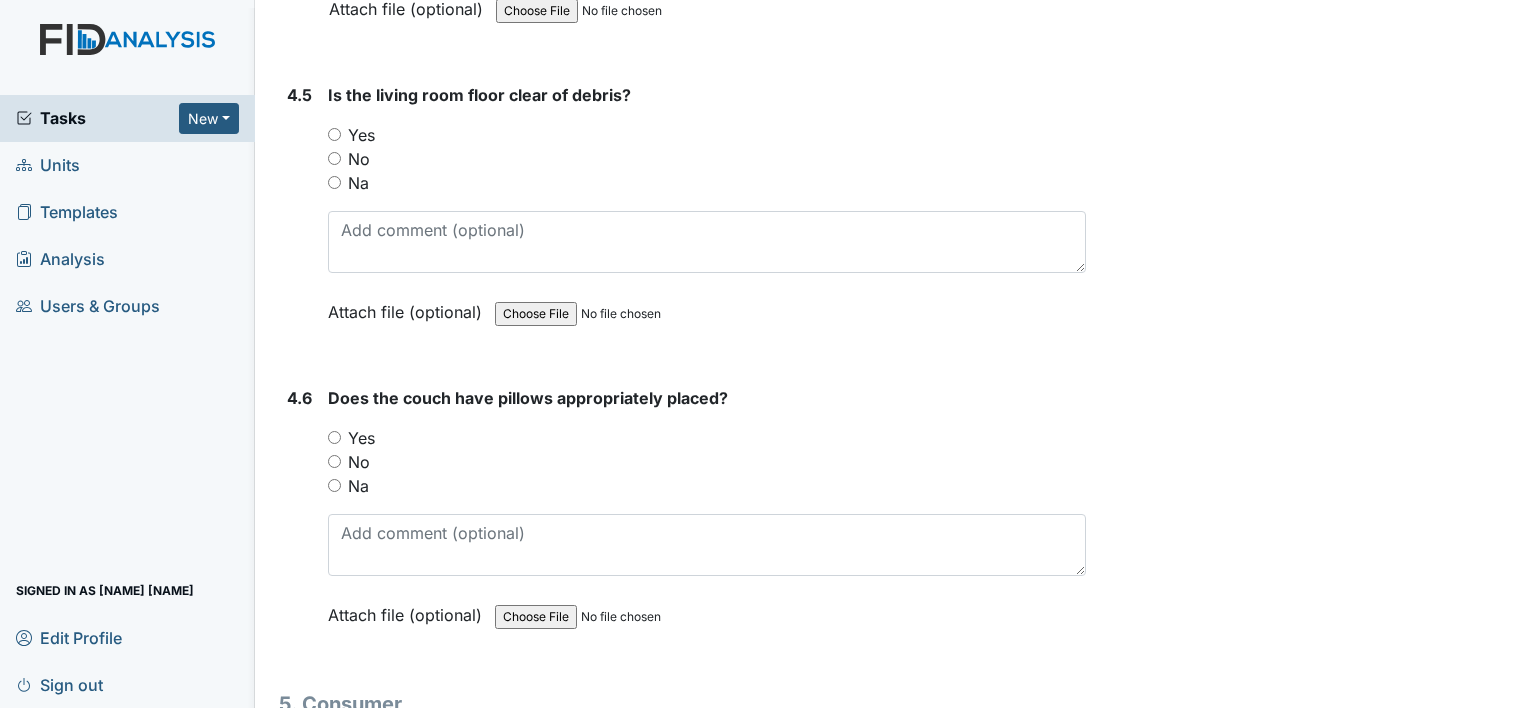 scroll, scrollTop: 8145, scrollLeft: 0, axis: vertical 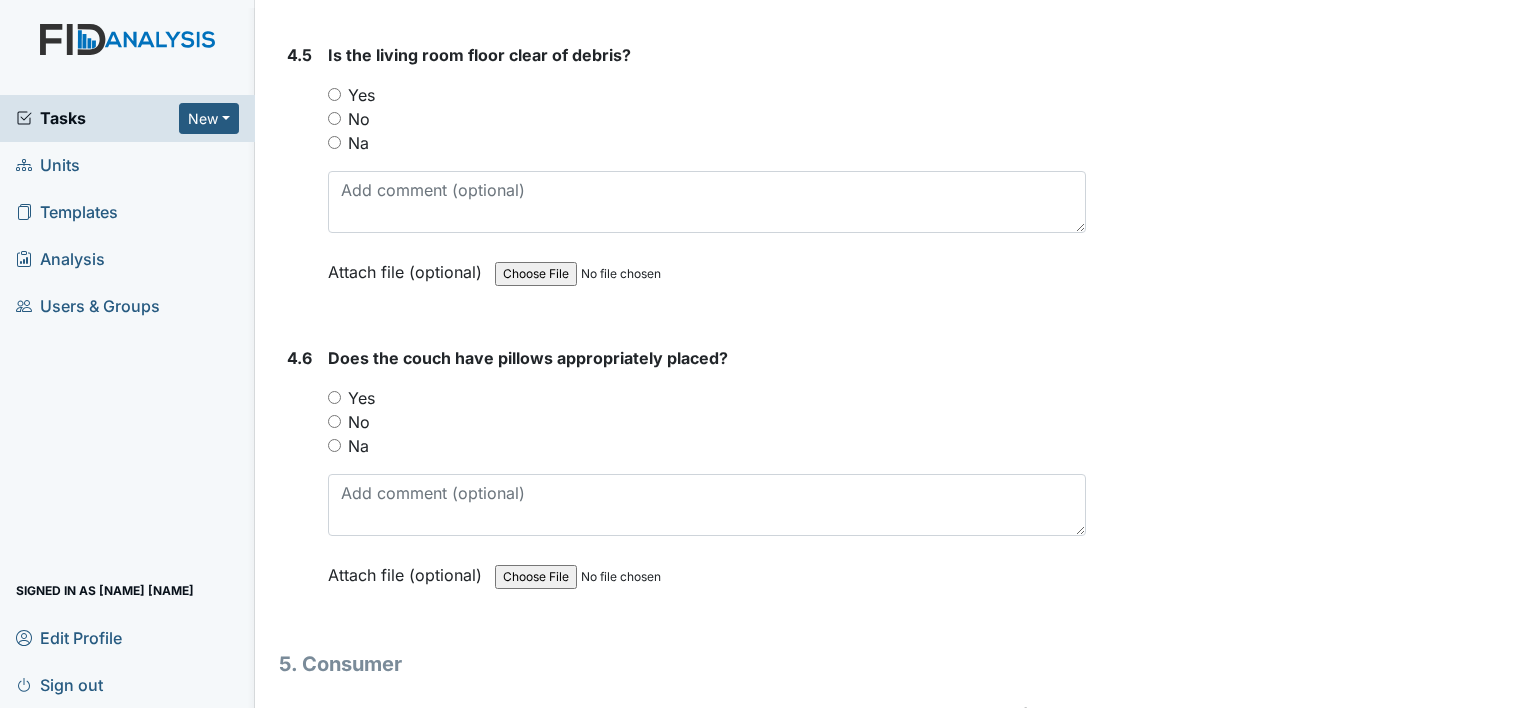 click on "Yes" at bounding box center (334, 94) 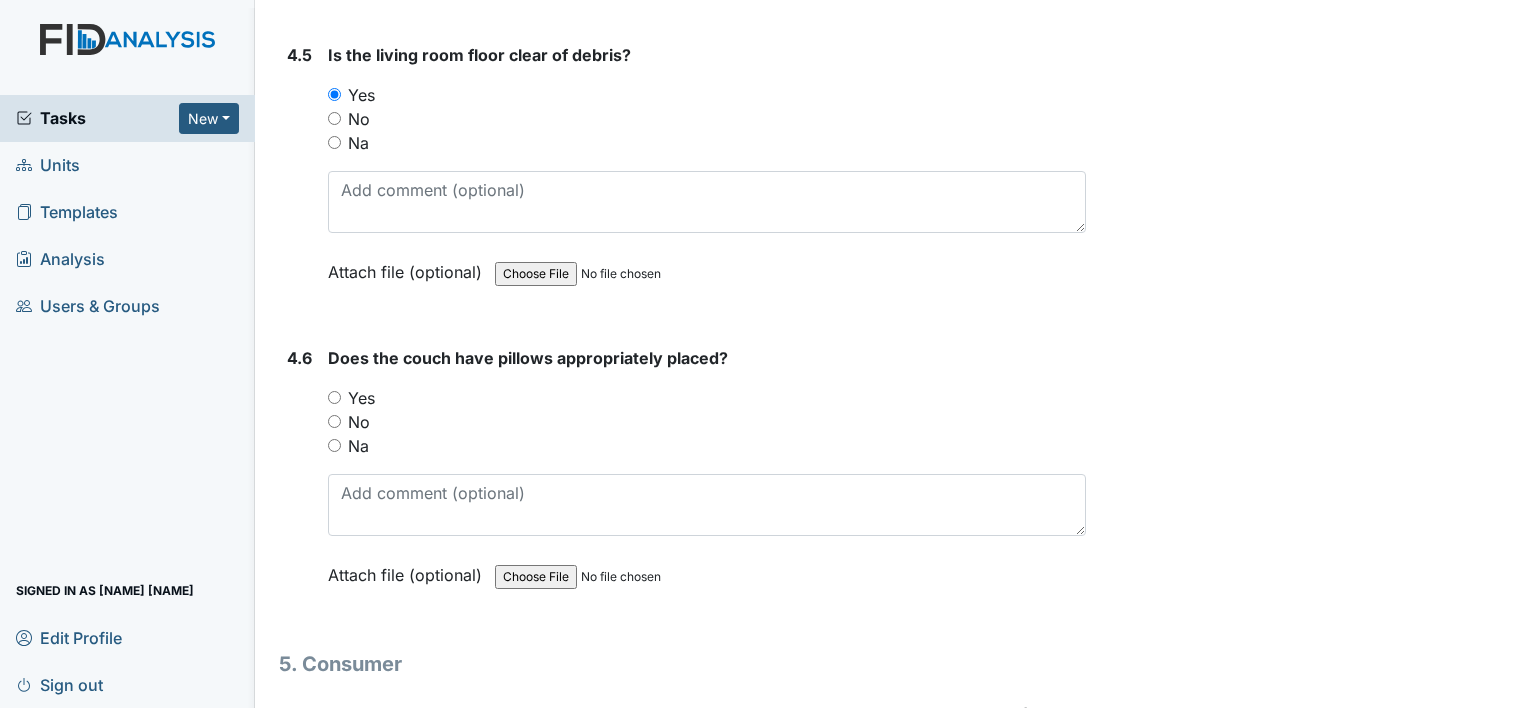 click on "Yes" at bounding box center (334, 397) 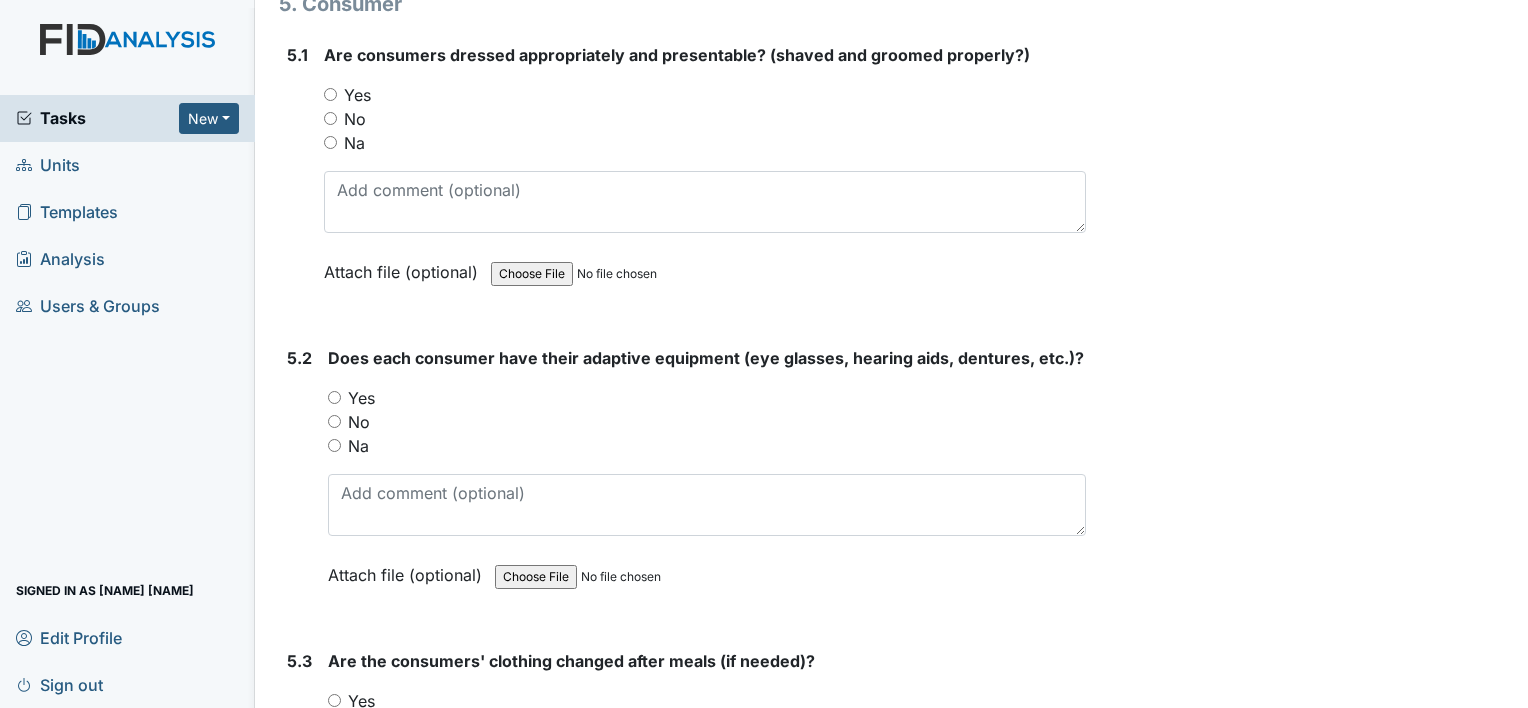 scroll, scrollTop: 8812, scrollLeft: 0, axis: vertical 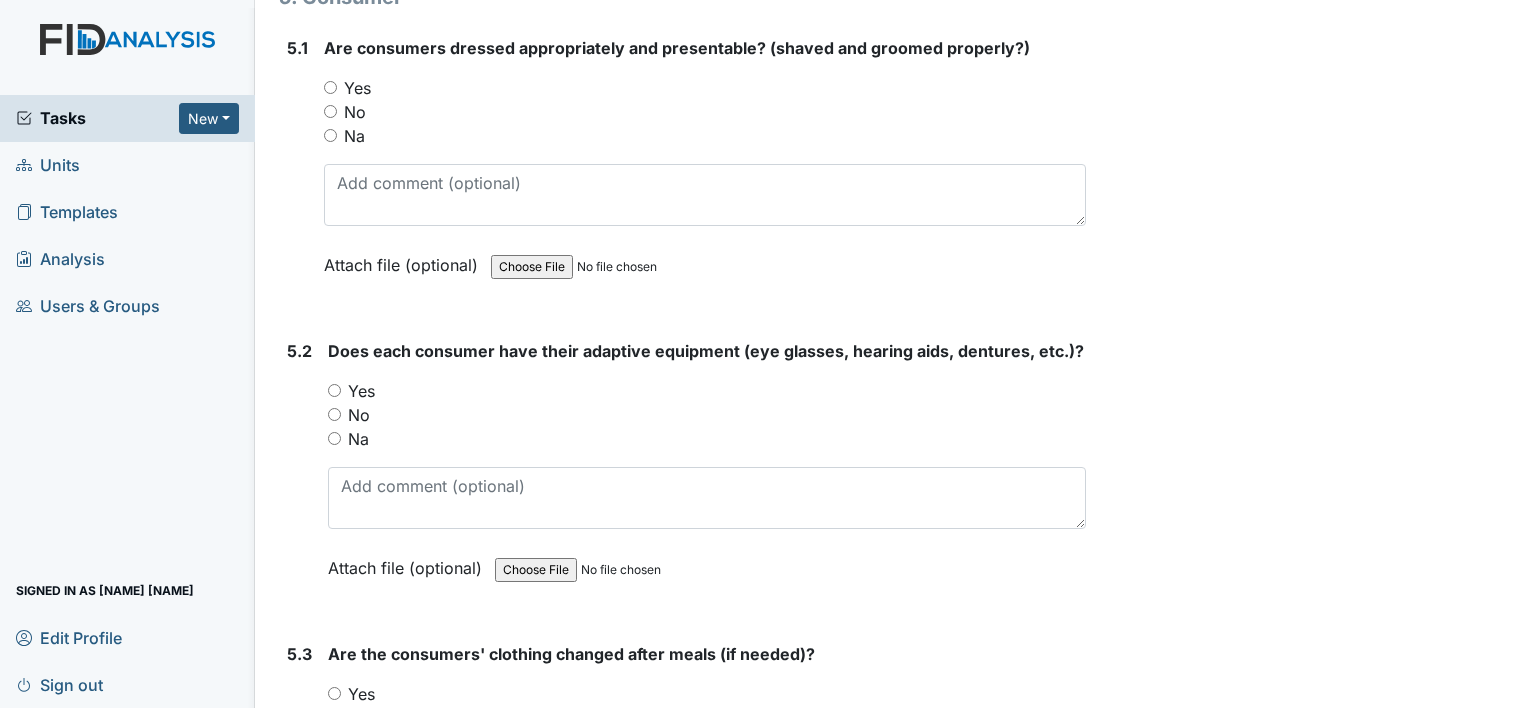 click on "Yes" at bounding box center [330, 87] 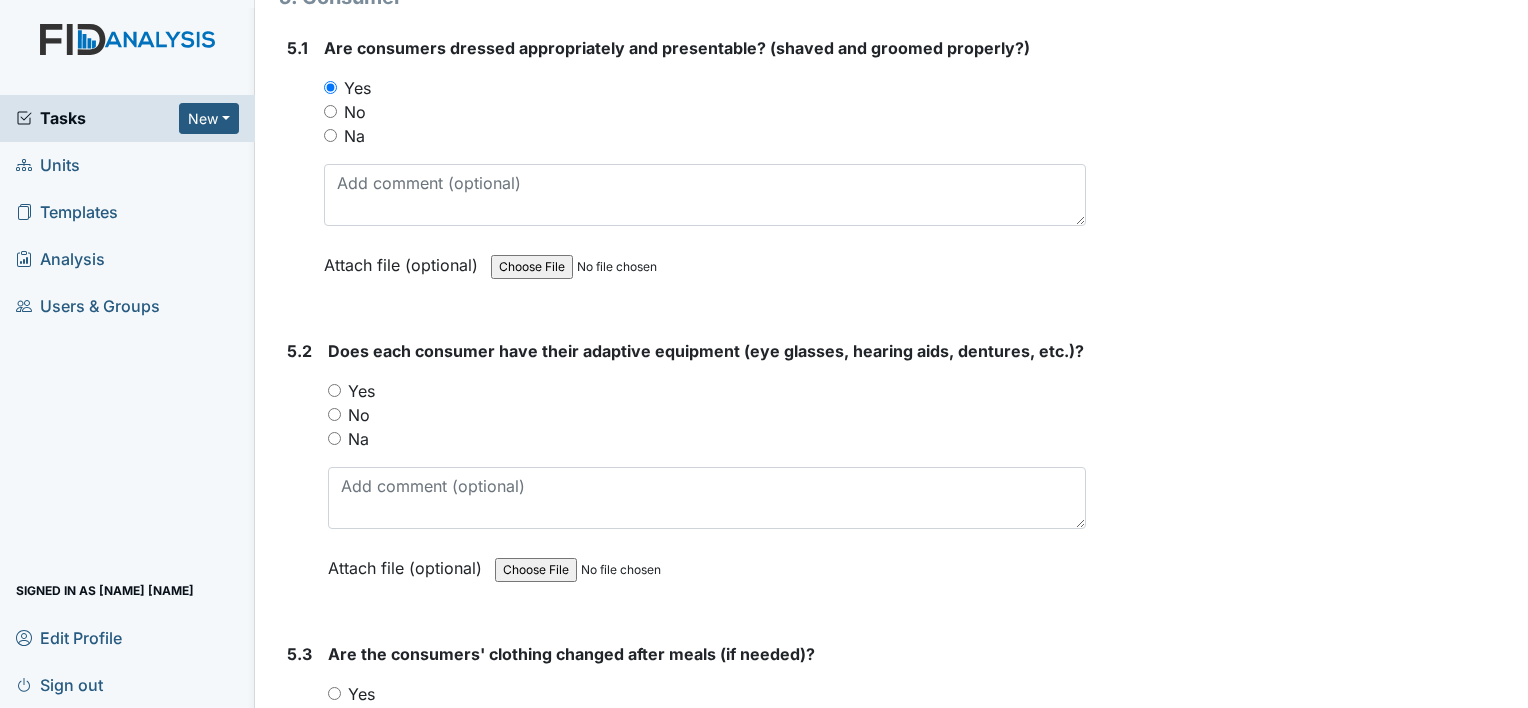 click on "Yes" at bounding box center (334, 390) 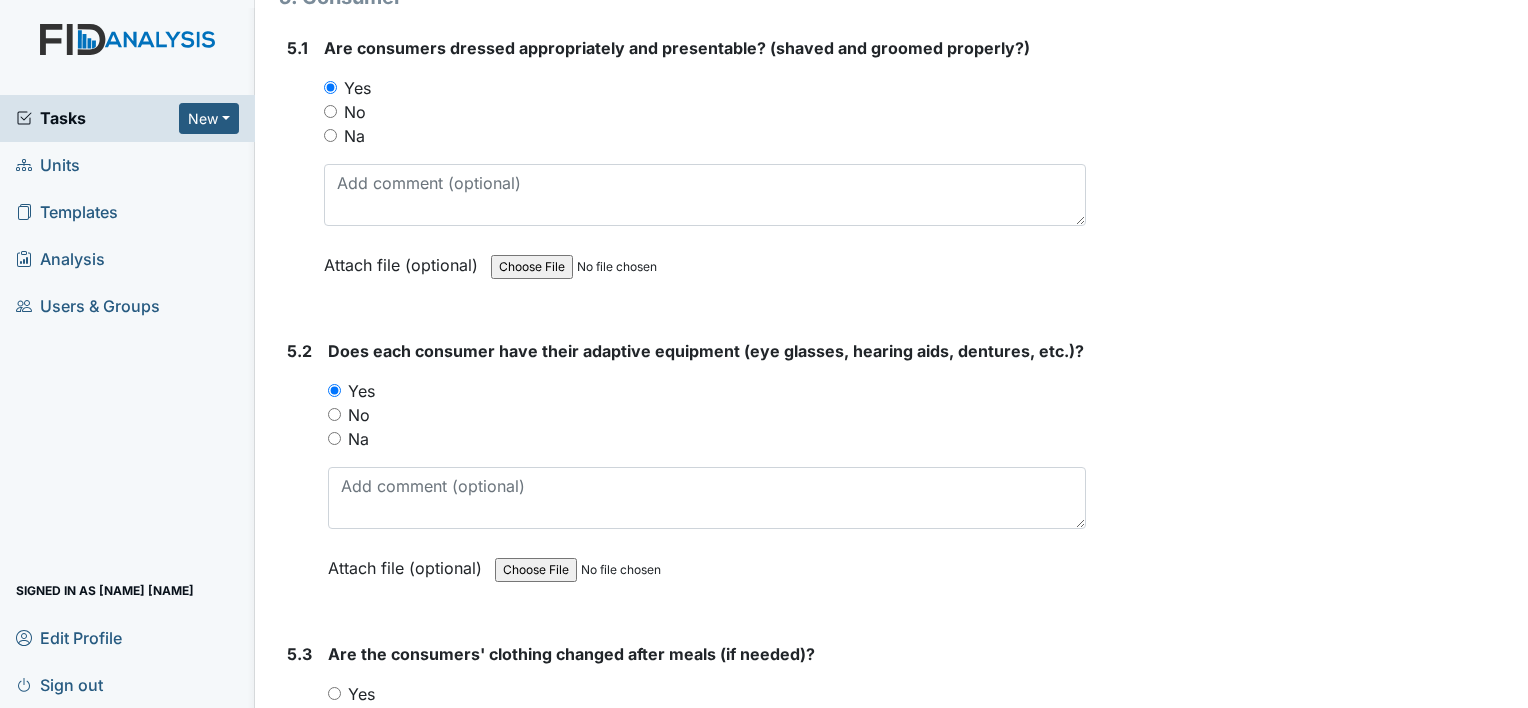 click on "Yes" at bounding box center (334, 693) 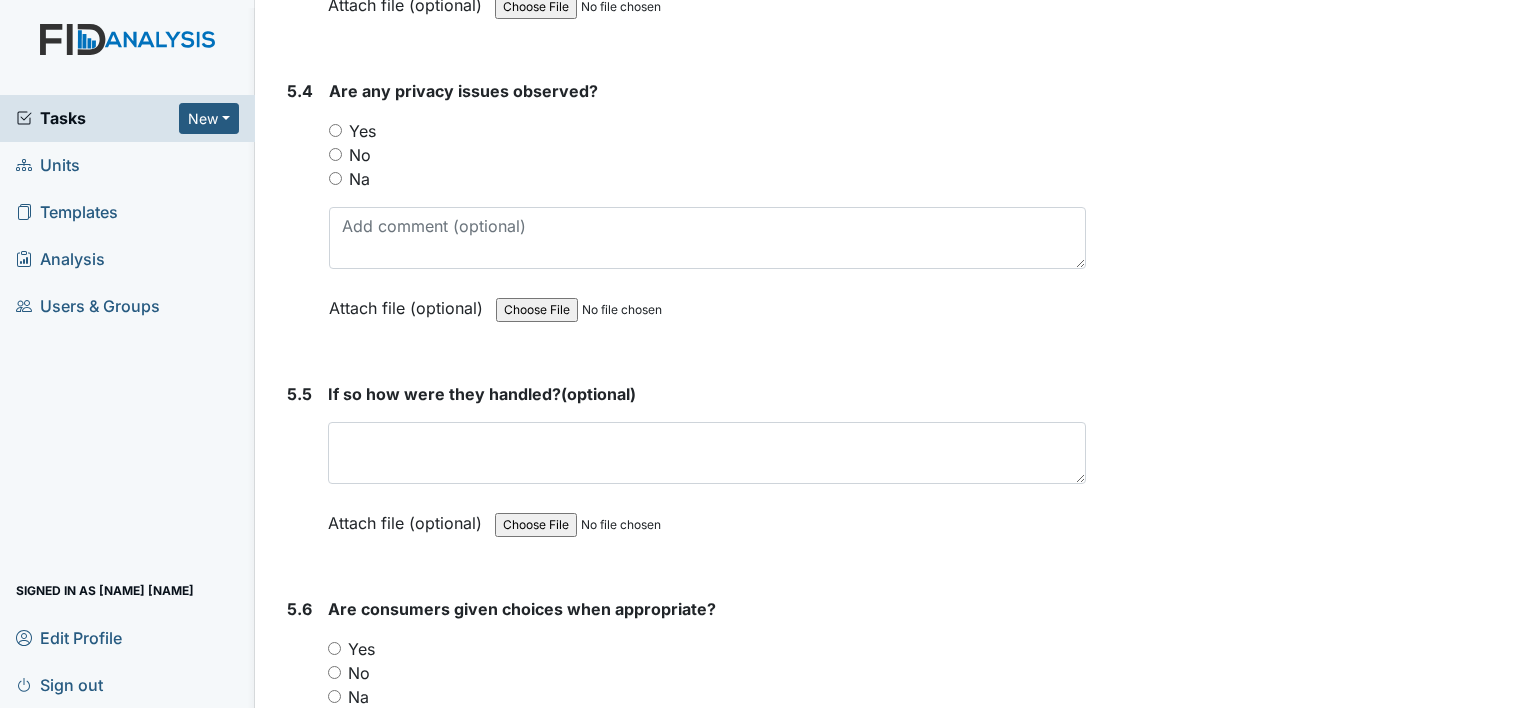 scroll, scrollTop: 9679, scrollLeft: 0, axis: vertical 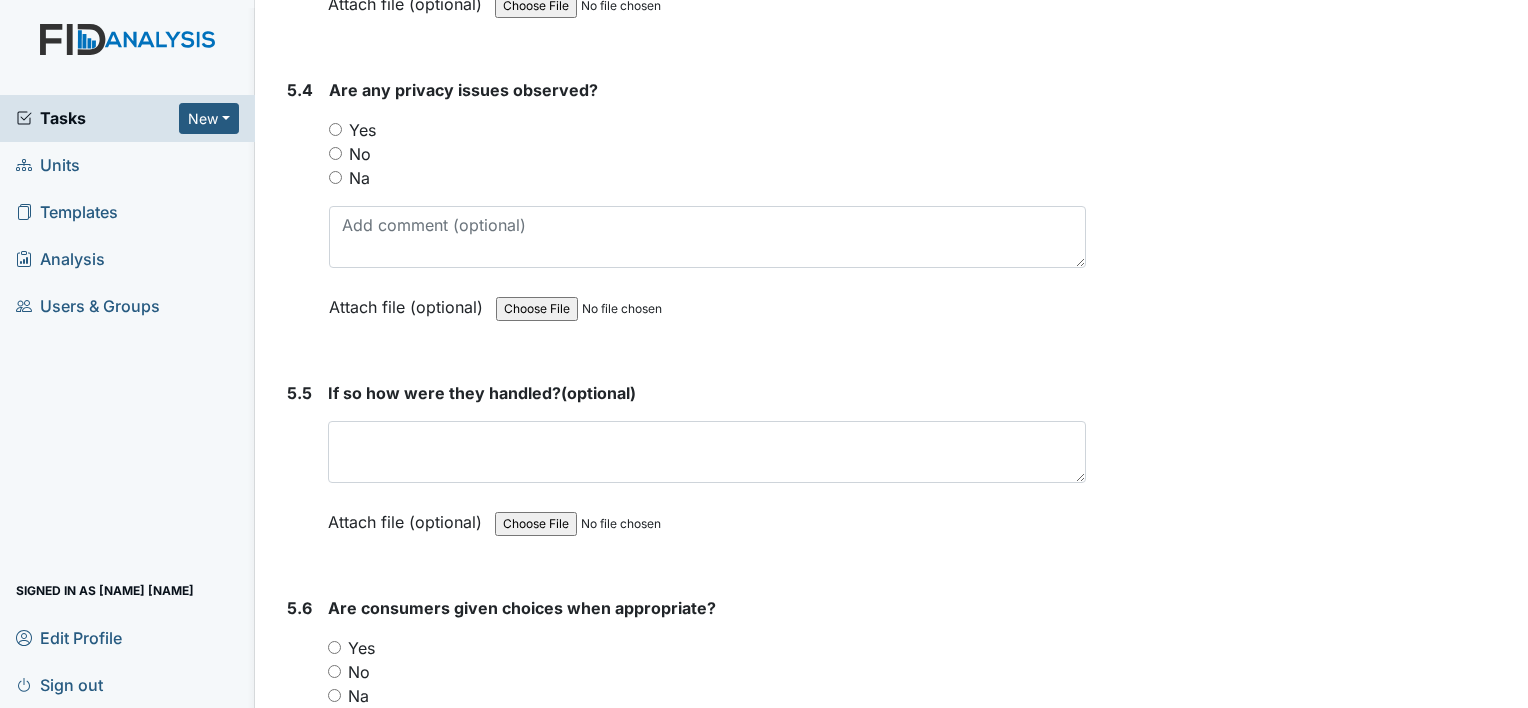 click on "No" at bounding box center [335, 153] 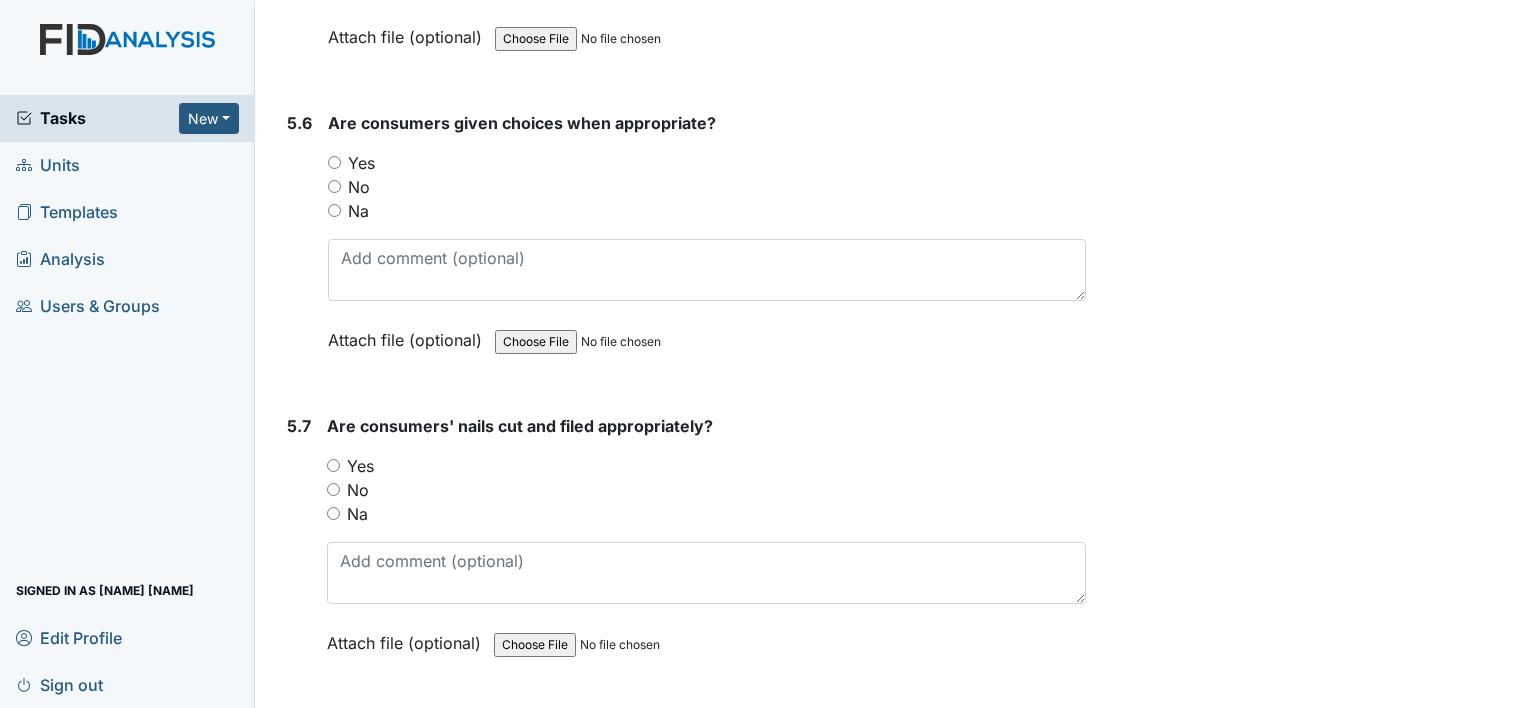 scroll, scrollTop: 10124, scrollLeft: 0, axis: vertical 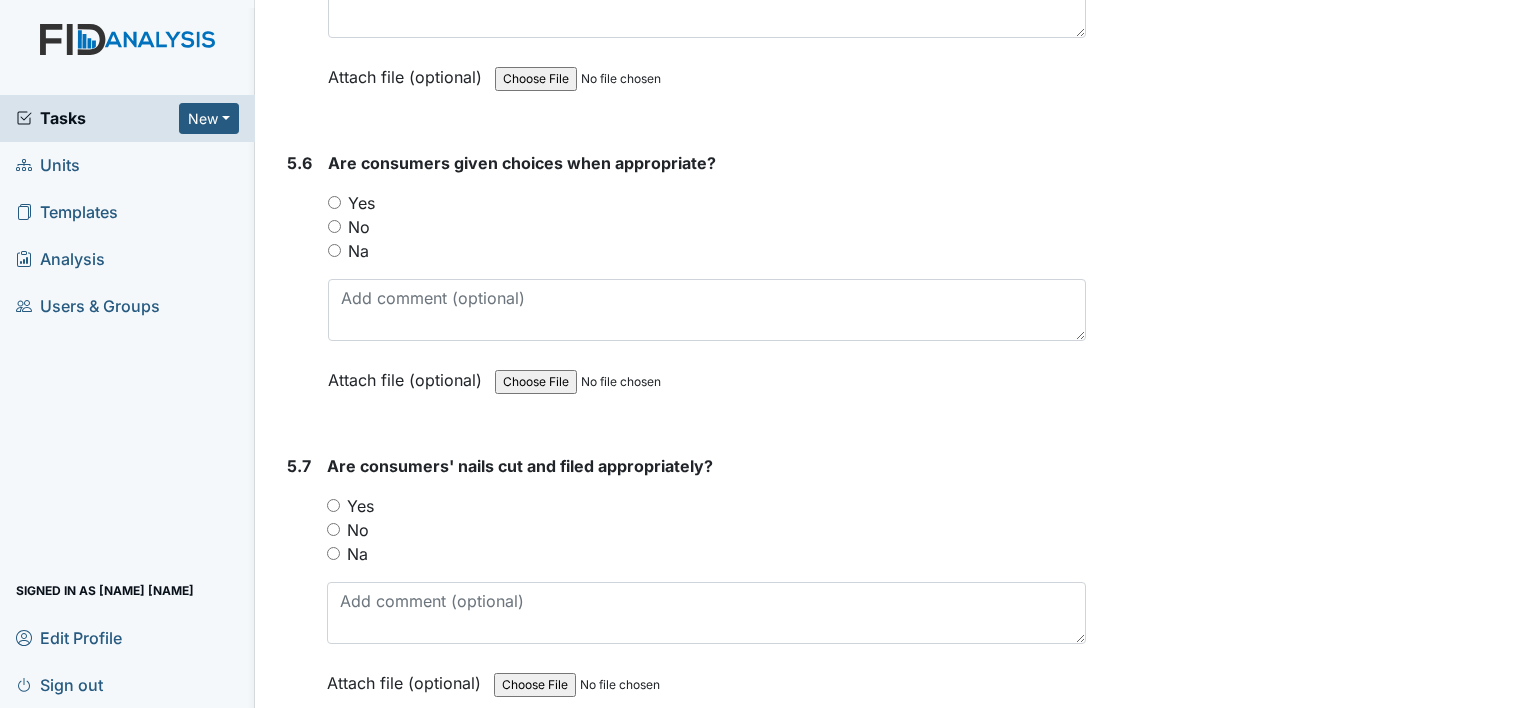 click on "Yes" at bounding box center (334, 202) 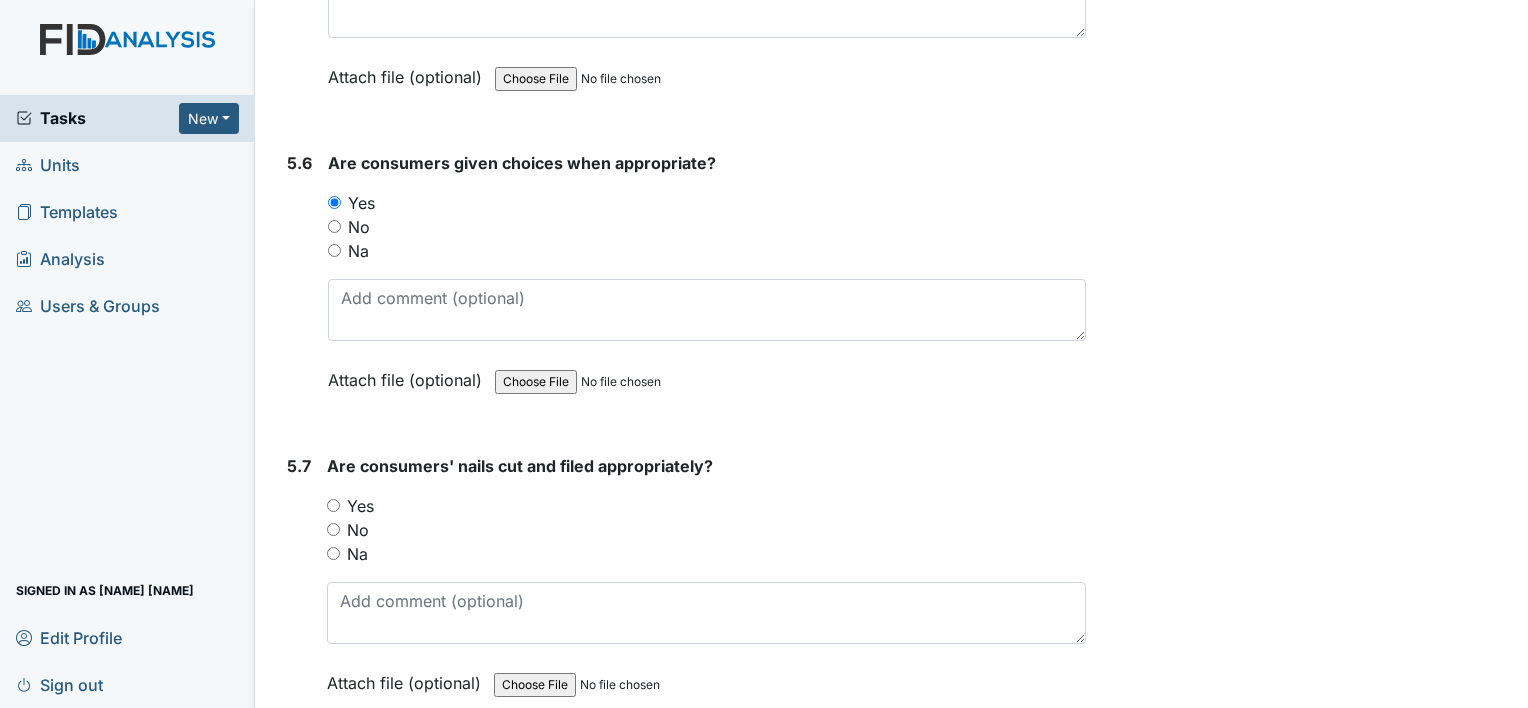 click on "Yes" at bounding box center [333, 505] 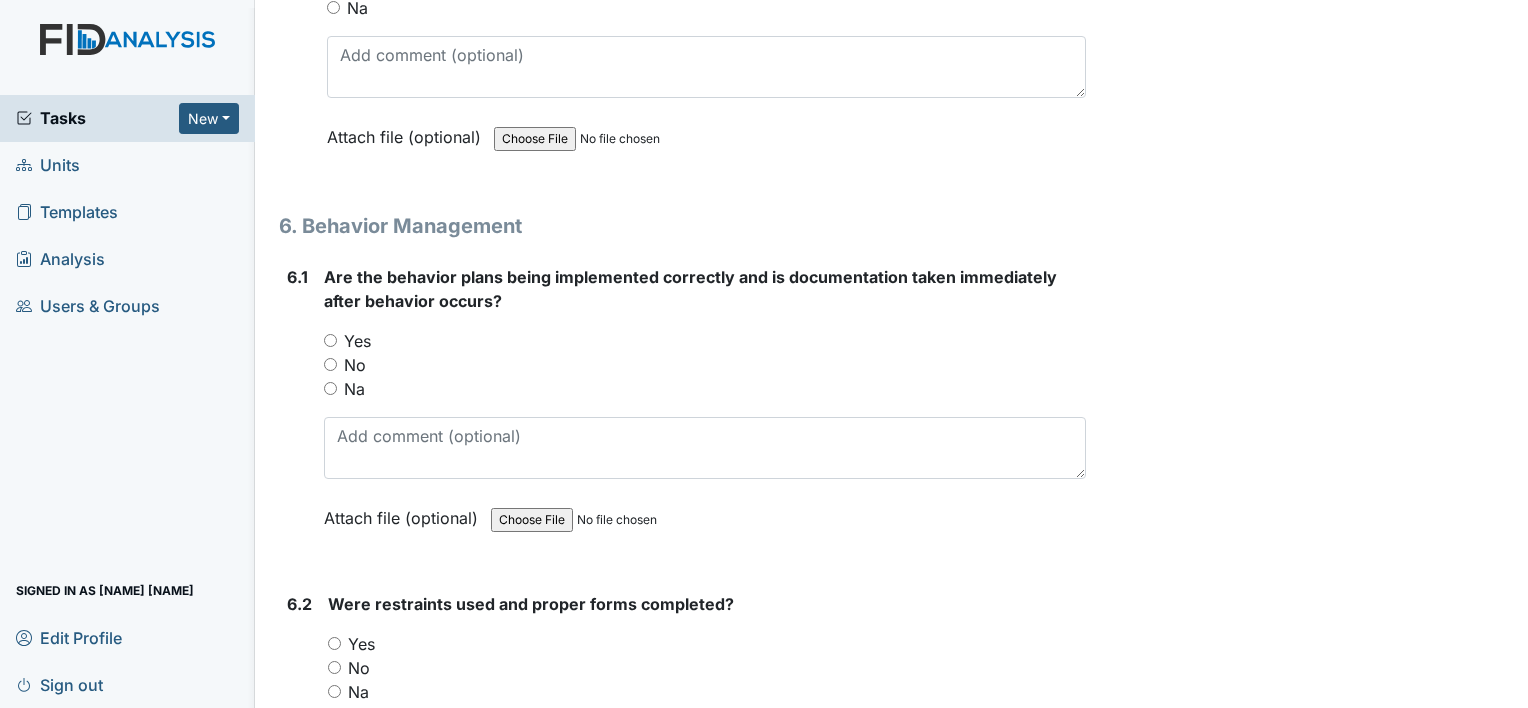 scroll, scrollTop: 10710, scrollLeft: 0, axis: vertical 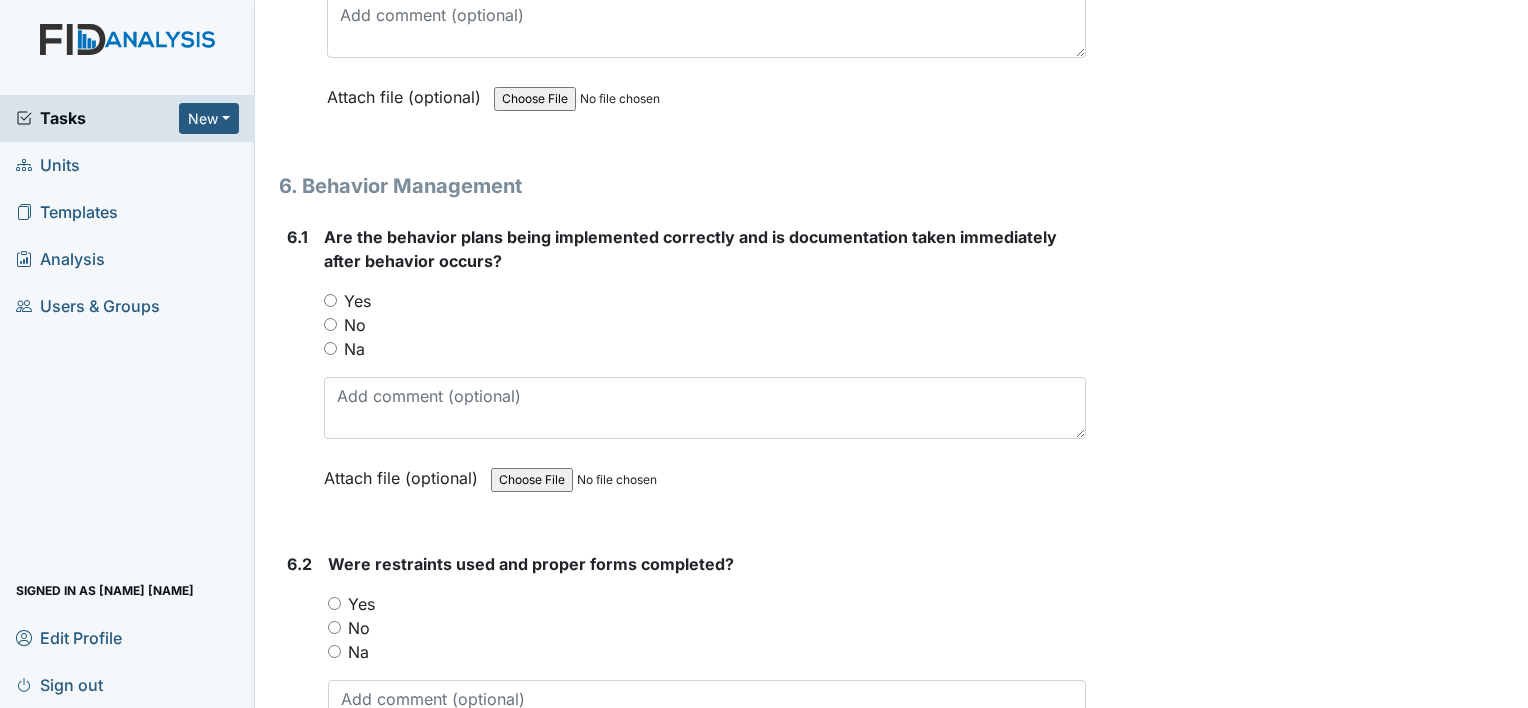 click on "Yes" at bounding box center (330, 300) 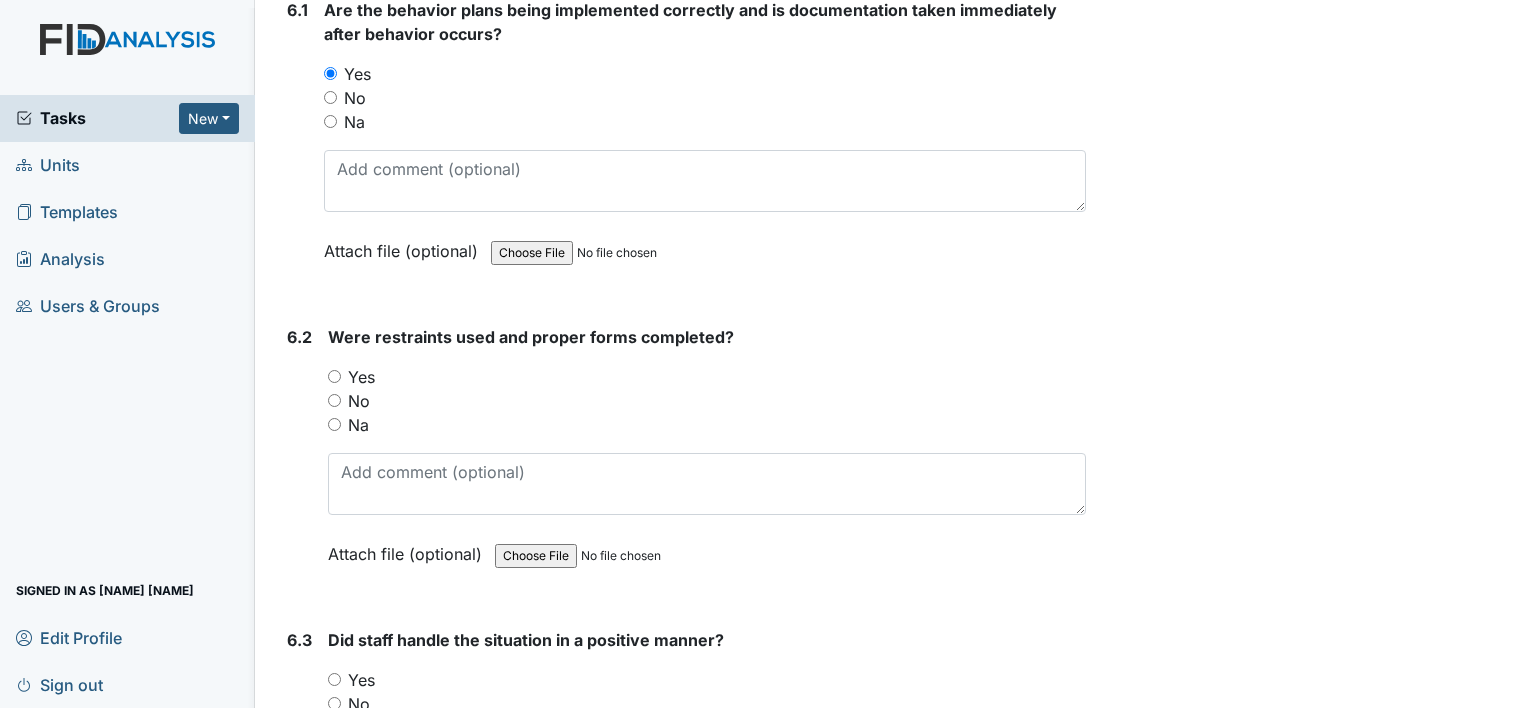scroll, scrollTop: 10977, scrollLeft: 0, axis: vertical 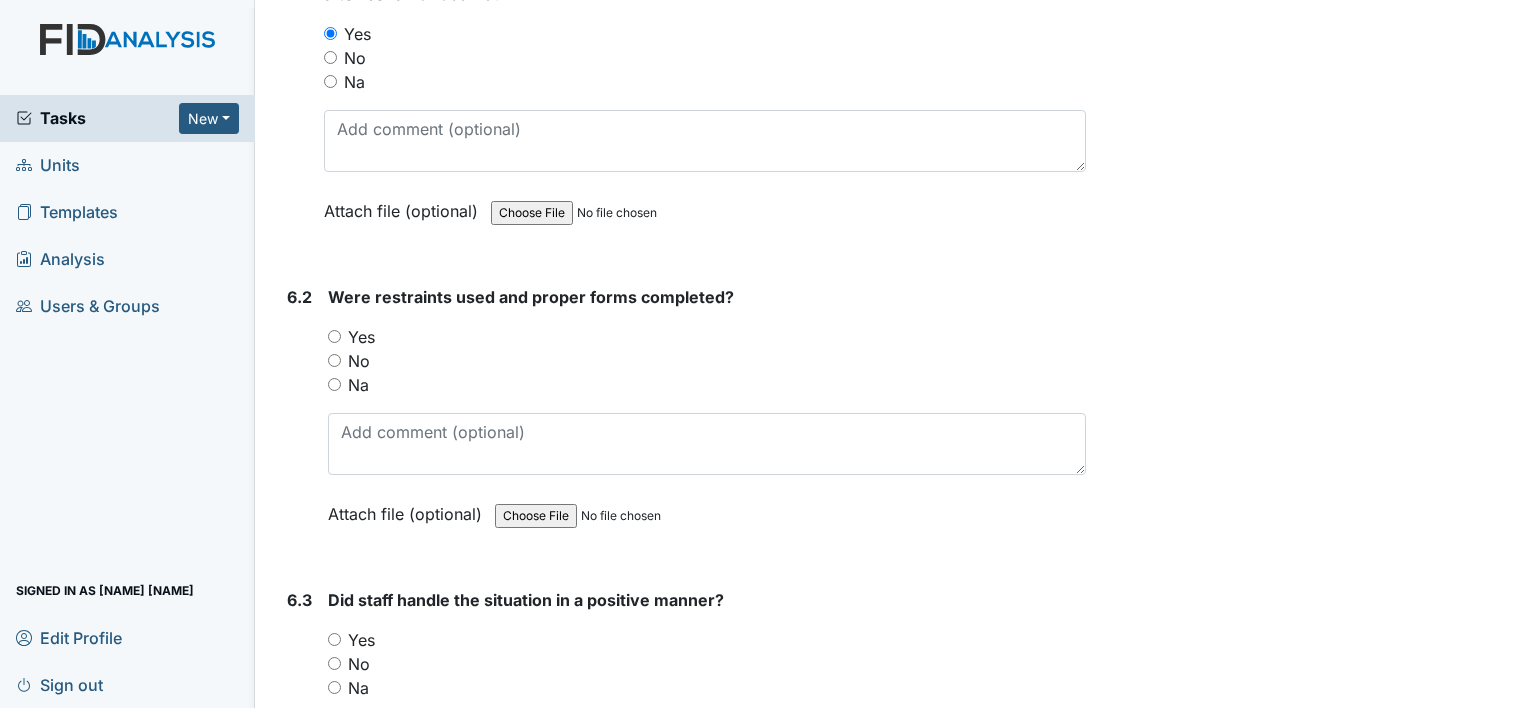 click on "Yes" at bounding box center [334, 336] 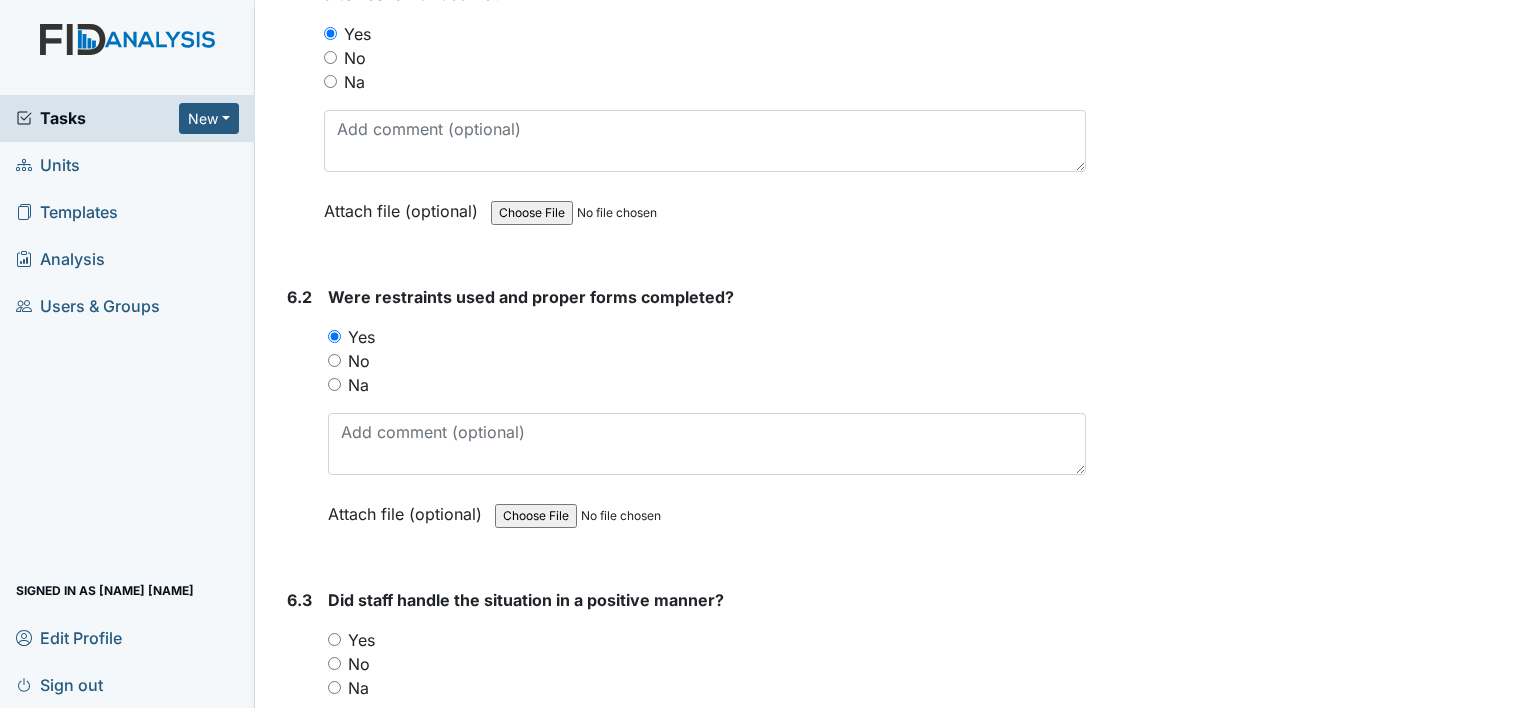 click on "Yes" at bounding box center (334, 639) 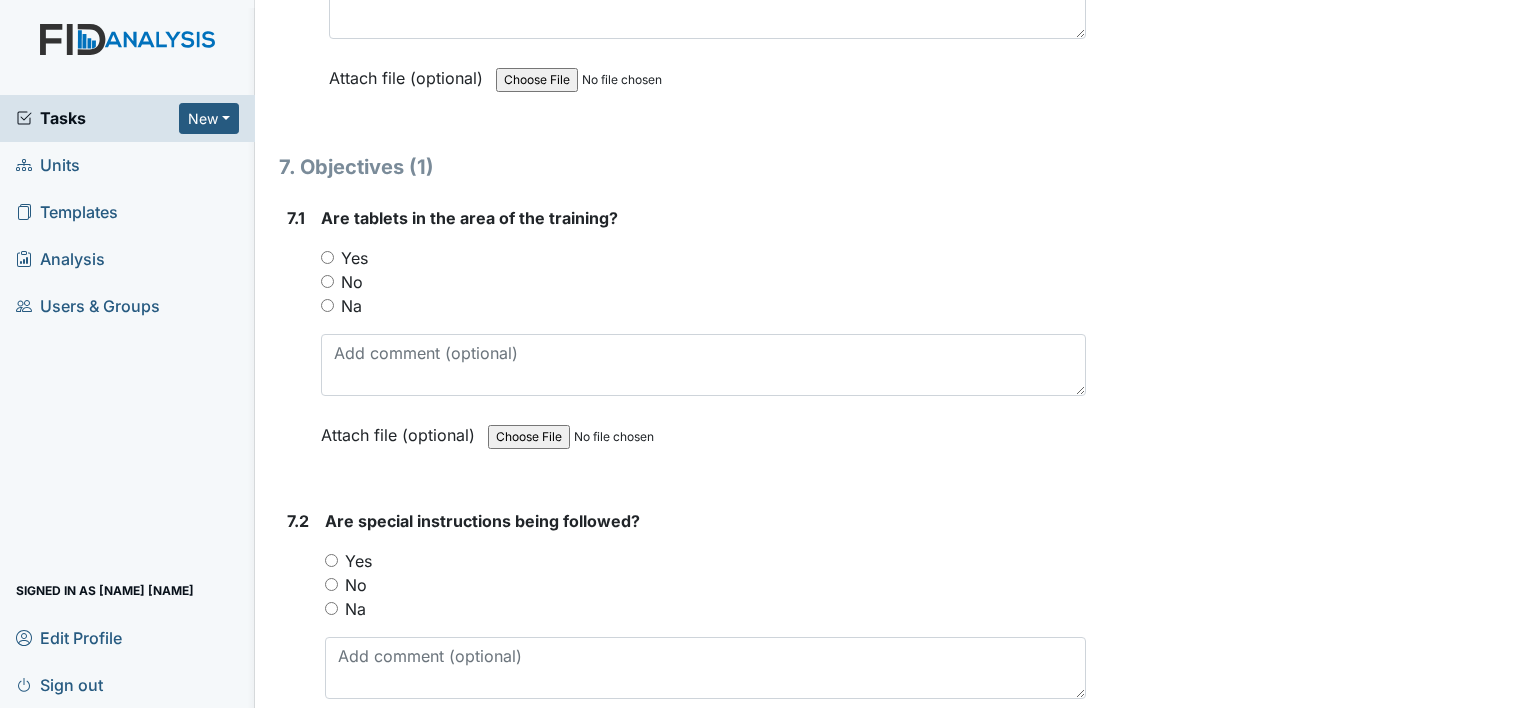 scroll, scrollTop: 11950, scrollLeft: 0, axis: vertical 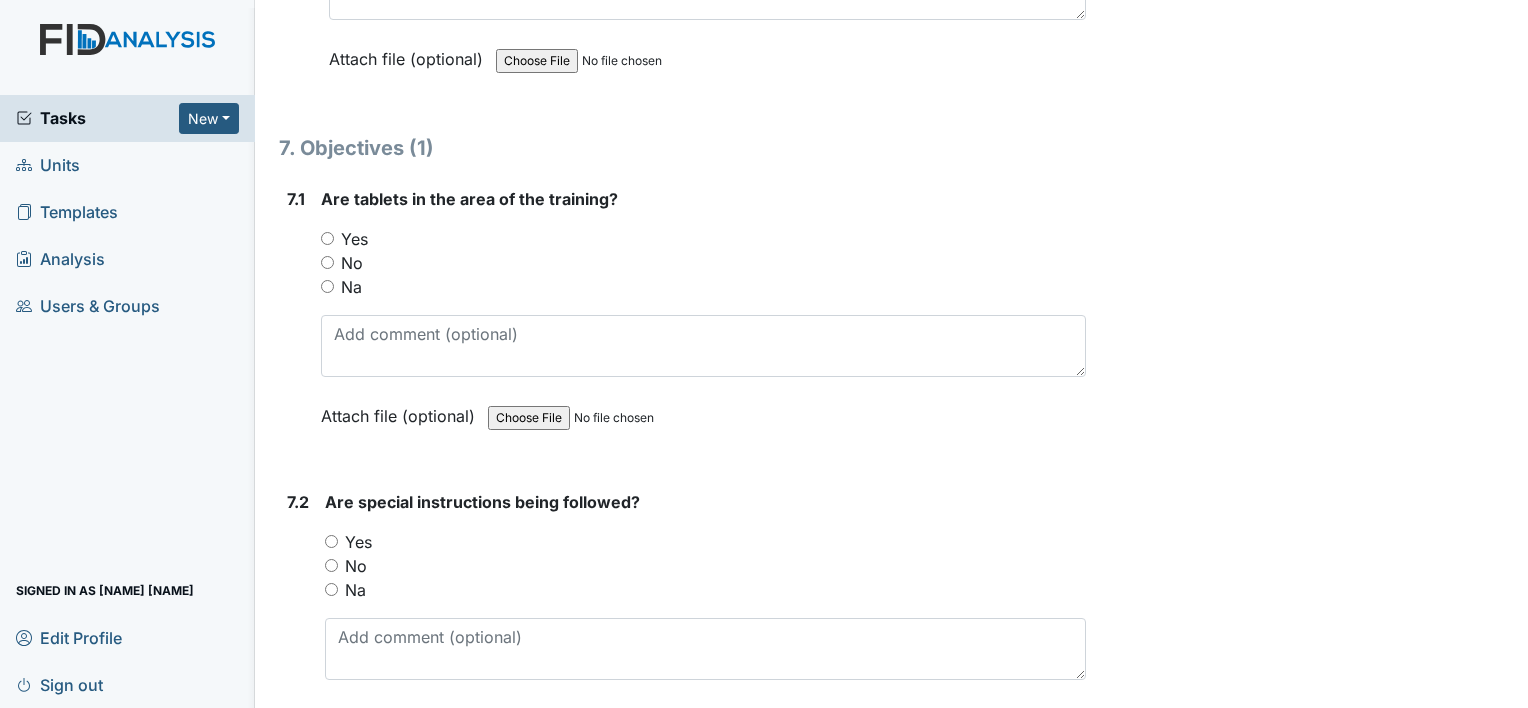 click on "Yes" at bounding box center [327, 238] 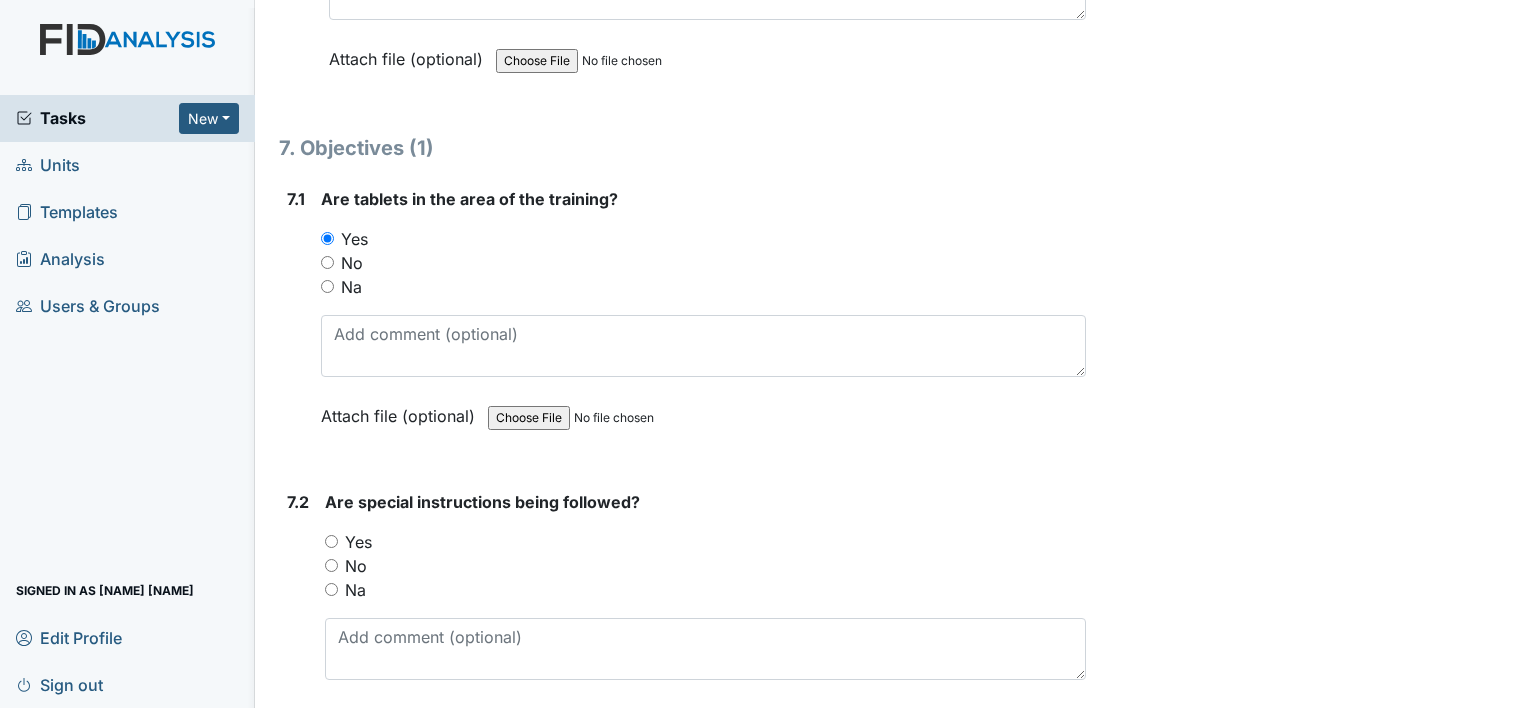 click on "Yes" at bounding box center (331, 541) 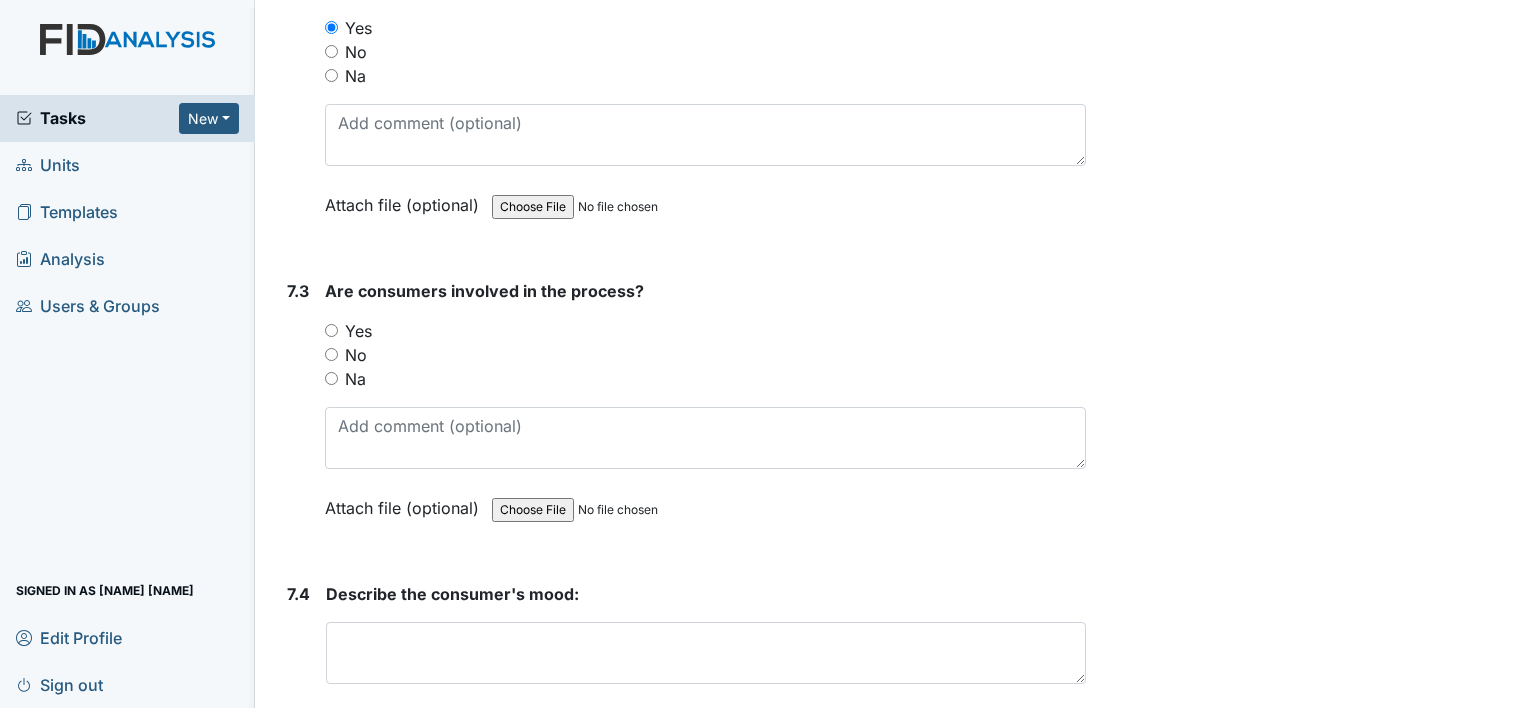scroll, scrollTop: 12484, scrollLeft: 0, axis: vertical 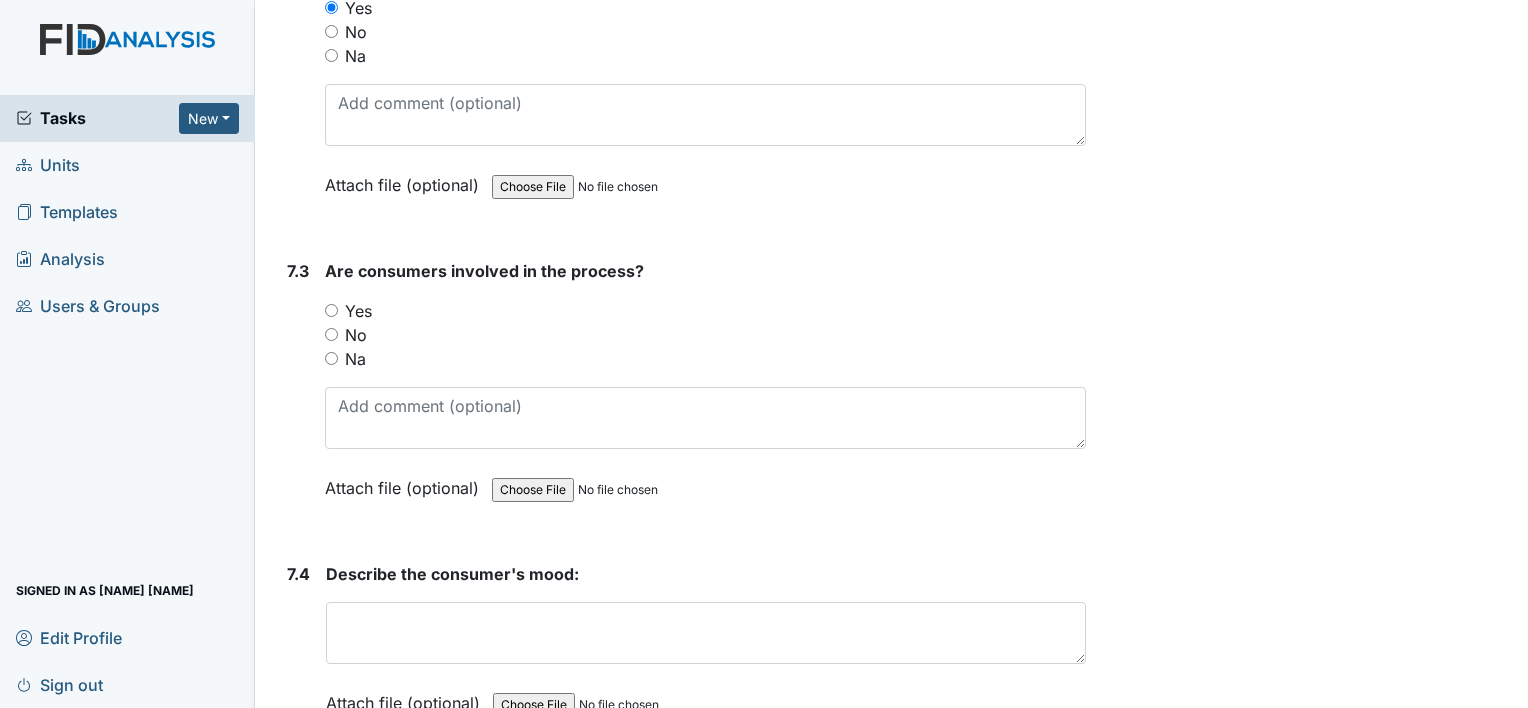 click on "Yes" at bounding box center [331, 310] 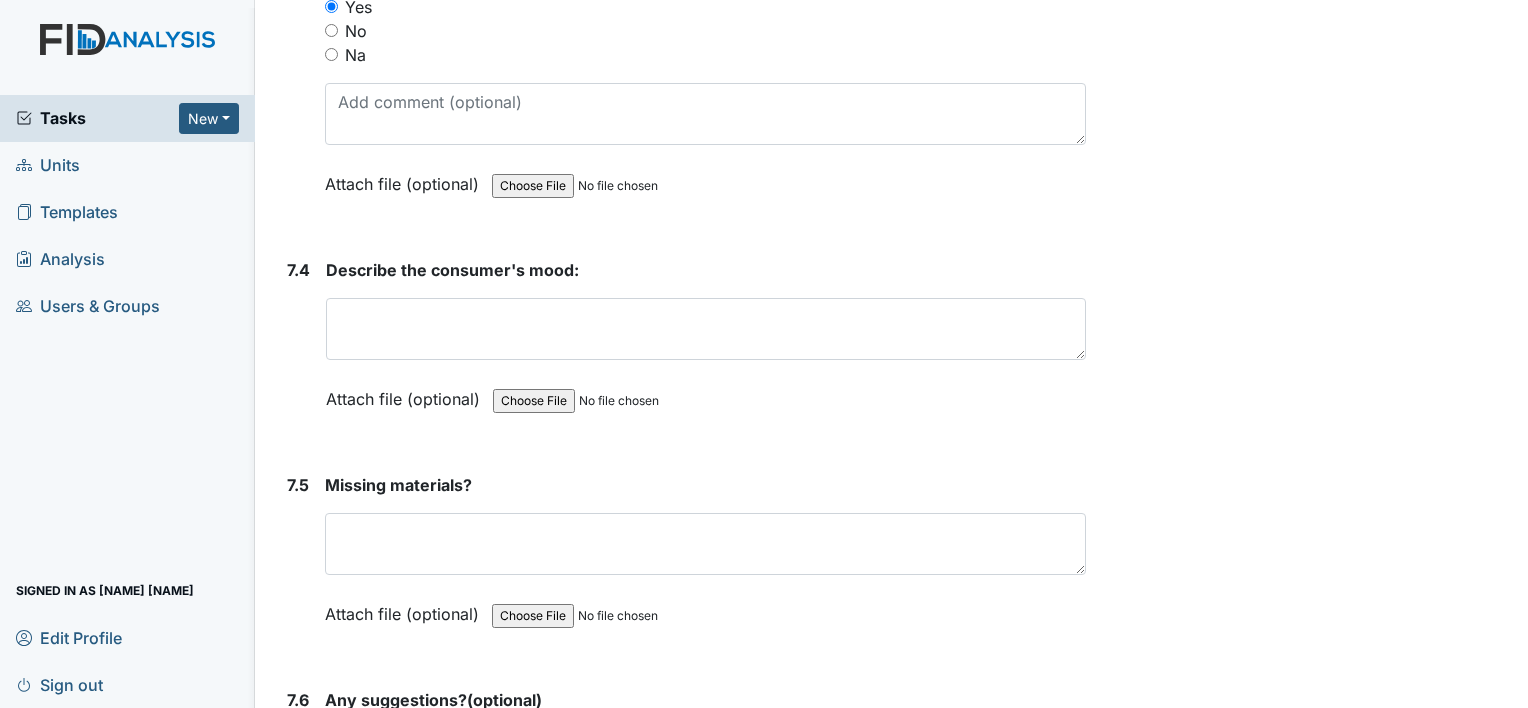 scroll, scrollTop: 12817, scrollLeft: 0, axis: vertical 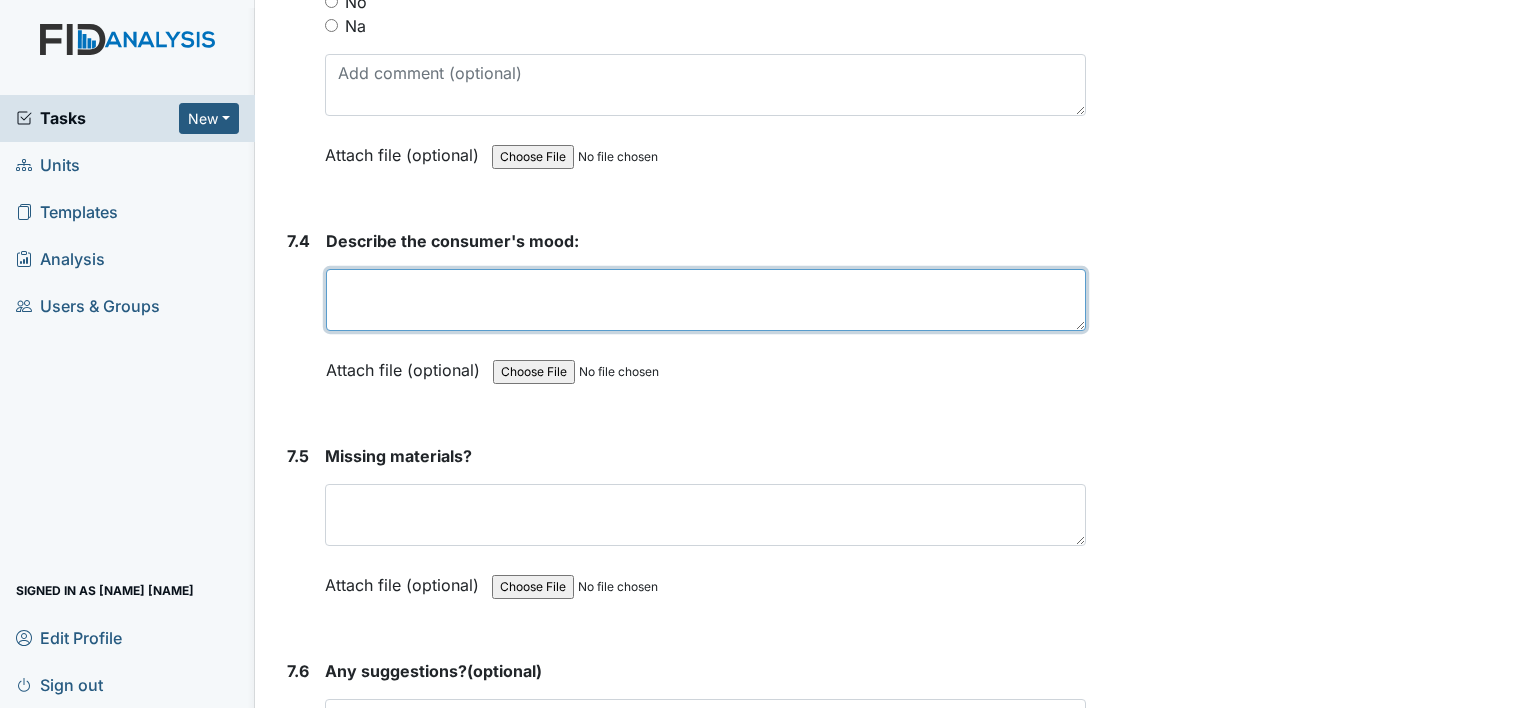 click at bounding box center (706, 300) 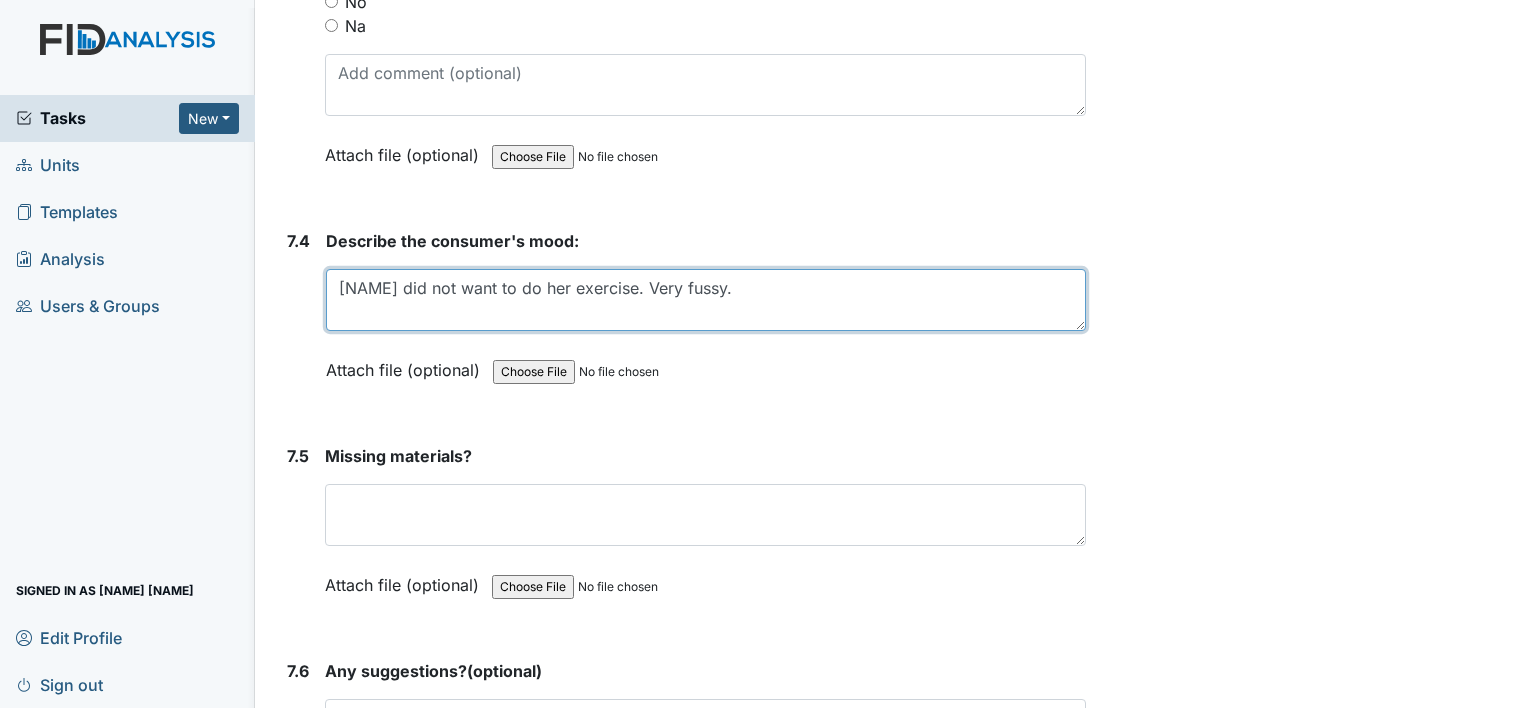 type on "[NAME] did not want to do her exercise. Very fussy." 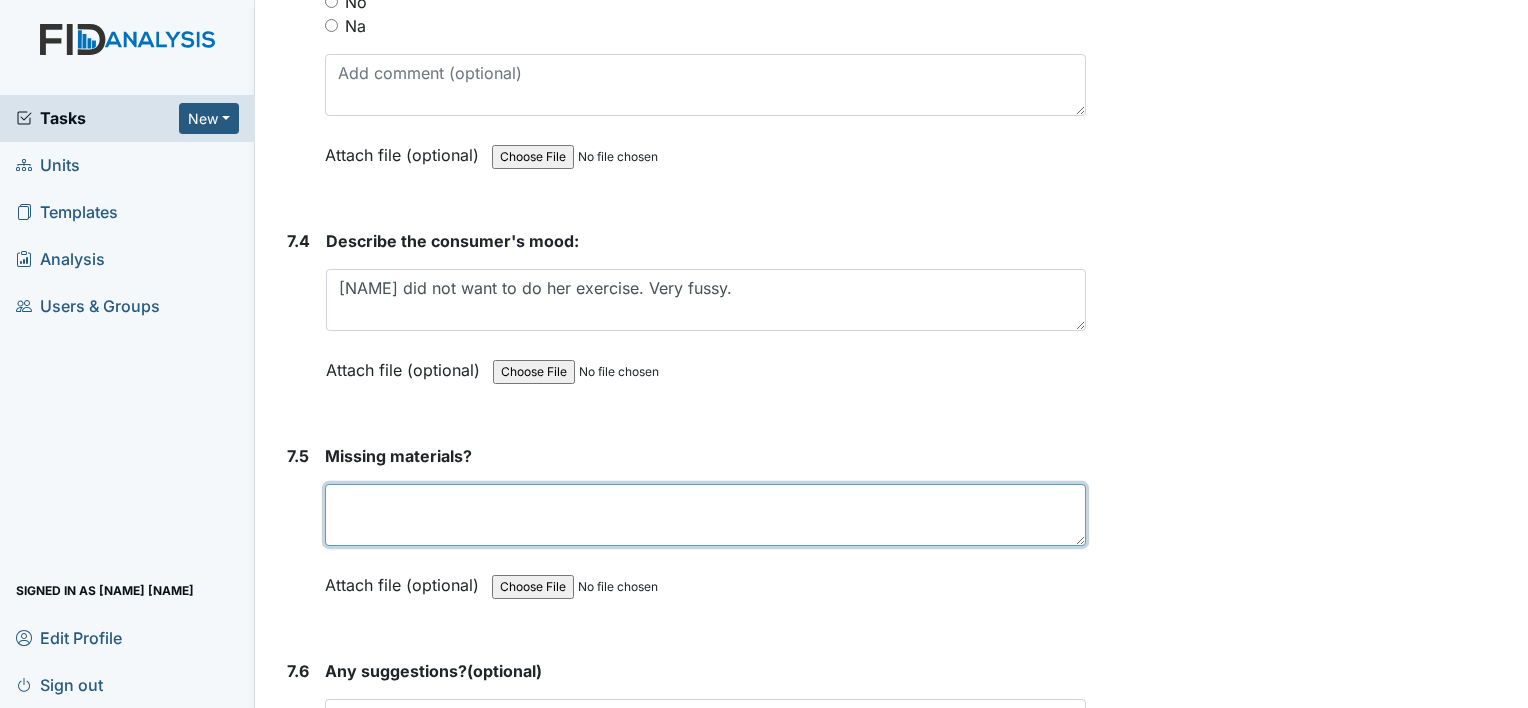 click at bounding box center (705, 515) 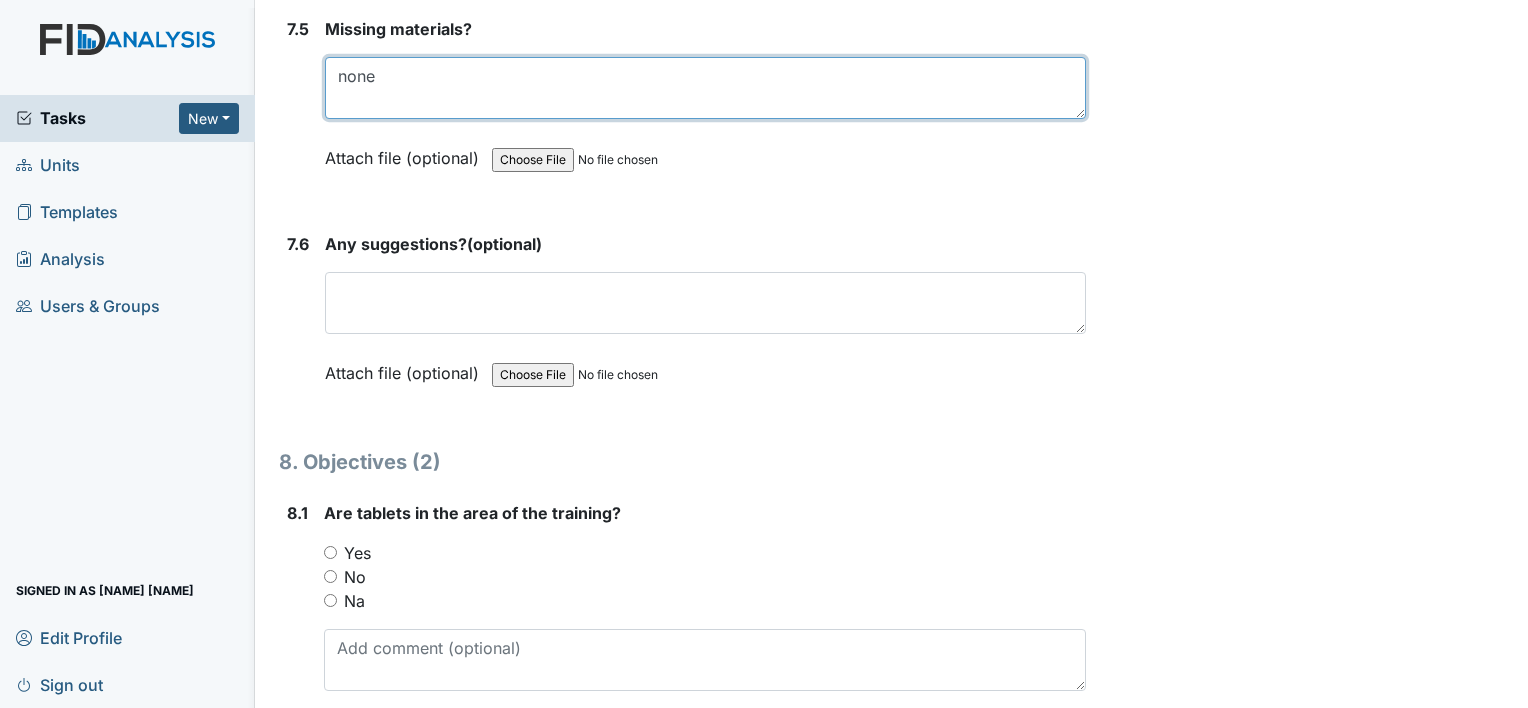 scroll, scrollTop: 13310, scrollLeft: 0, axis: vertical 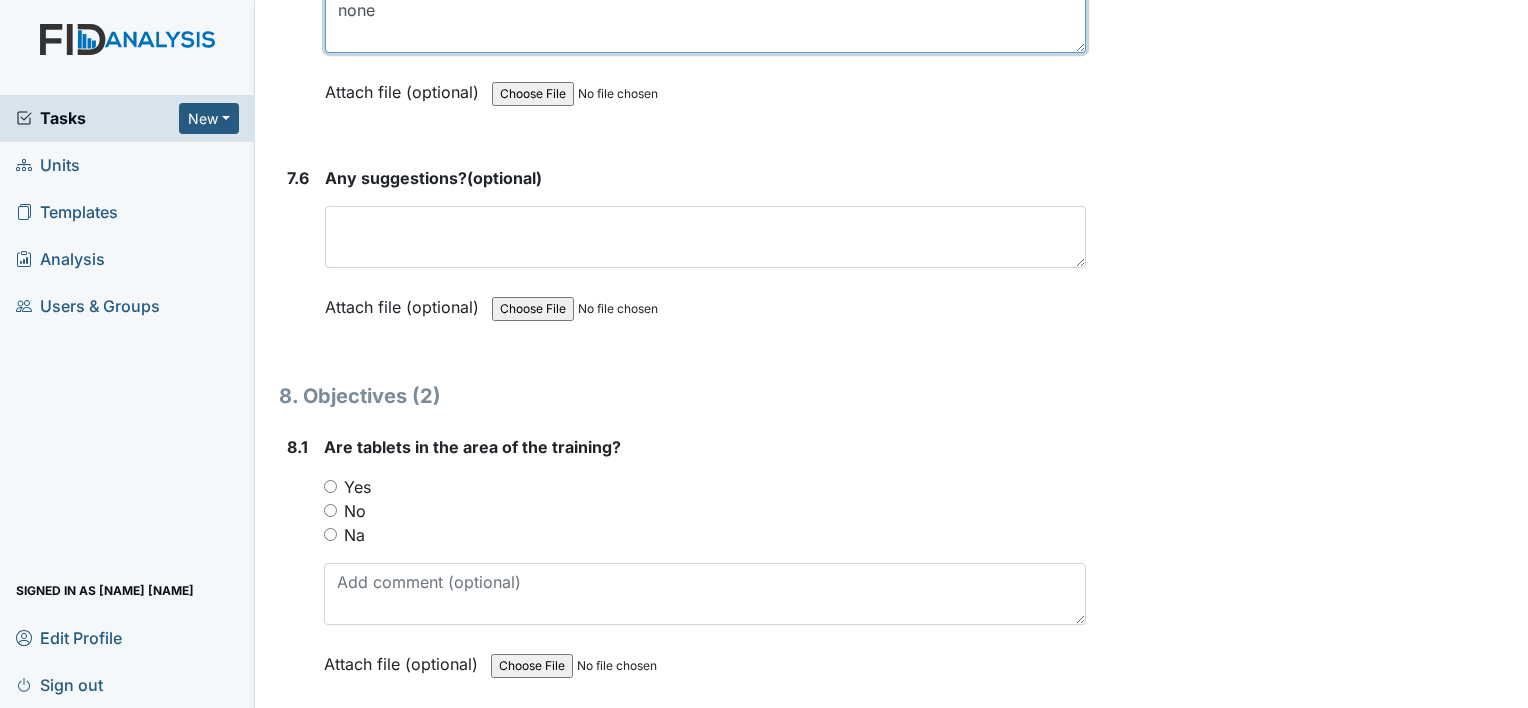 type on "none" 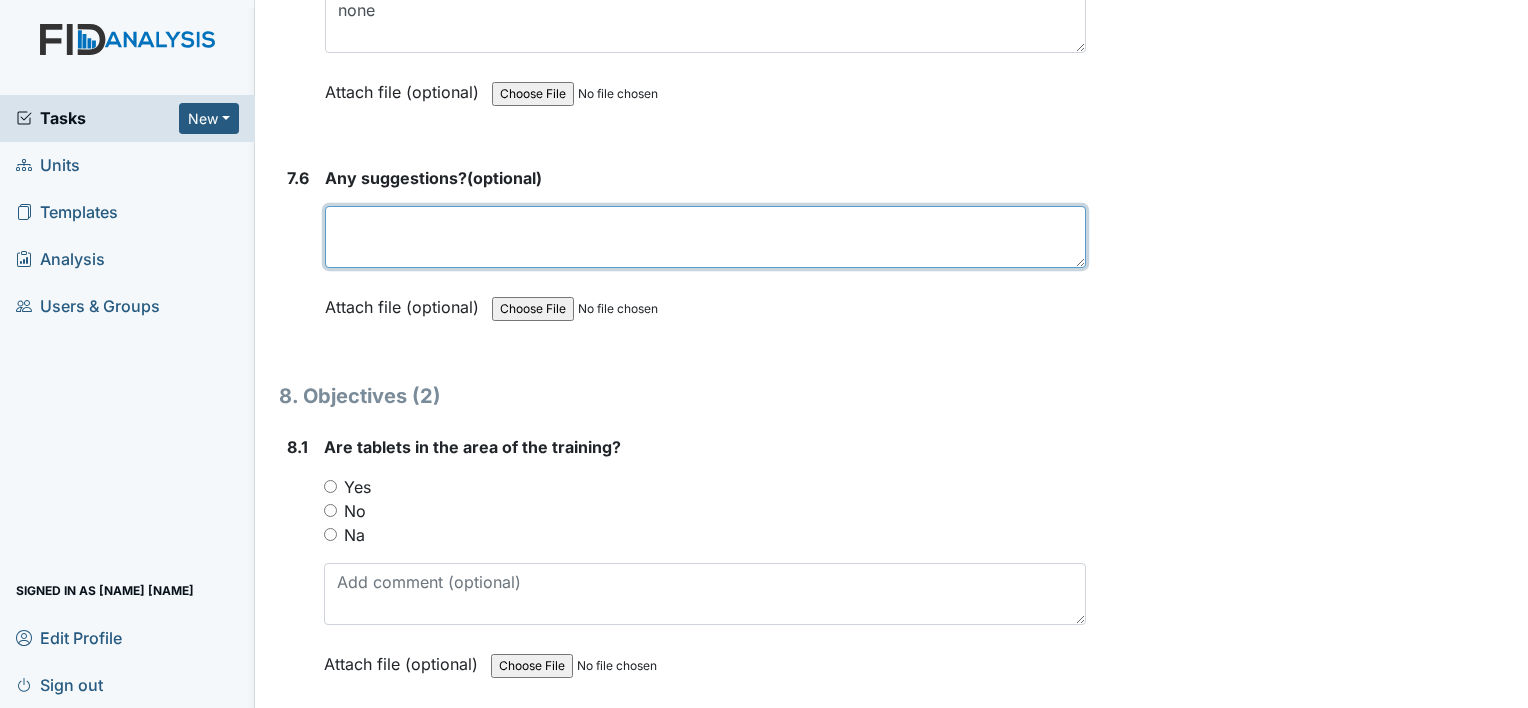 click at bounding box center (705, 237) 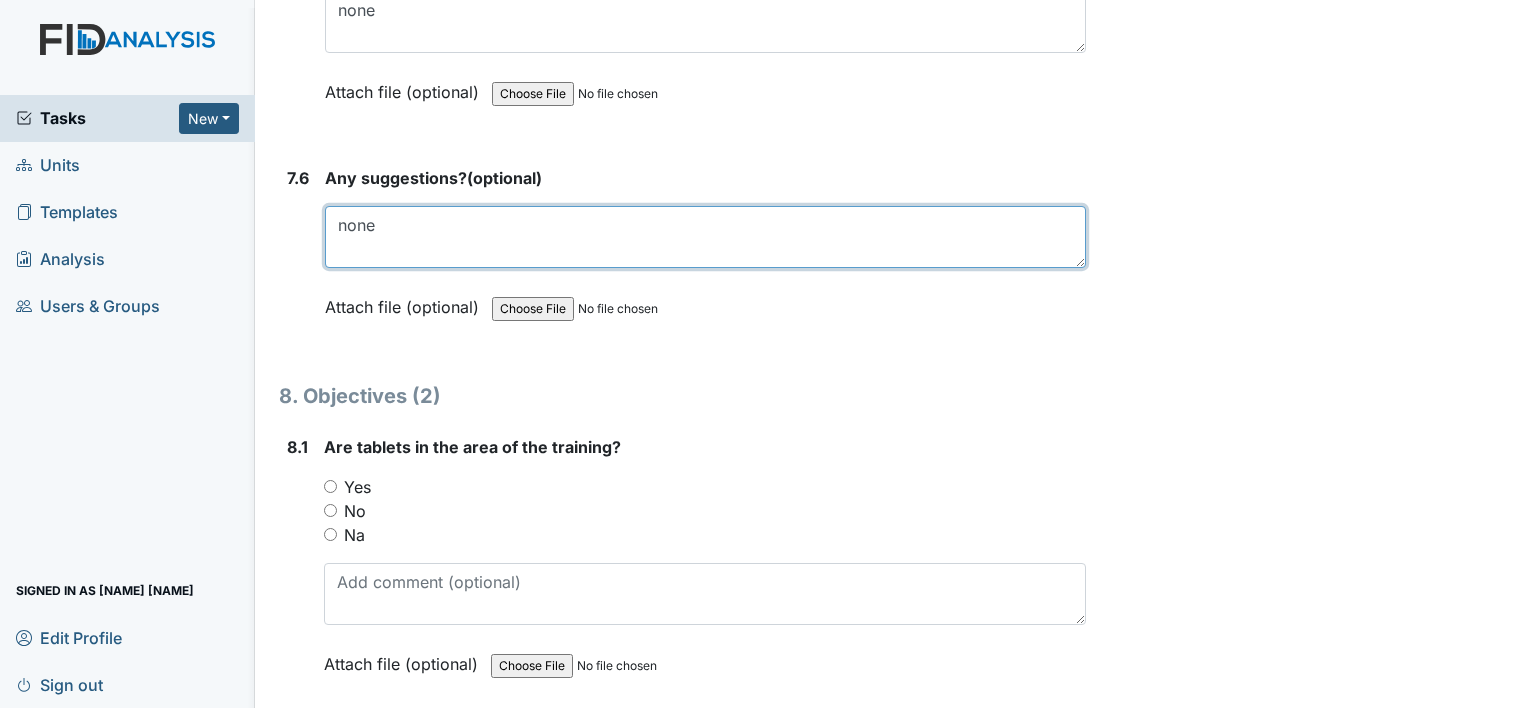 type on "none" 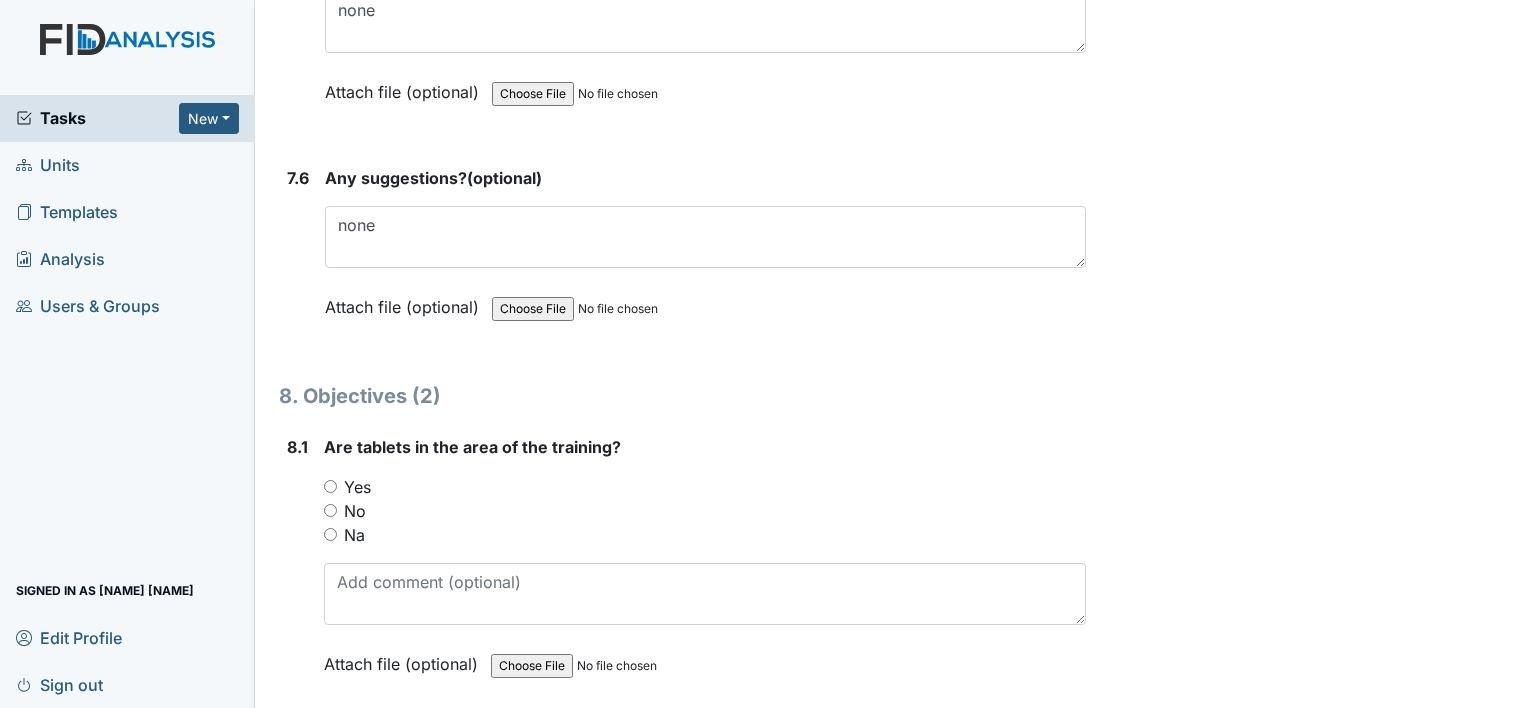 click on "Yes" at bounding box center [330, 486] 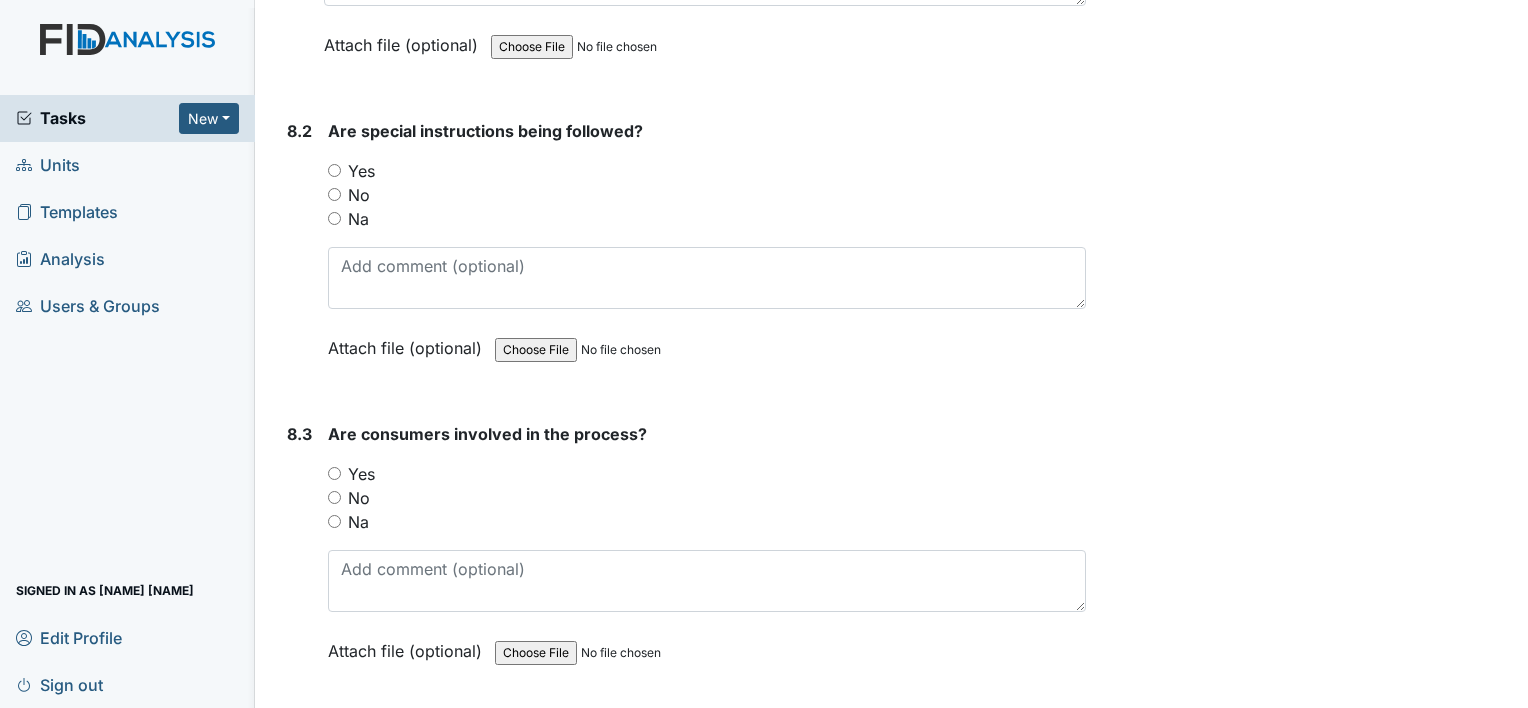 scroll, scrollTop: 14548, scrollLeft: 0, axis: vertical 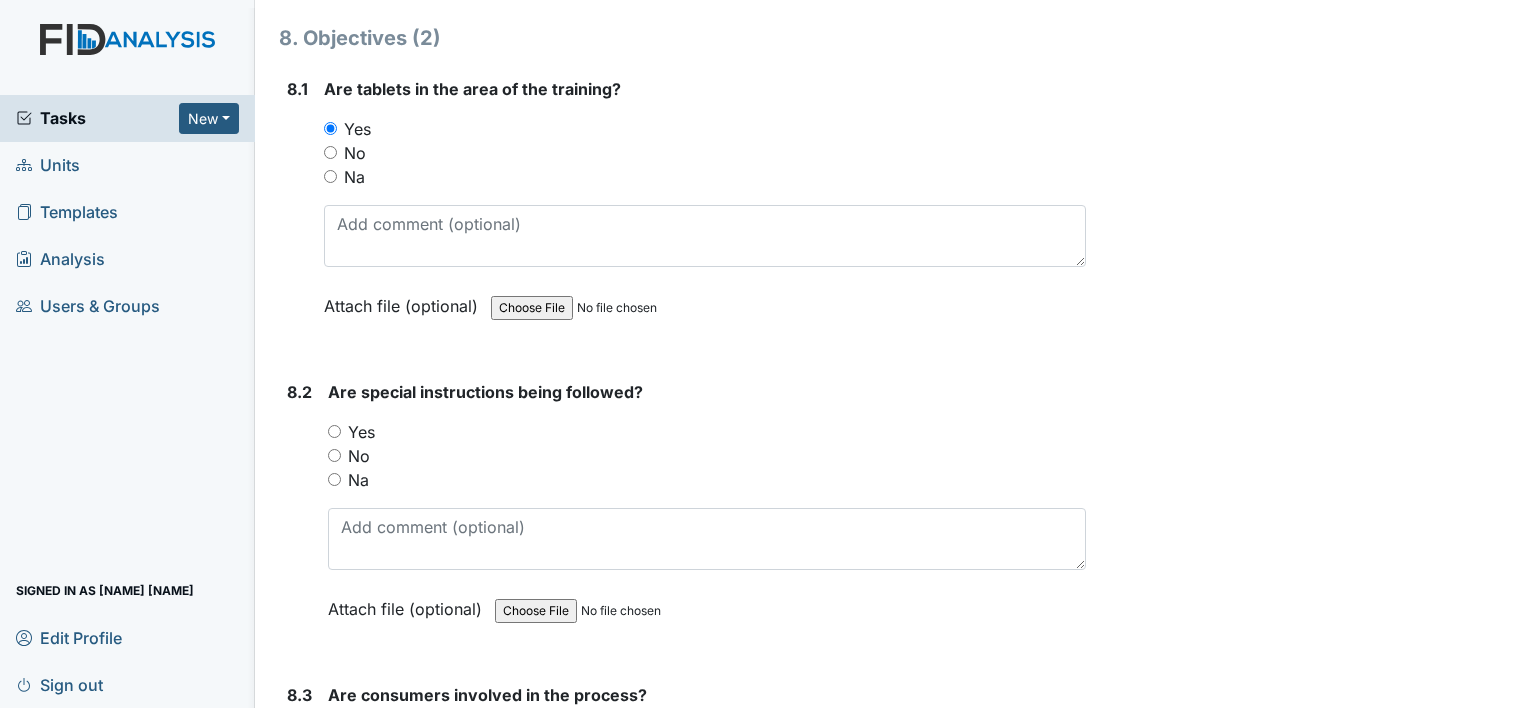 click on "Yes" at bounding box center (334, 431) 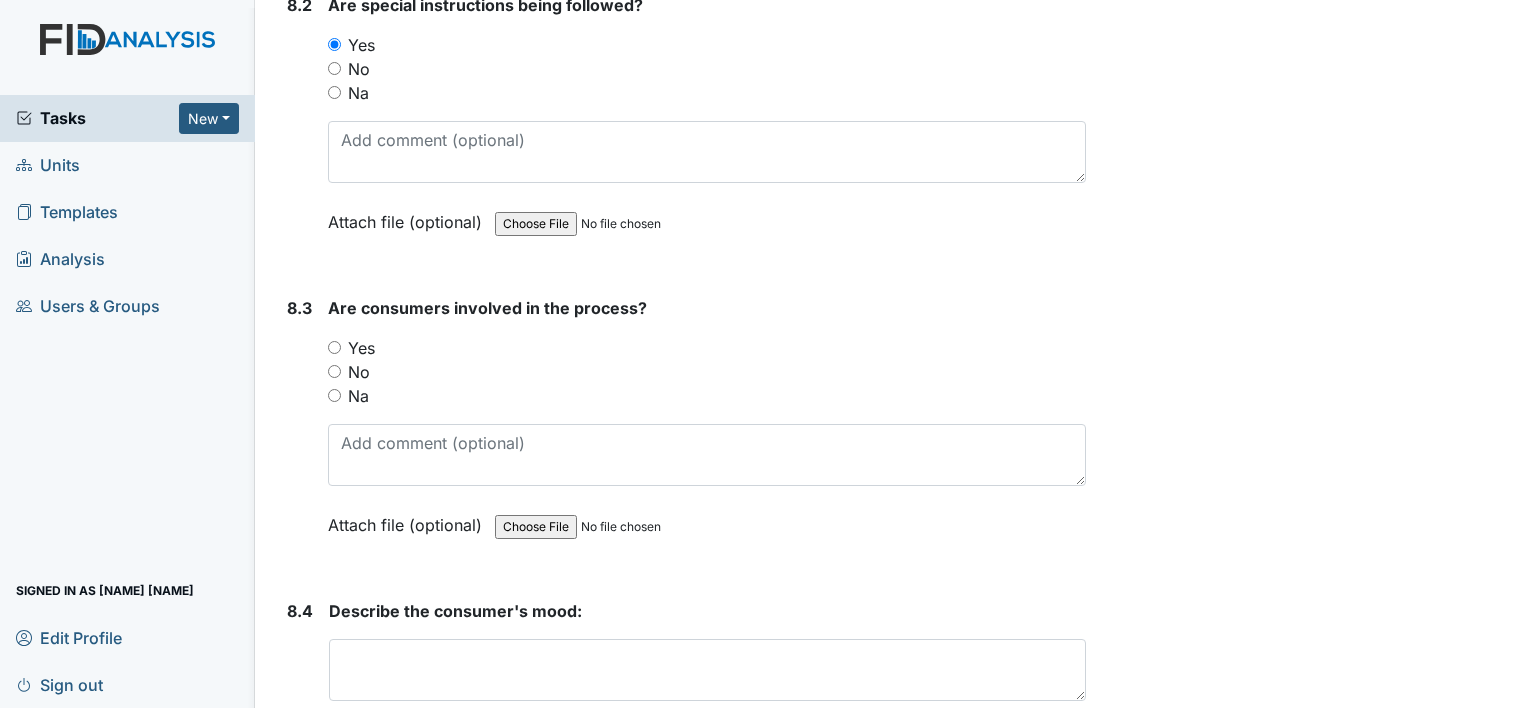 scroll, scrollTop: 14068, scrollLeft: 0, axis: vertical 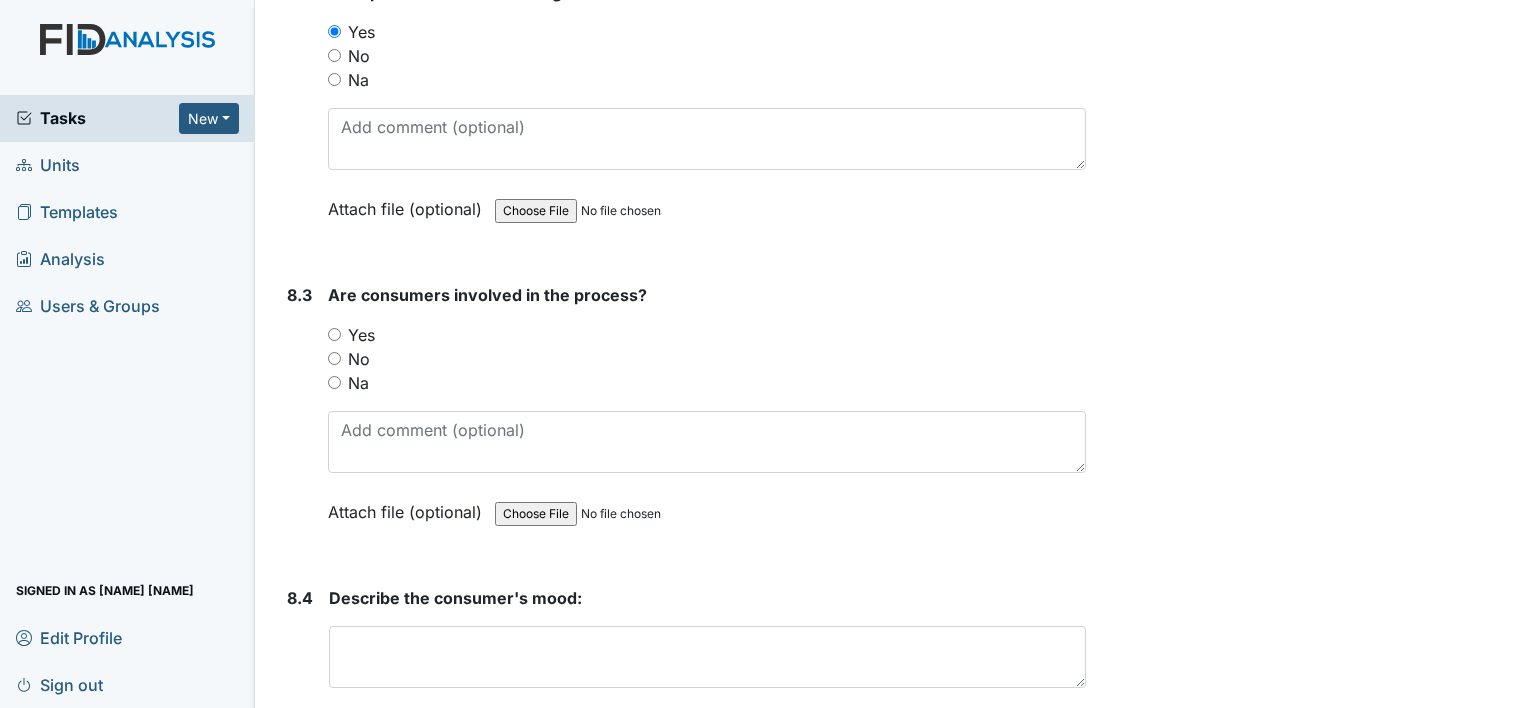 click on "Yes" at bounding box center (334, 334) 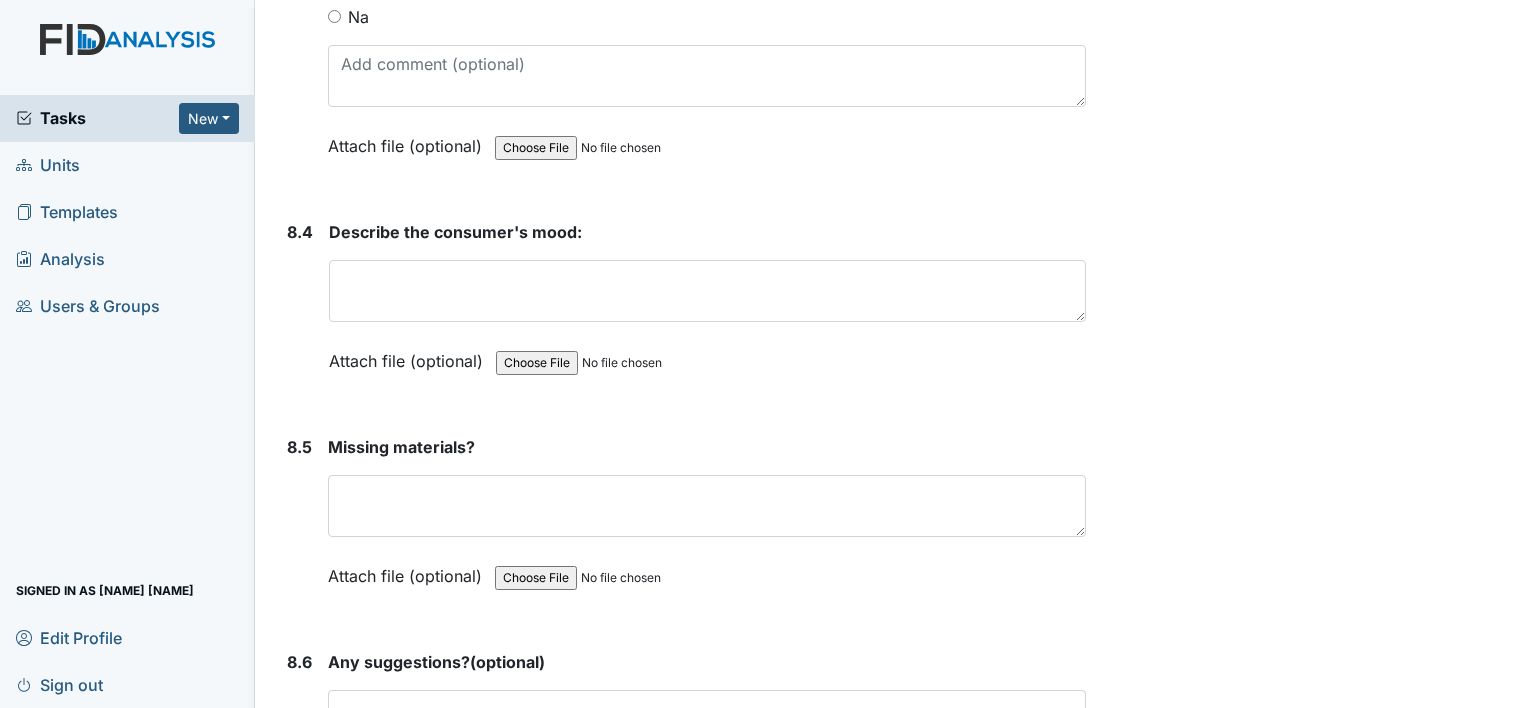 scroll, scrollTop: 14442, scrollLeft: 0, axis: vertical 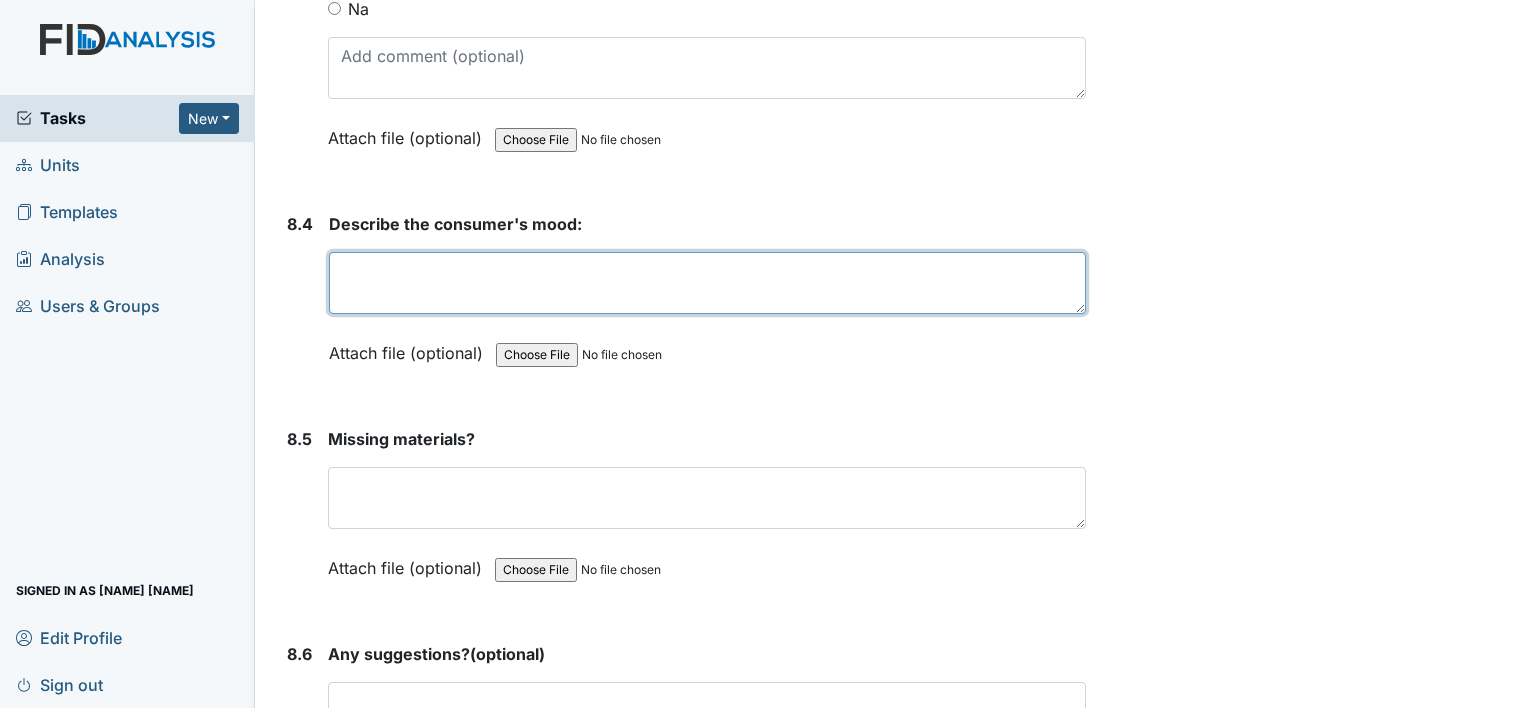 click at bounding box center [707, 283] 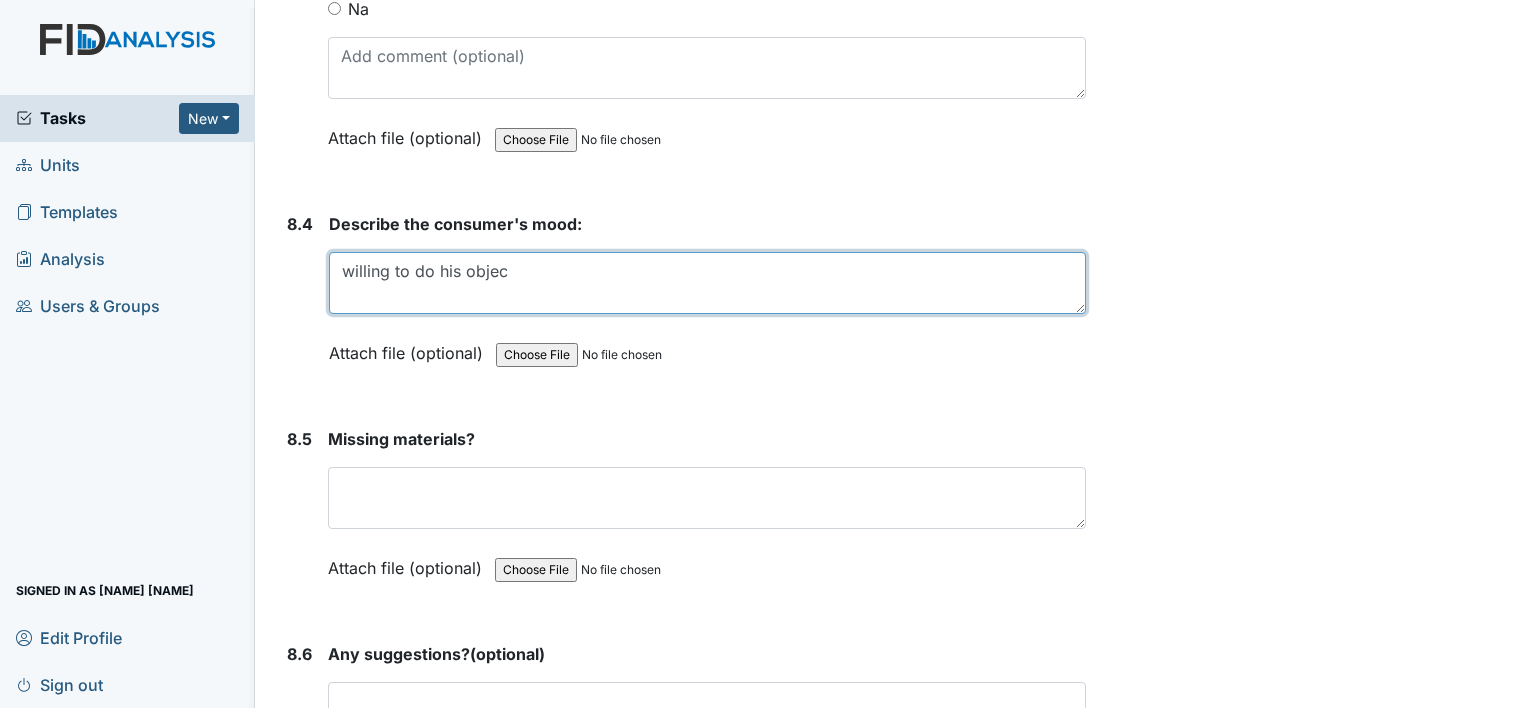 scroll, scrollTop: 13823, scrollLeft: 0, axis: vertical 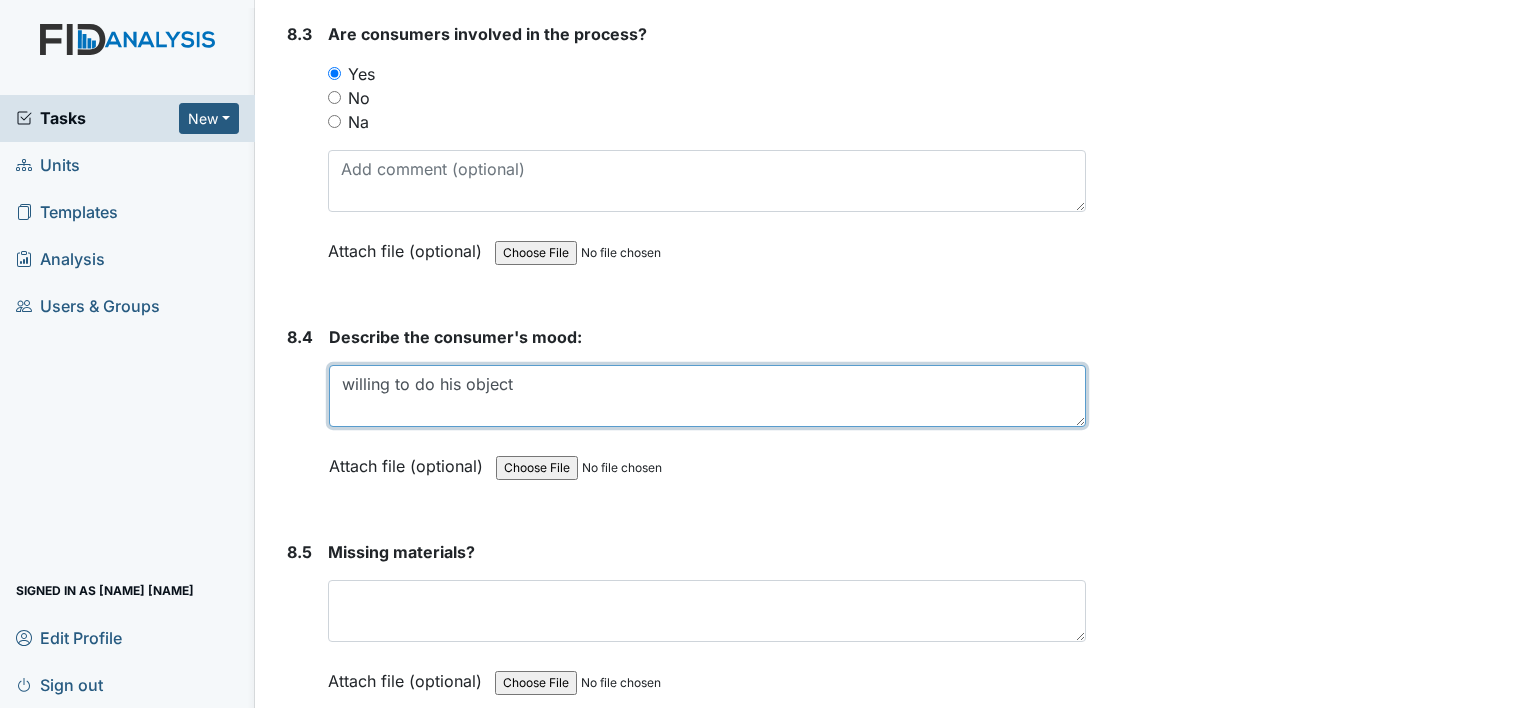 click on "willing to do his object" at bounding box center [707, 396] 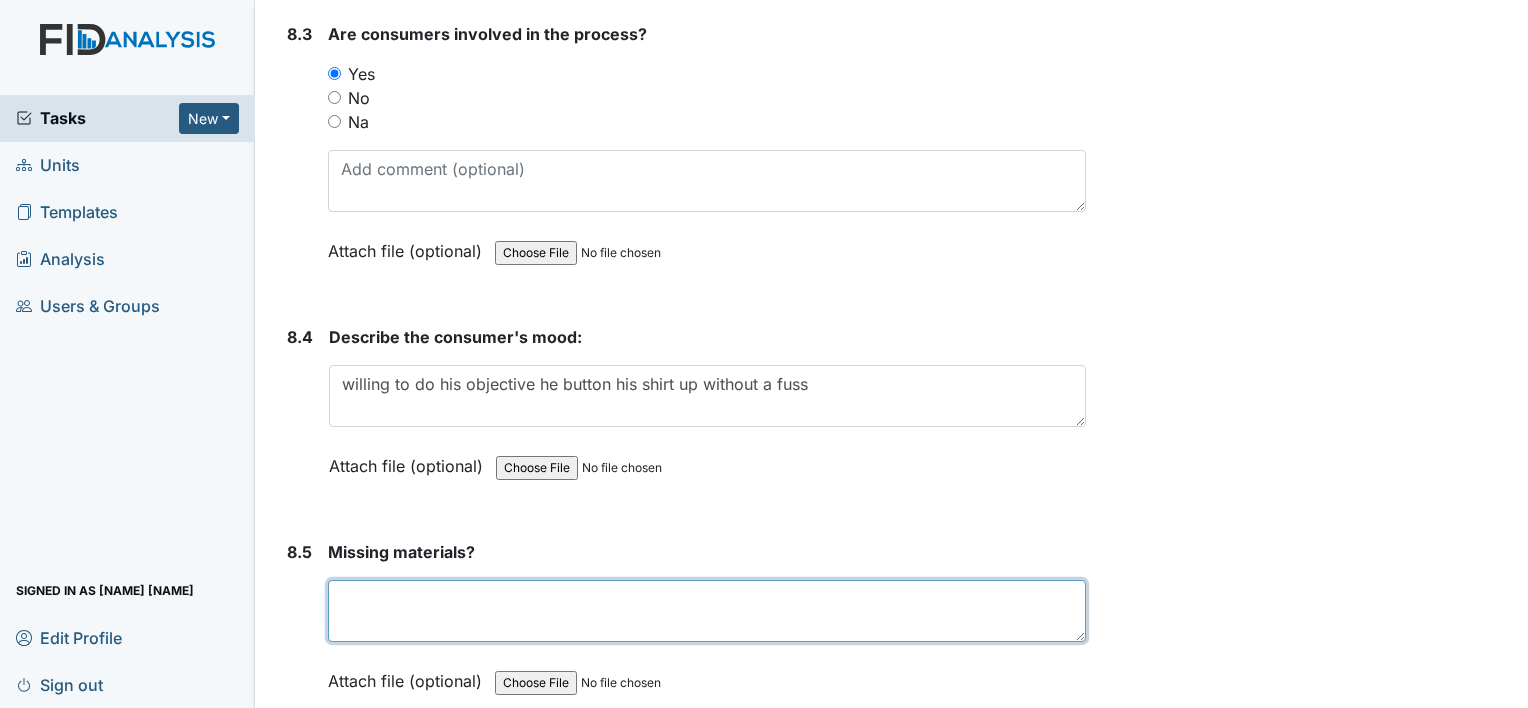 click at bounding box center [707, 611] 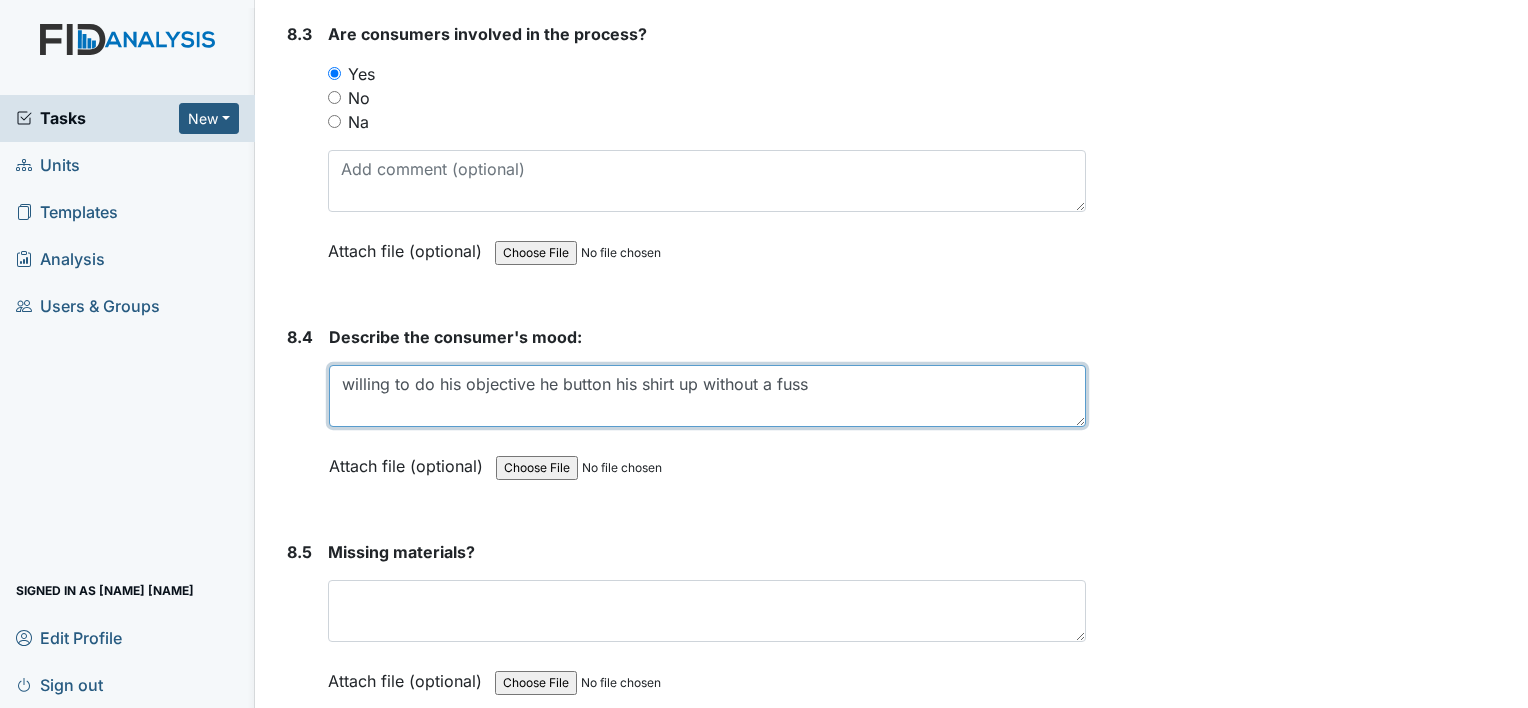 click on "willing to do his objective he button his shirt up without a fuss" at bounding box center [707, 396] 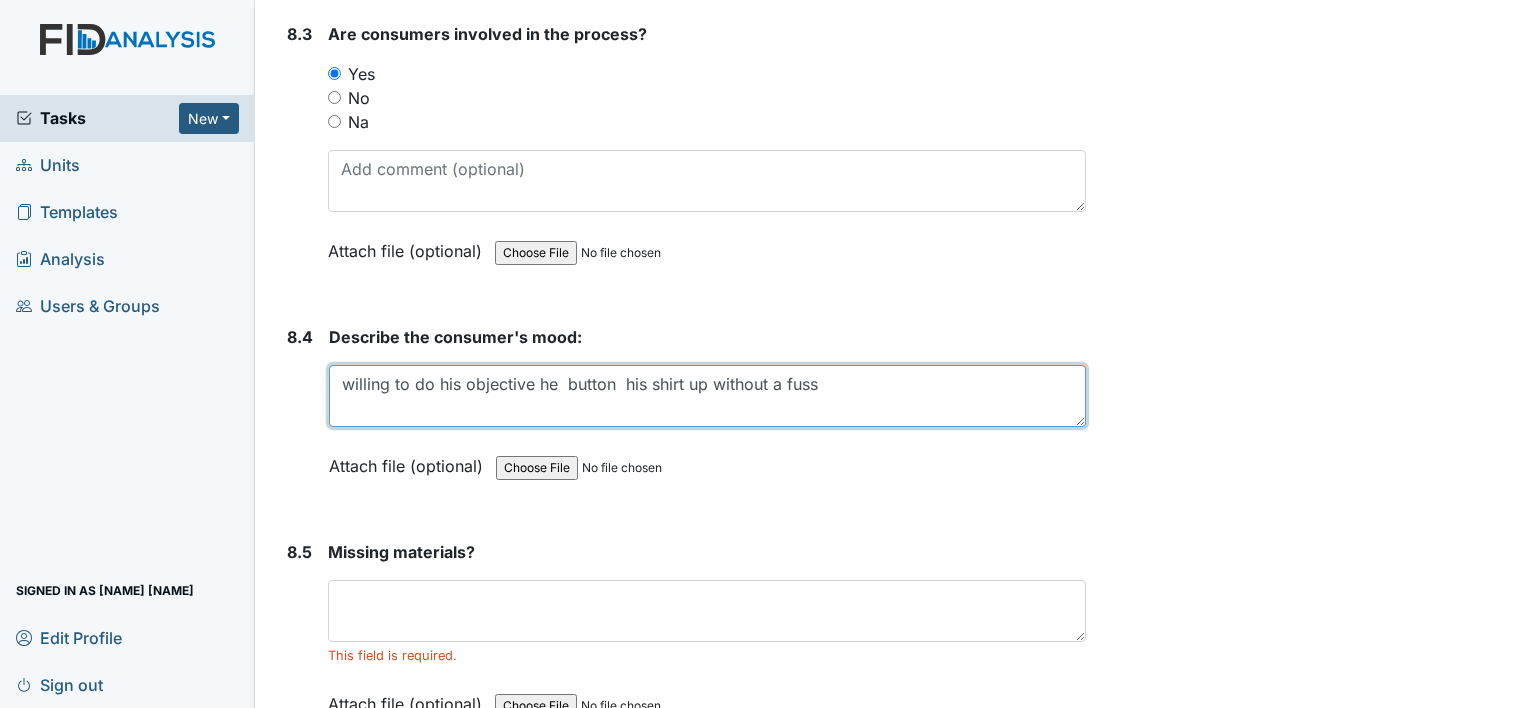 type on "willing to do his objective he  button  his shirt up without a fuss" 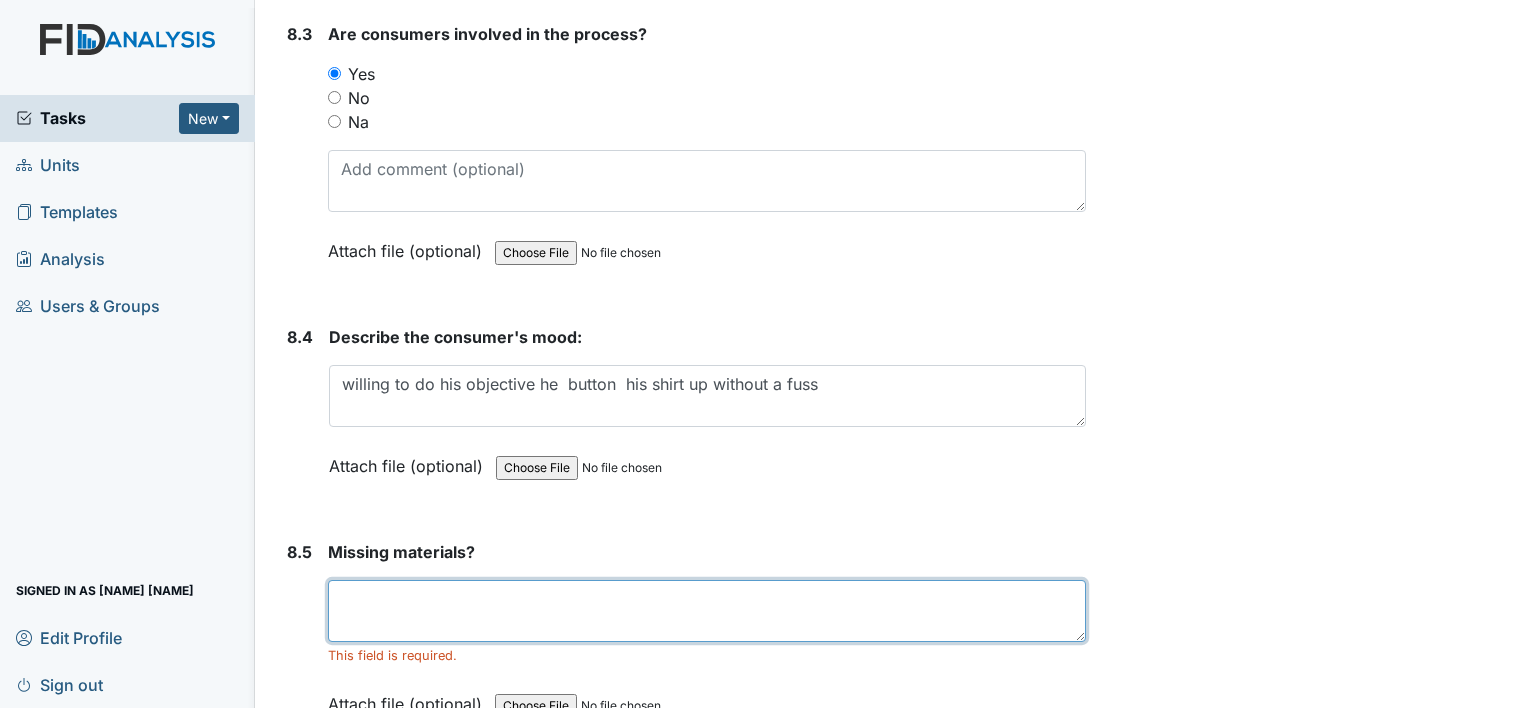 click at bounding box center (707, 611) 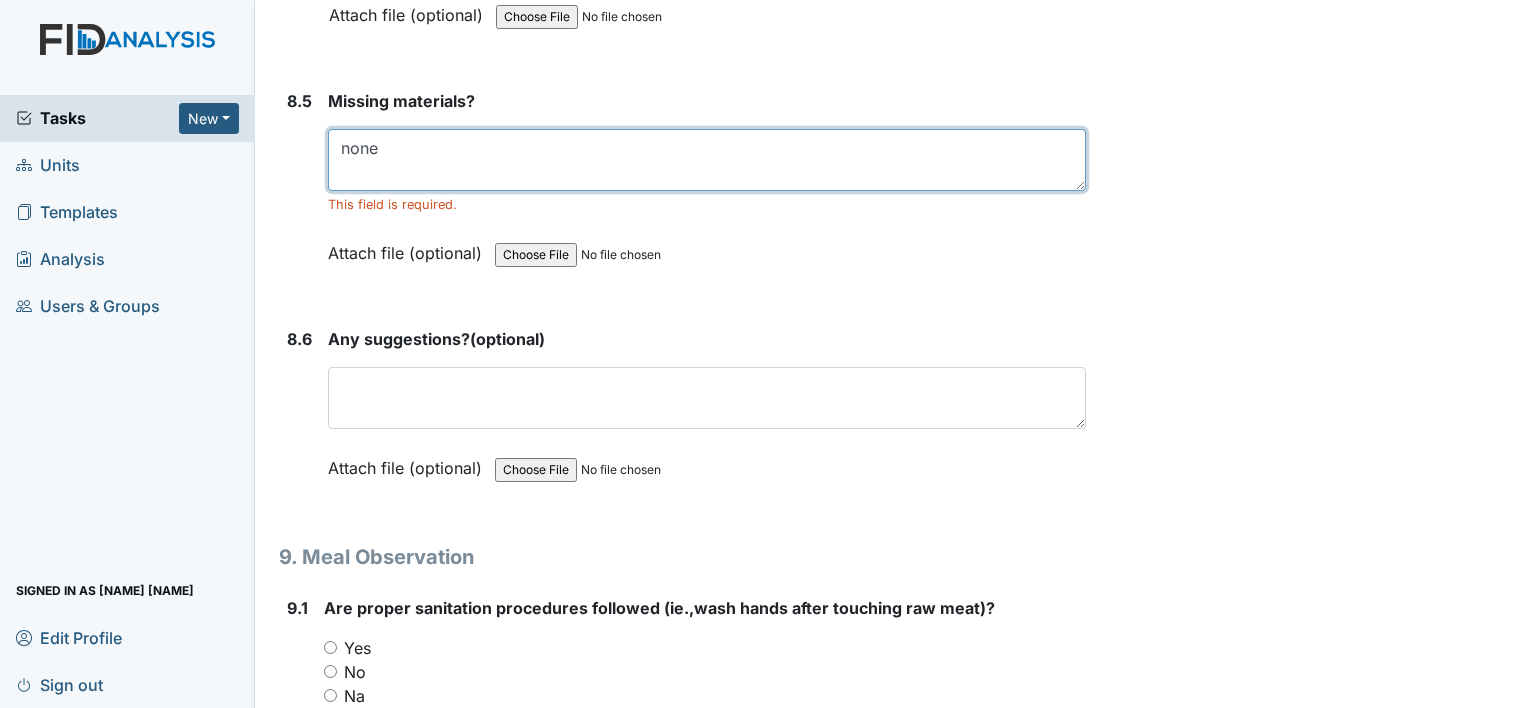 scroll, scrollTop: 14782, scrollLeft: 0, axis: vertical 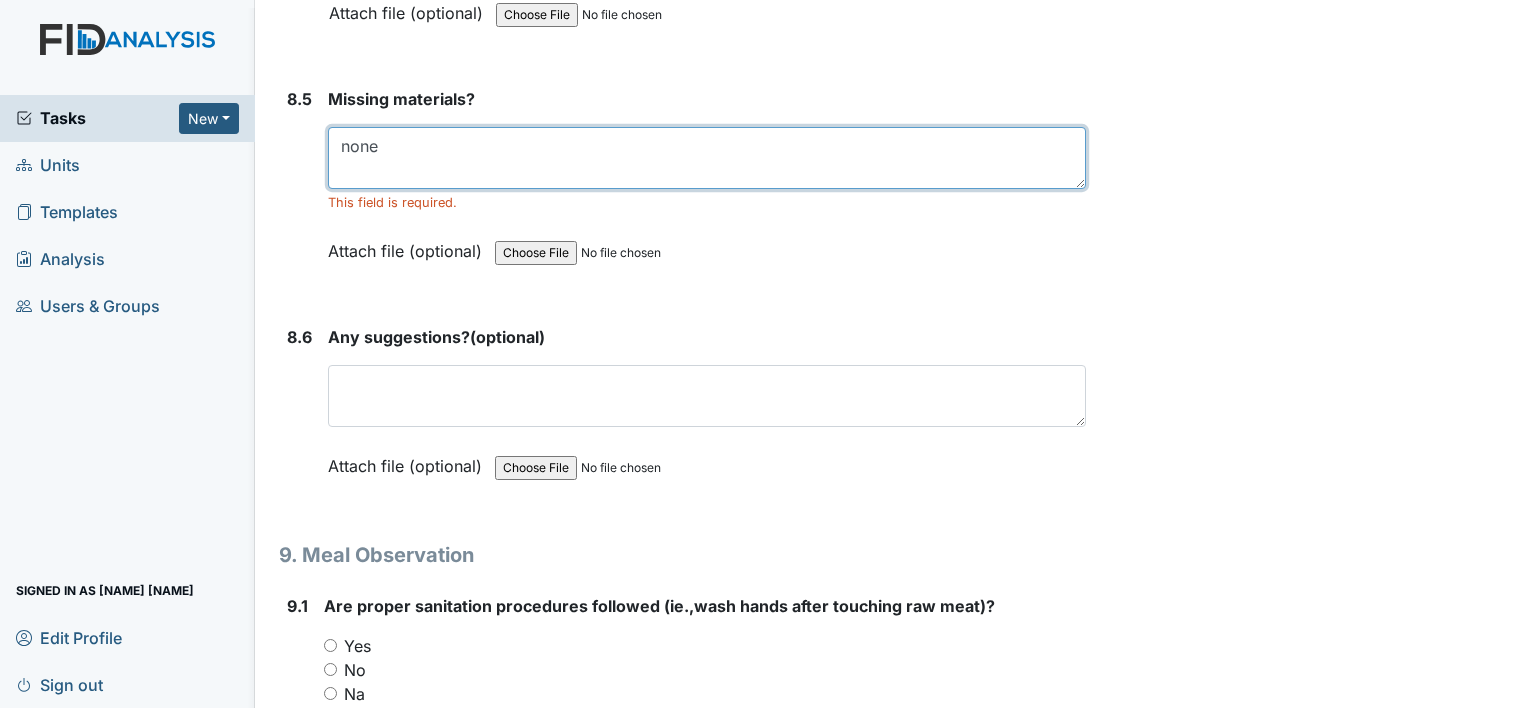 type on "none" 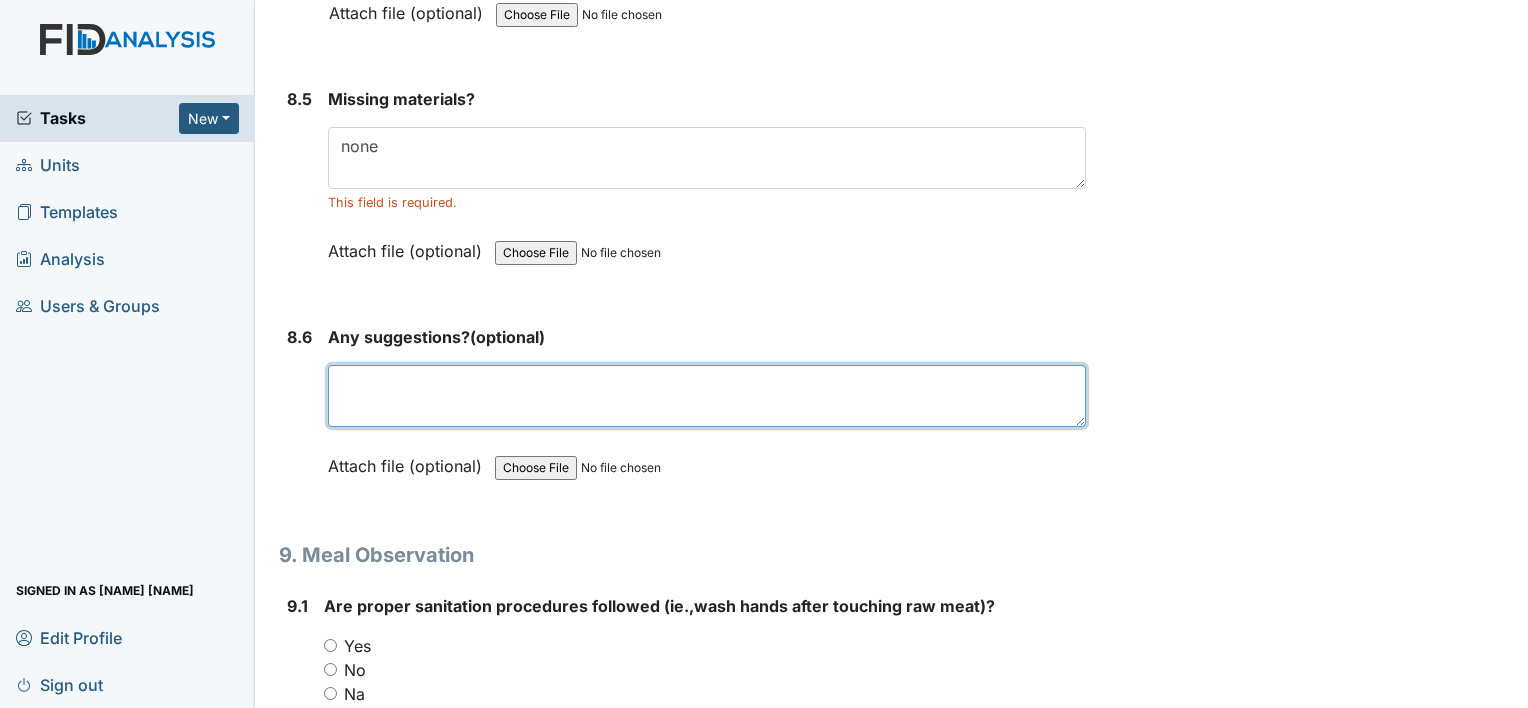 click at bounding box center [707, 396] 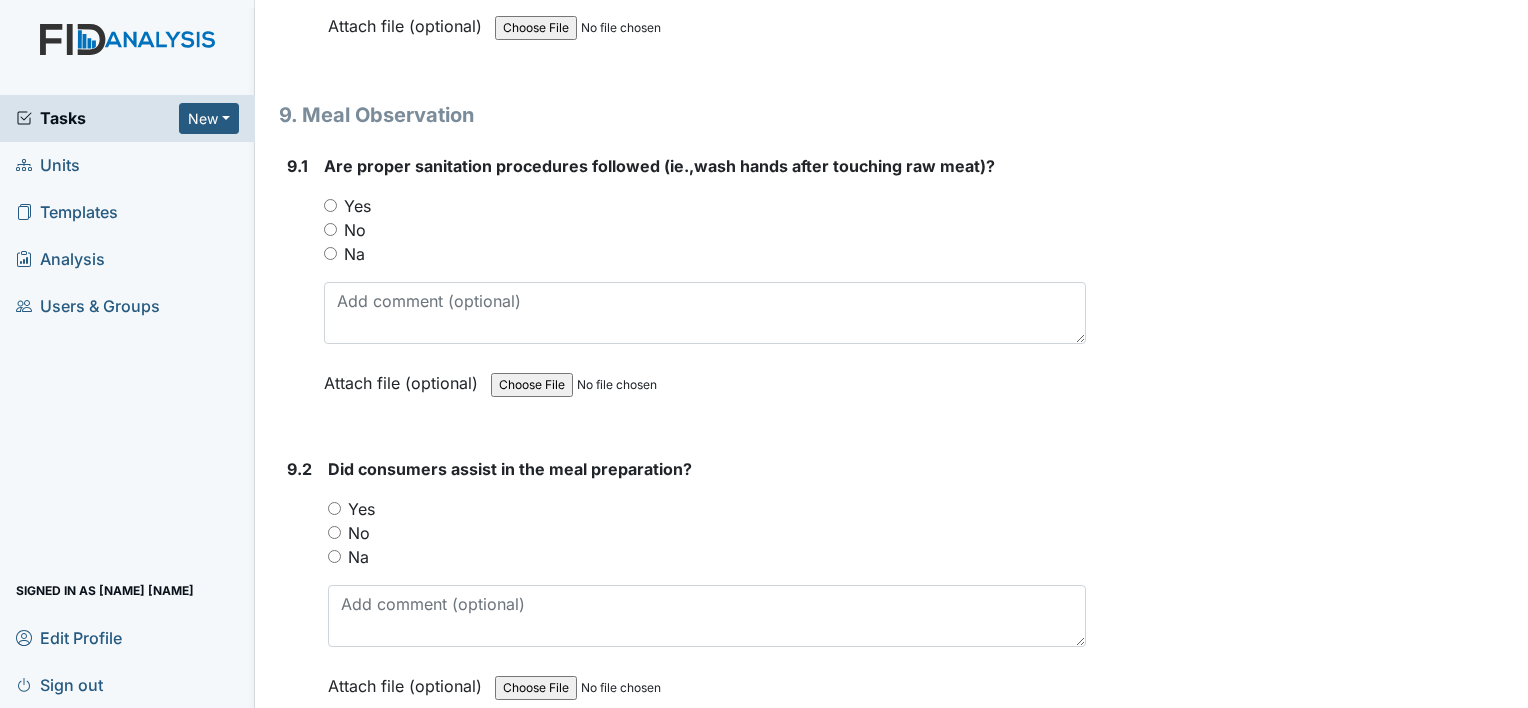scroll, scrollTop: 15262, scrollLeft: 0, axis: vertical 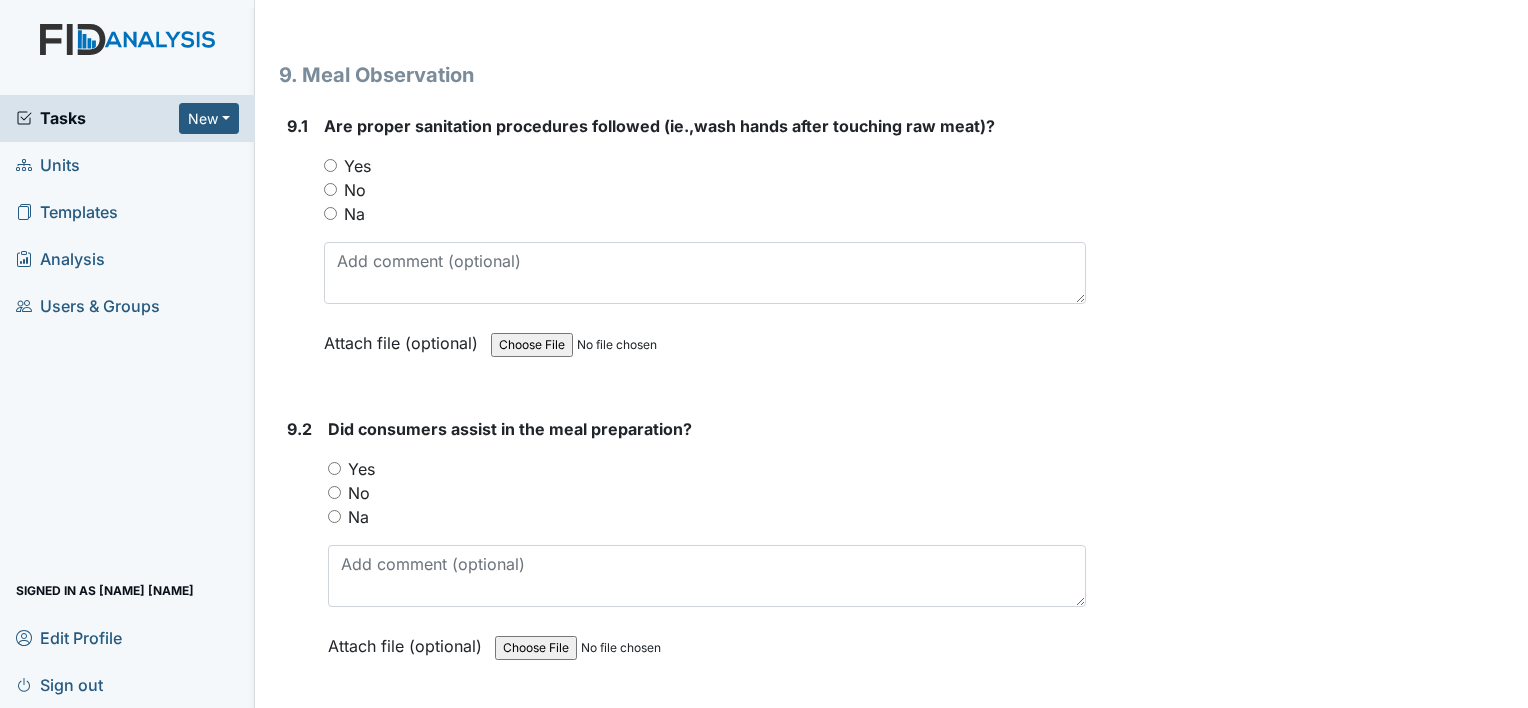 type on "none" 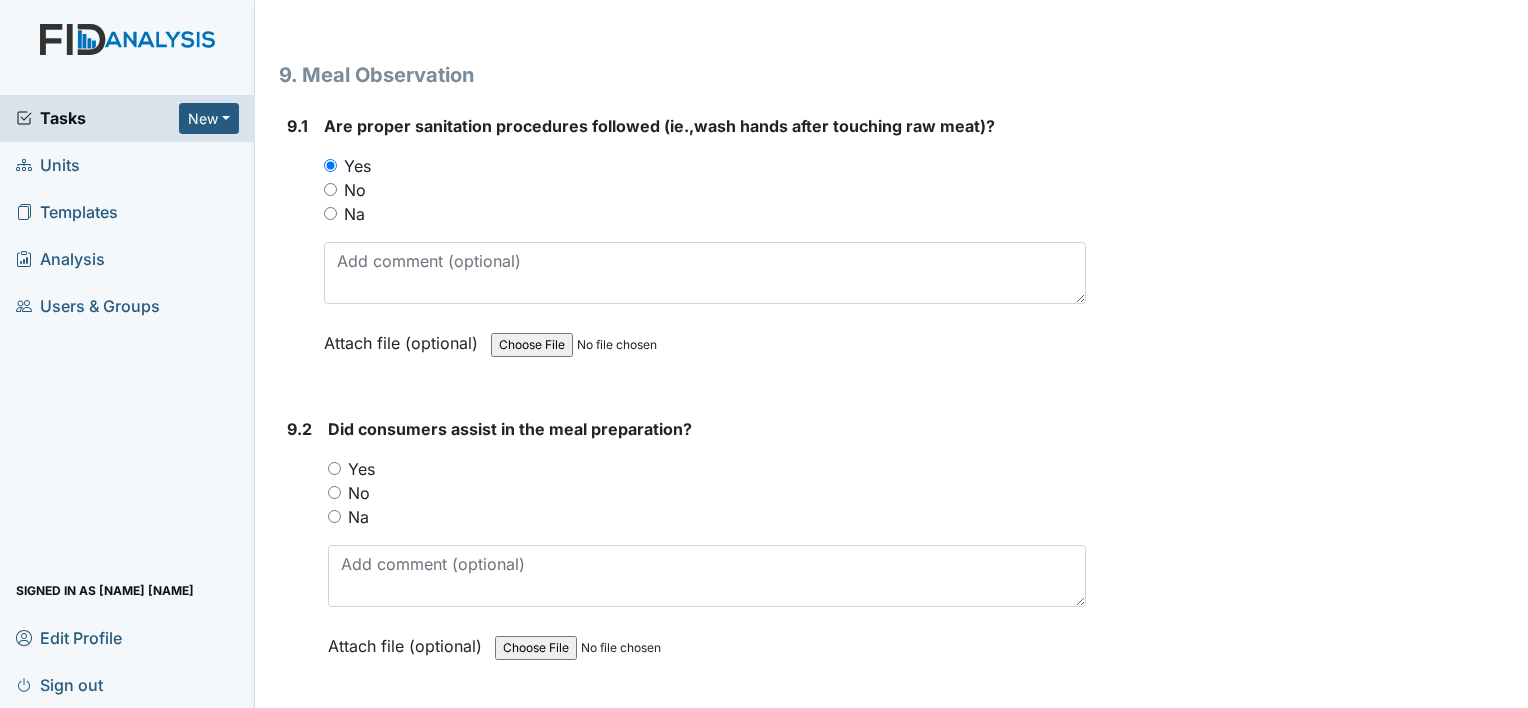 click on "Yes" at bounding box center (334, 468) 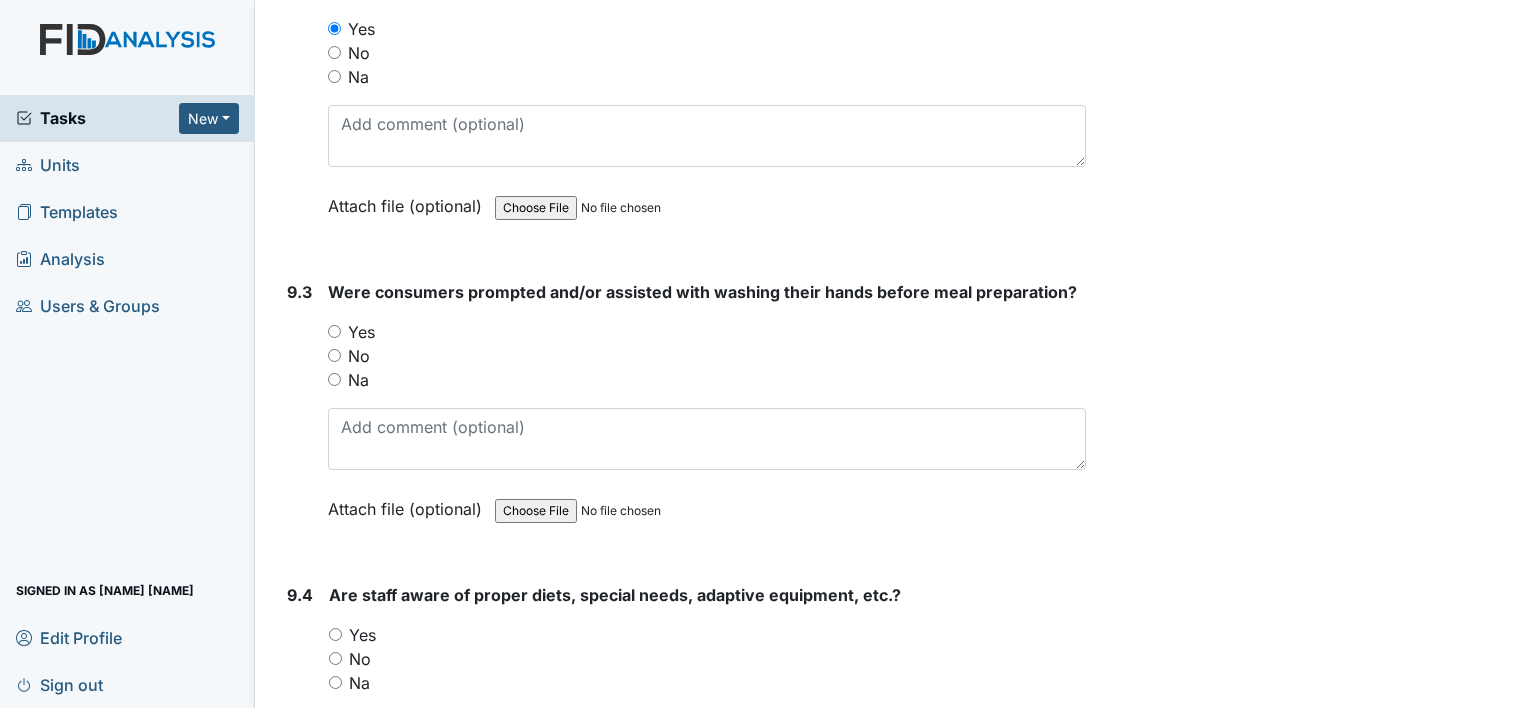 scroll, scrollTop: 15742, scrollLeft: 0, axis: vertical 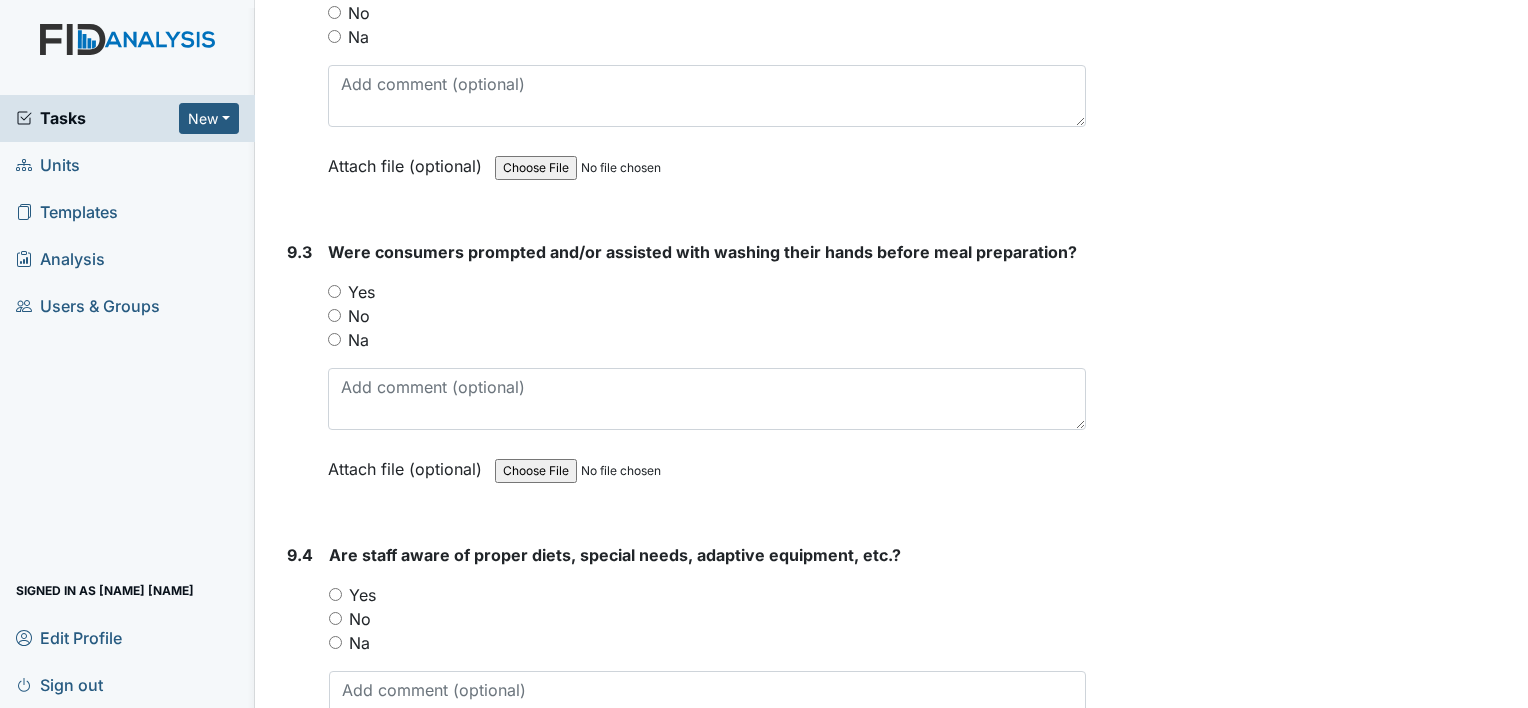 click on "Yes" at bounding box center (334, 291) 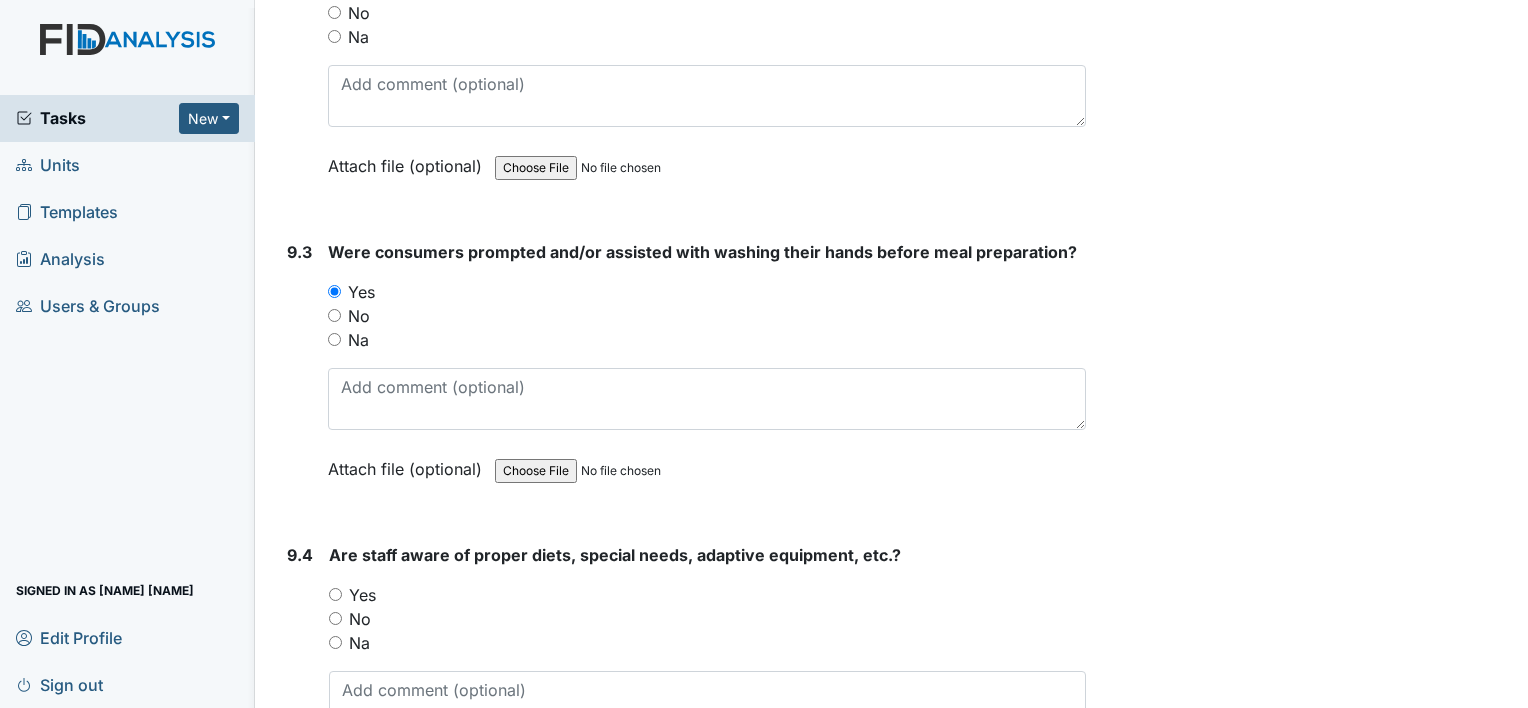 click on "Yes" at bounding box center (335, 594) 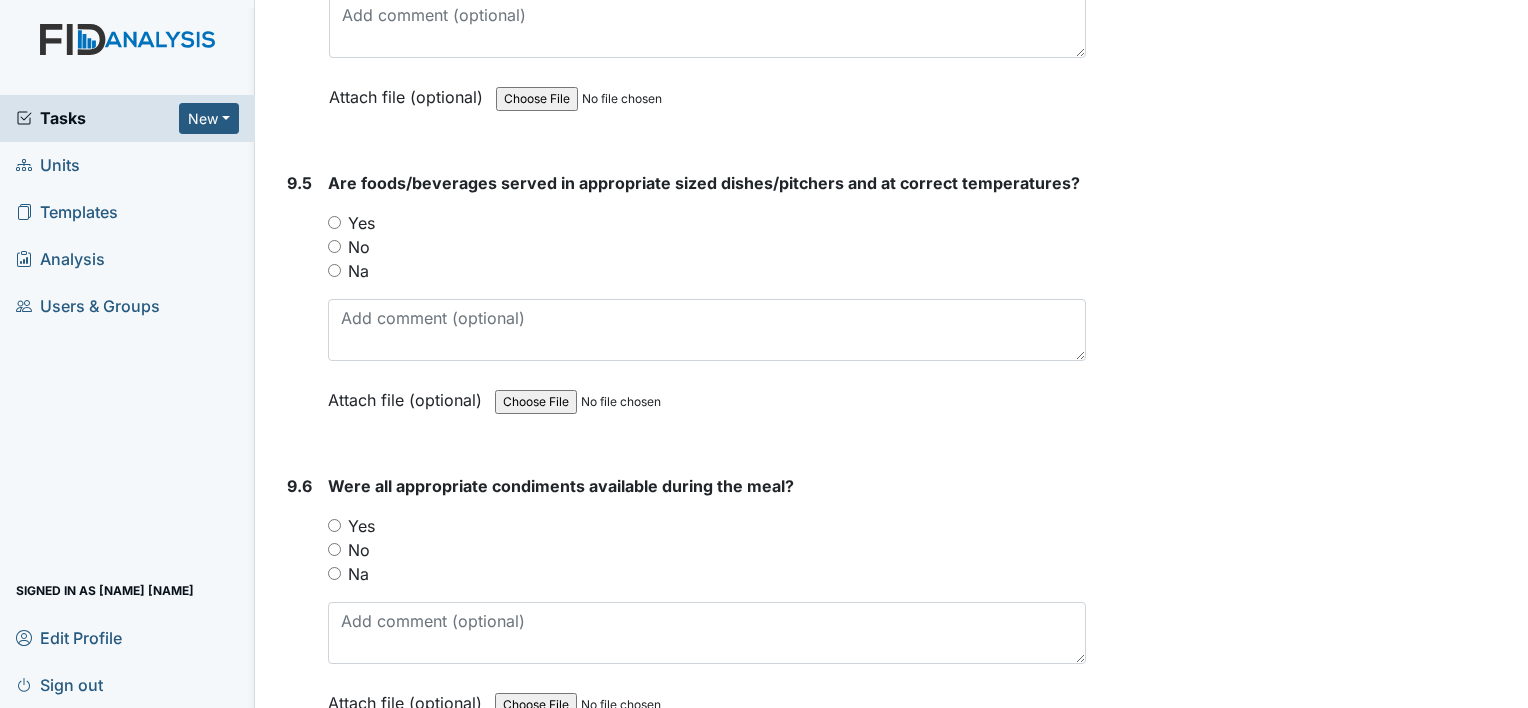 scroll, scrollTop: 16435, scrollLeft: 0, axis: vertical 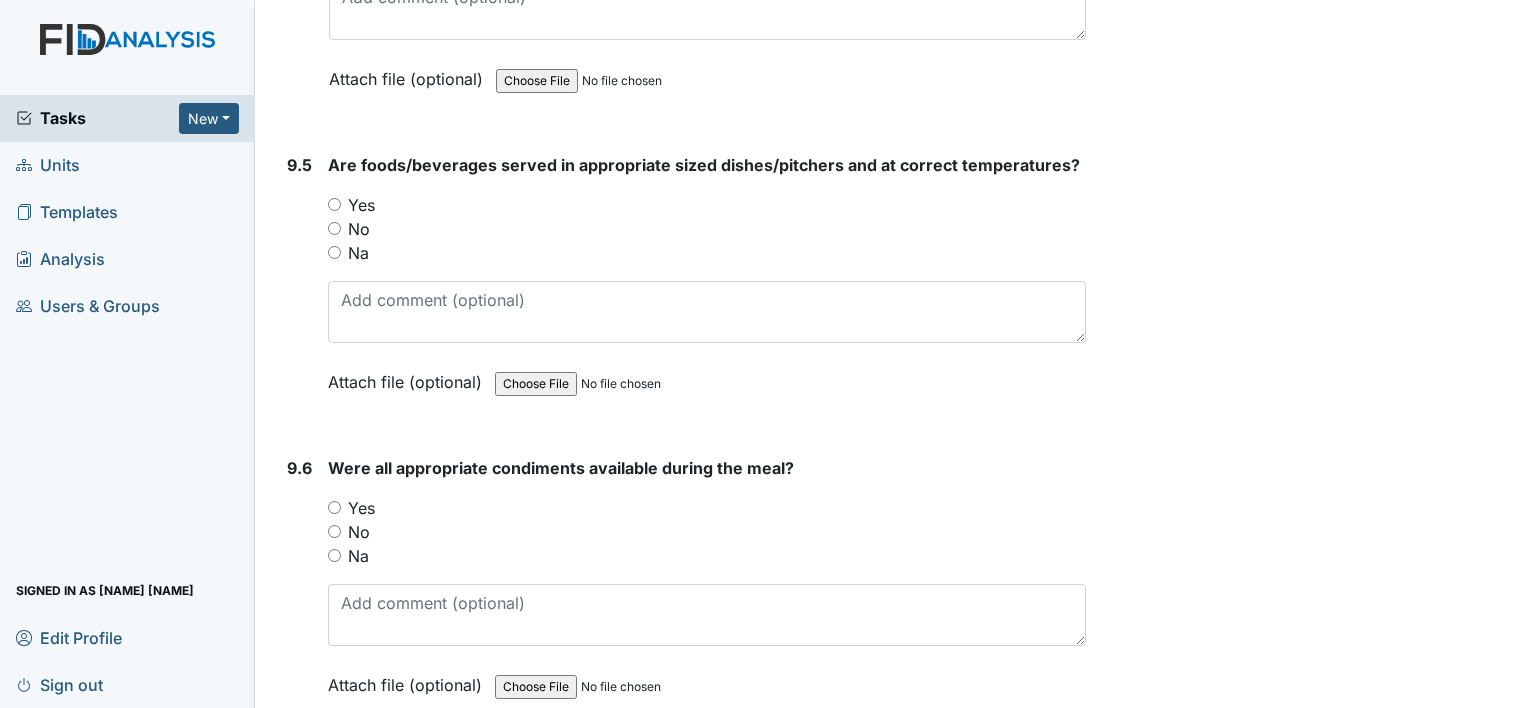 click on "Yes" at bounding box center [334, 204] 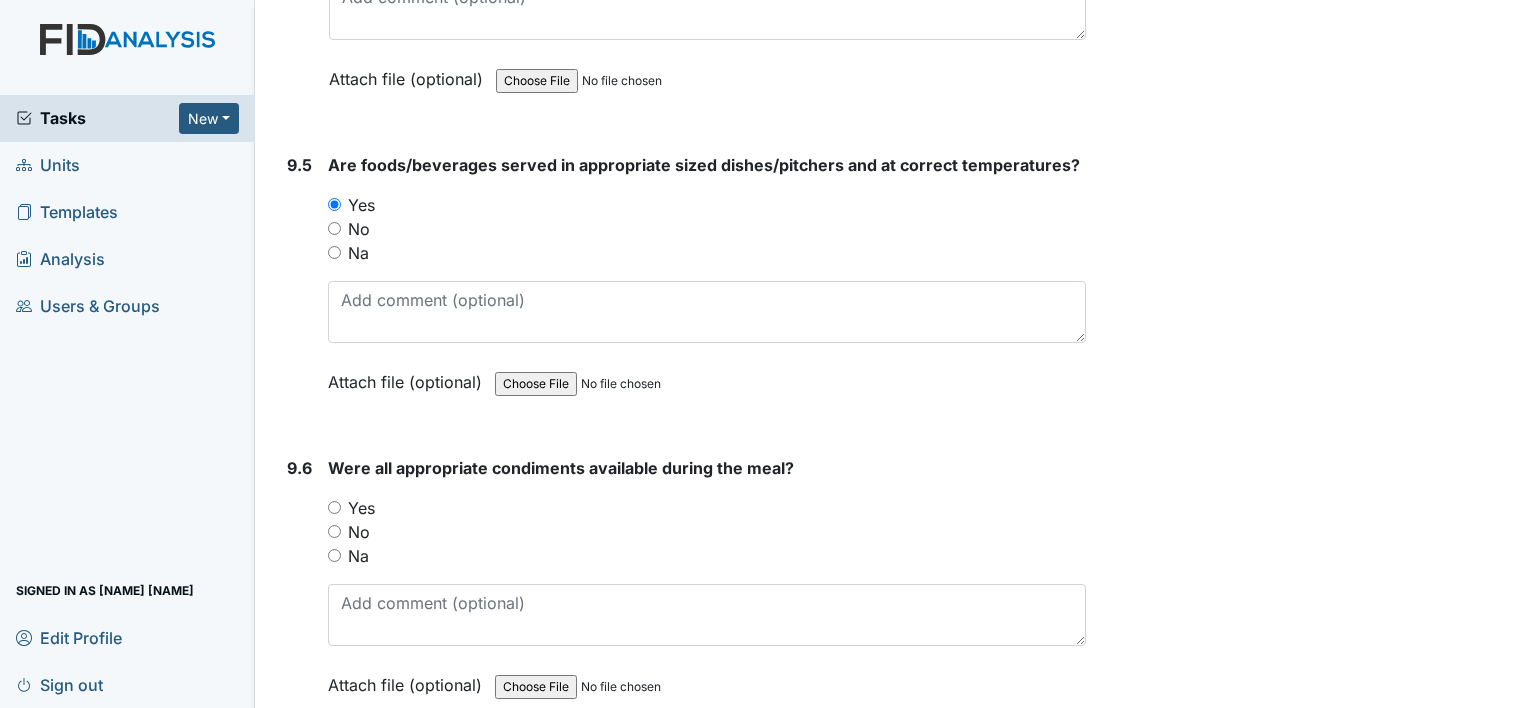 click on "Yes" at bounding box center (334, 507) 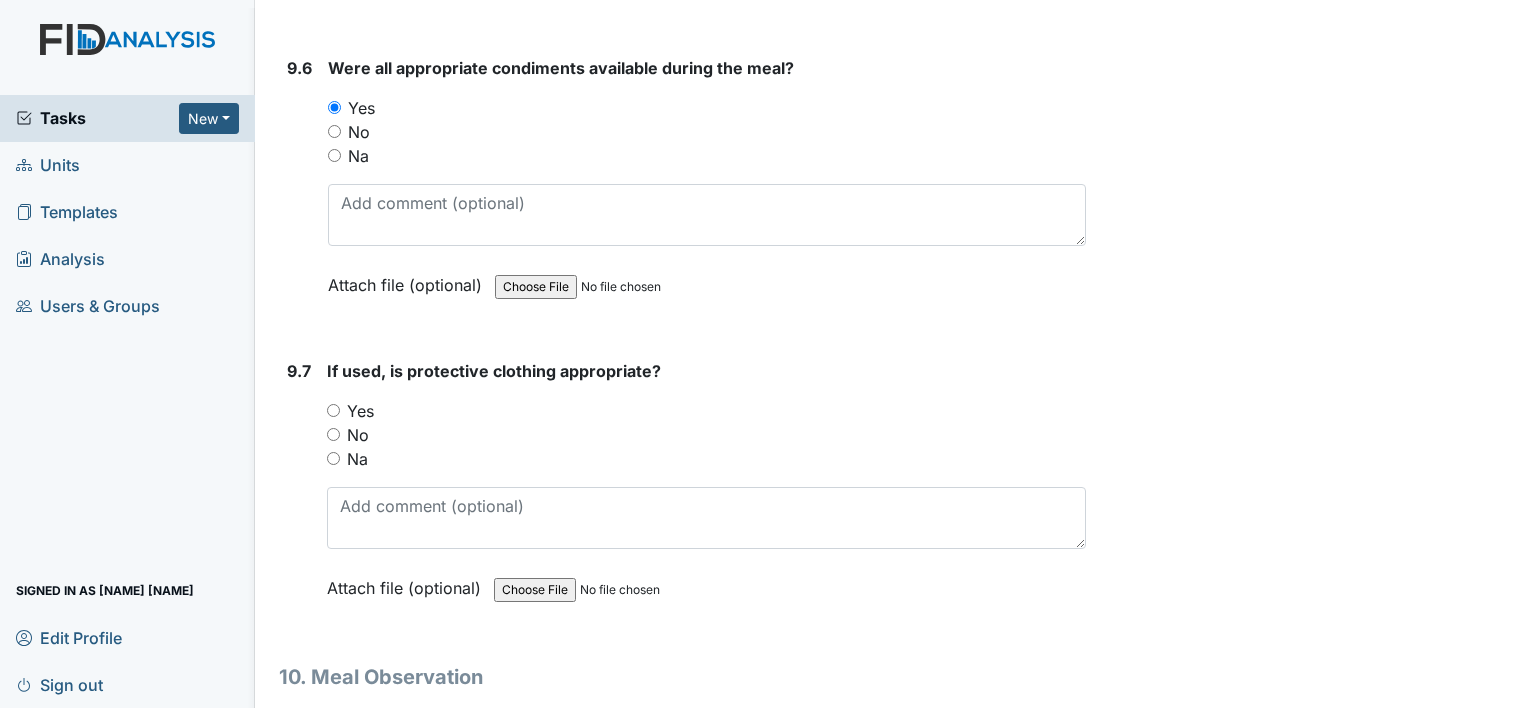 scroll, scrollTop: 16875, scrollLeft: 0, axis: vertical 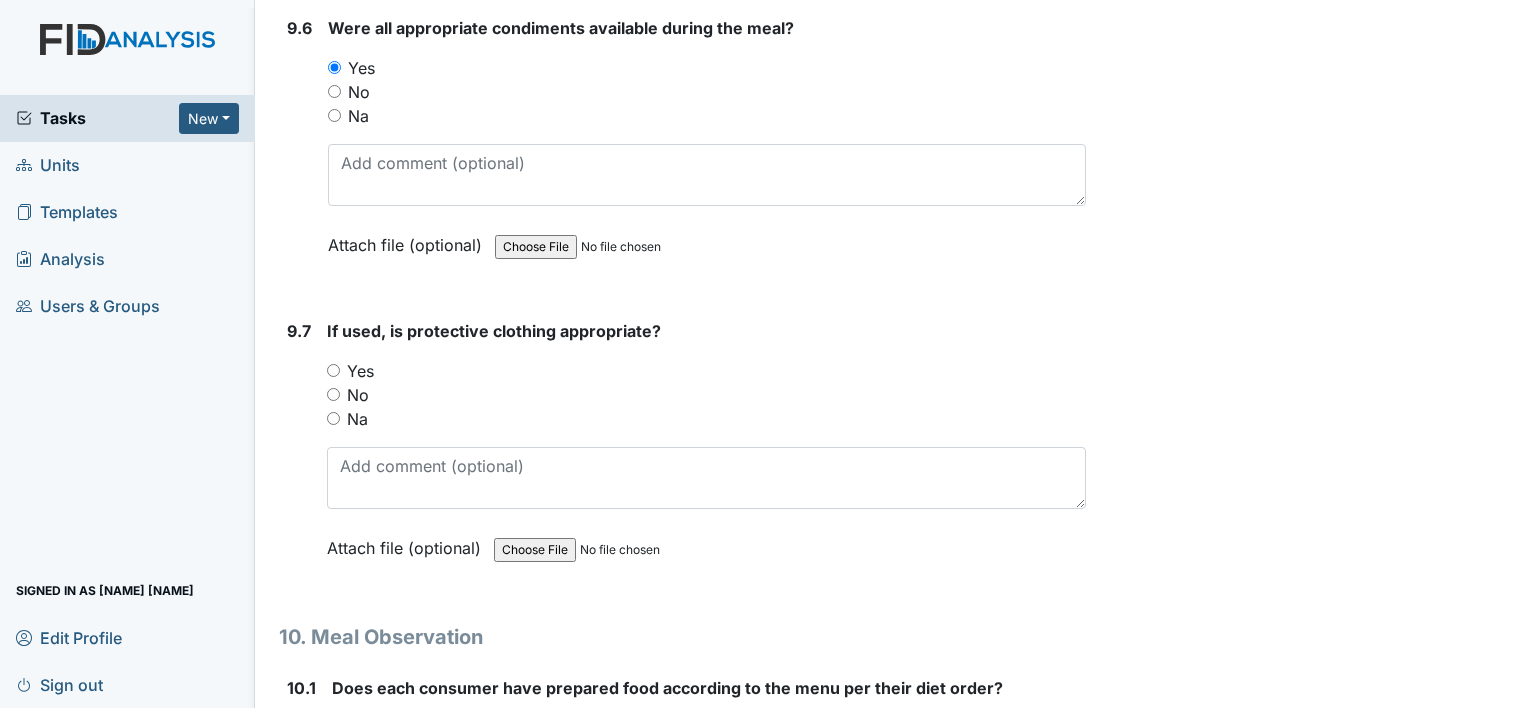 click on "Yes" at bounding box center (333, 370) 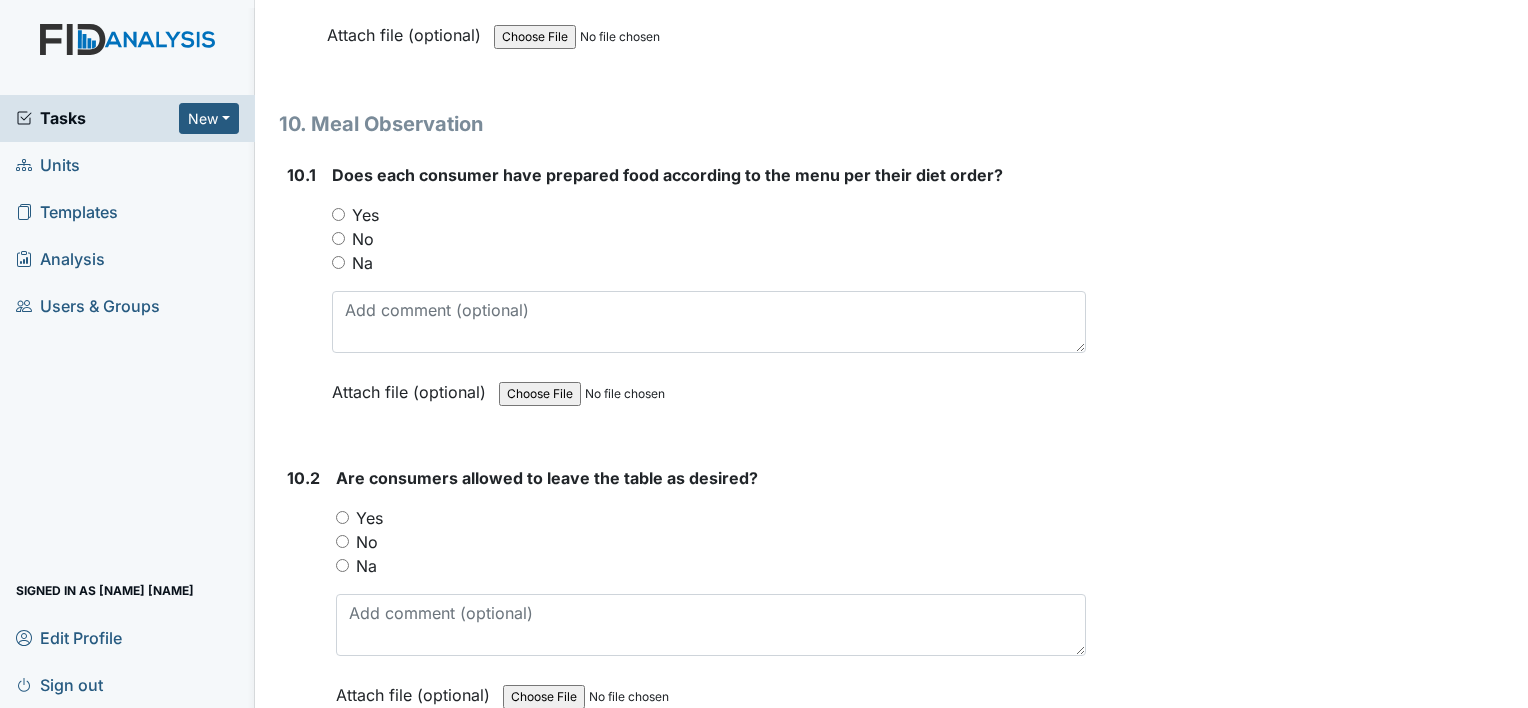 scroll, scrollTop: 17408, scrollLeft: 0, axis: vertical 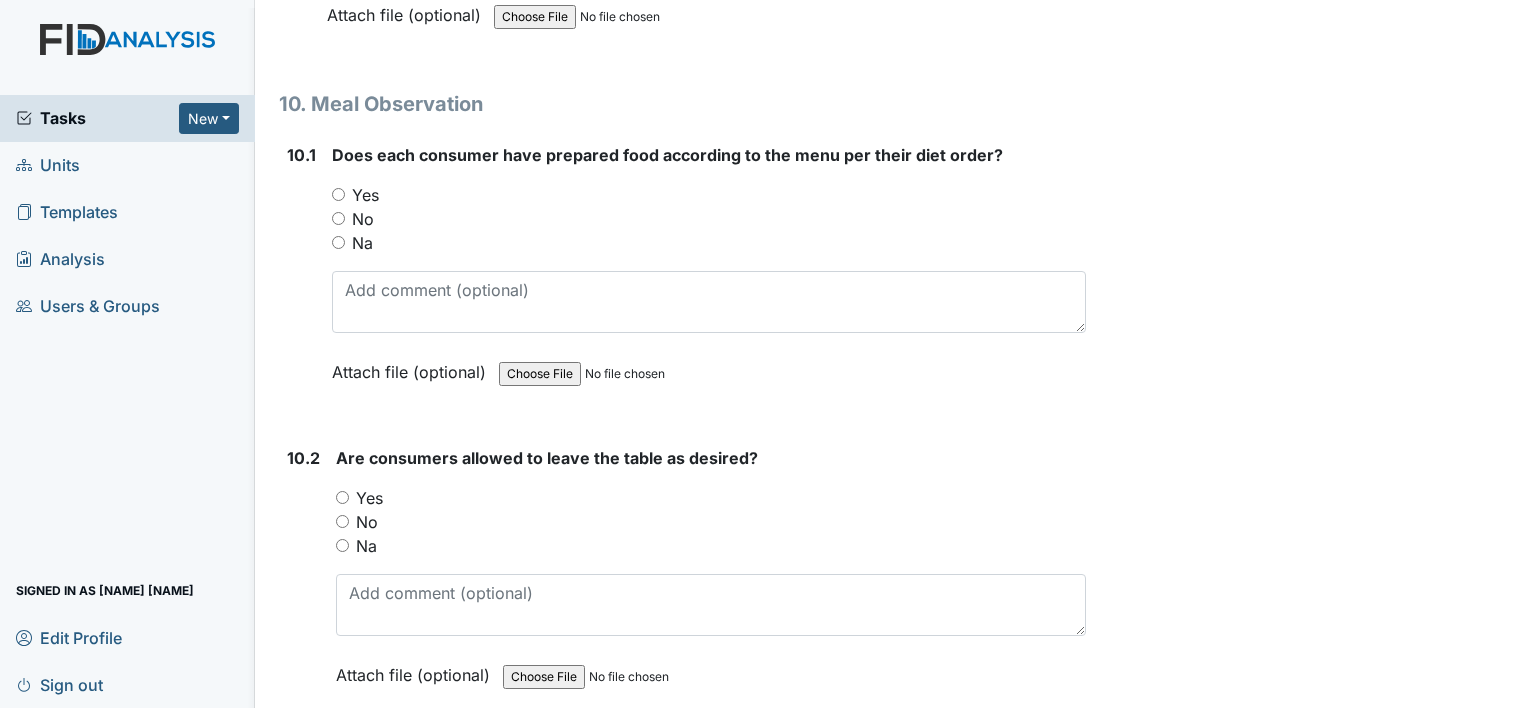 click on "Yes" at bounding box center (338, 194) 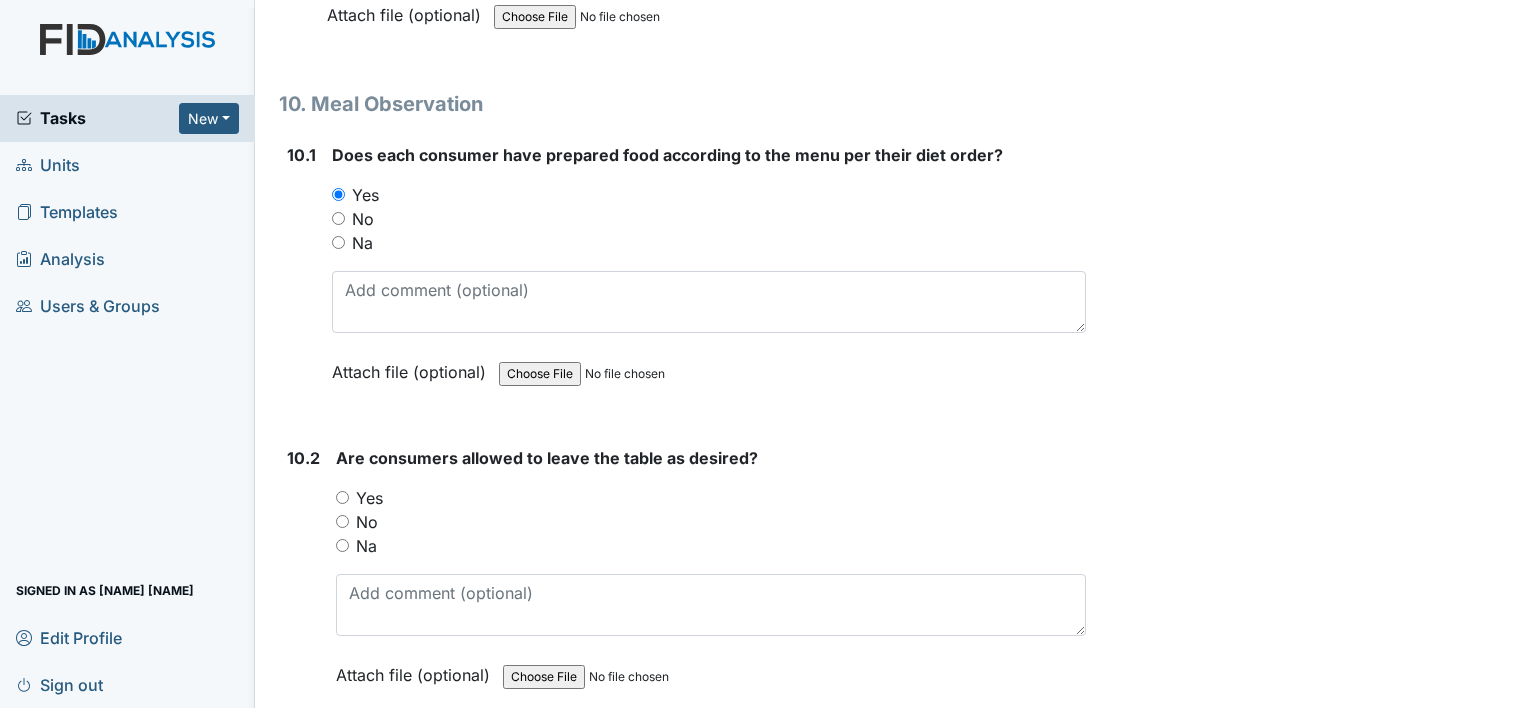 click on "Yes" at bounding box center (342, 497) 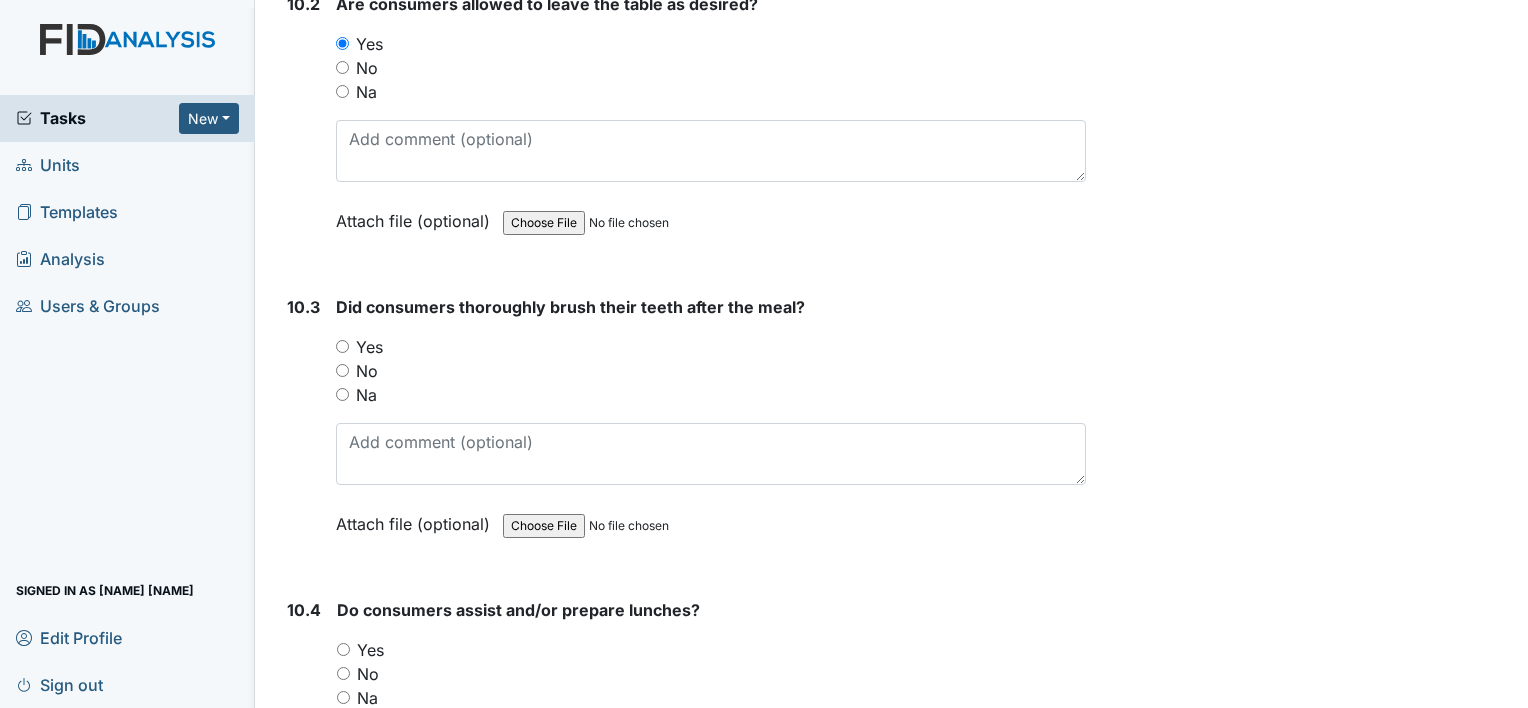 scroll, scrollTop: 17875, scrollLeft: 0, axis: vertical 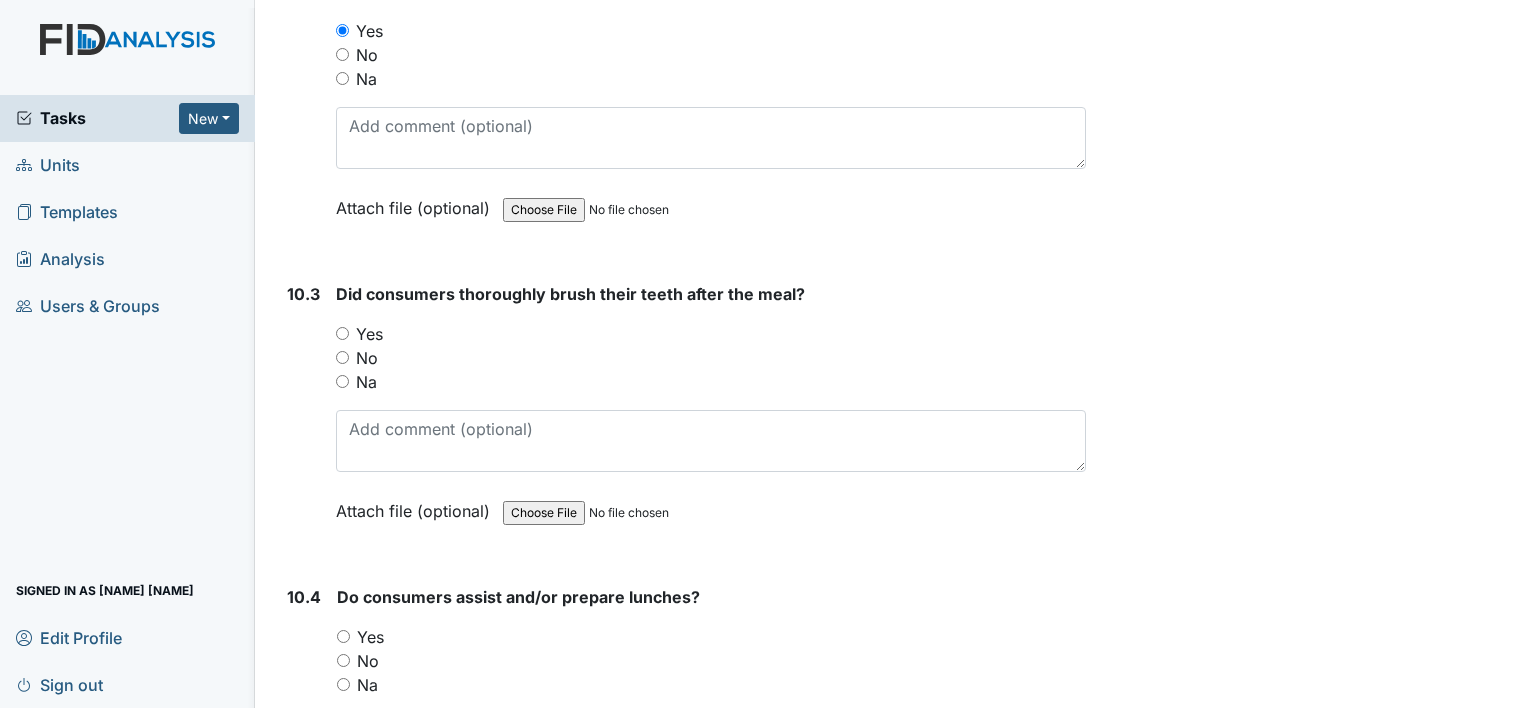 click on "Yes" at bounding box center [342, 333] 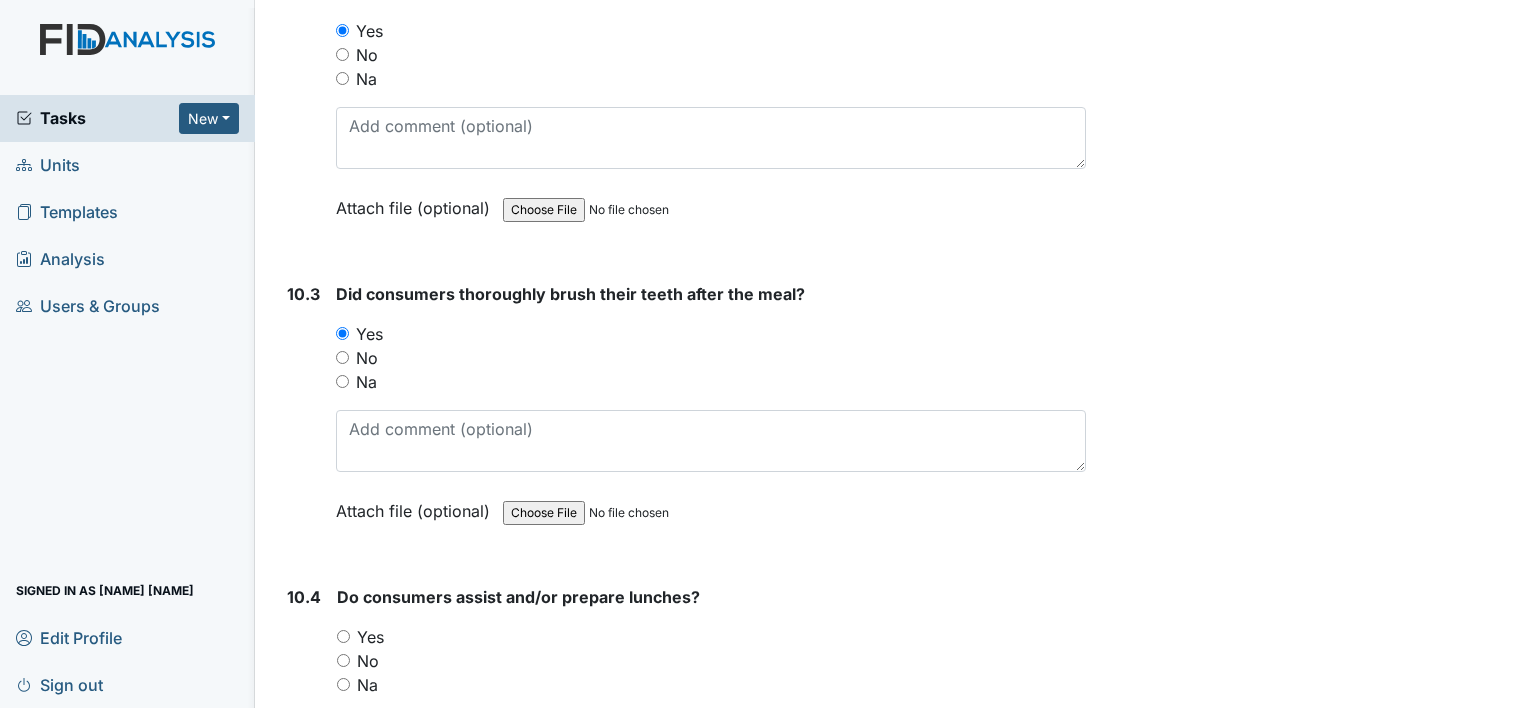 click on "Yes" at bounding box center (343, 636) 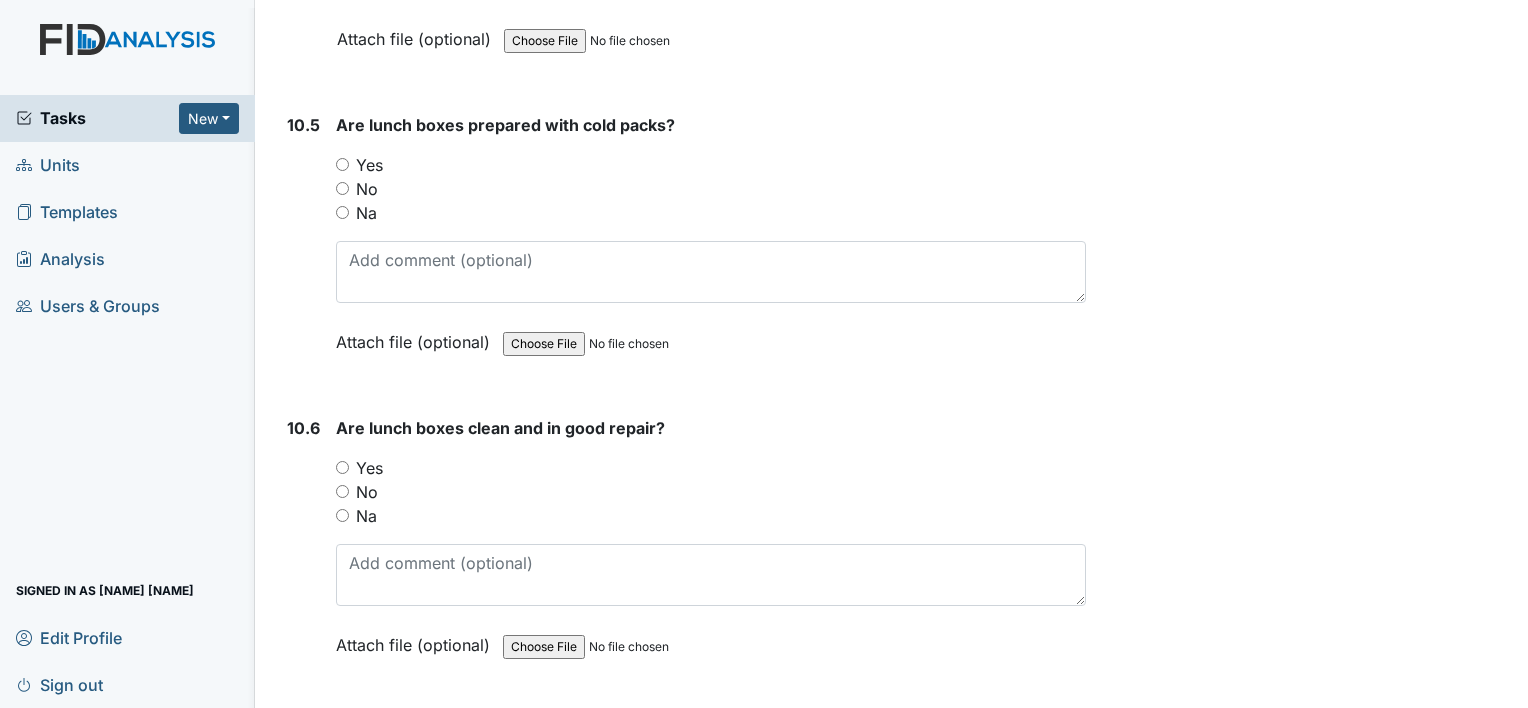 scroll, scrollTop: 18675, scrollLeft: 0, axis: vertical 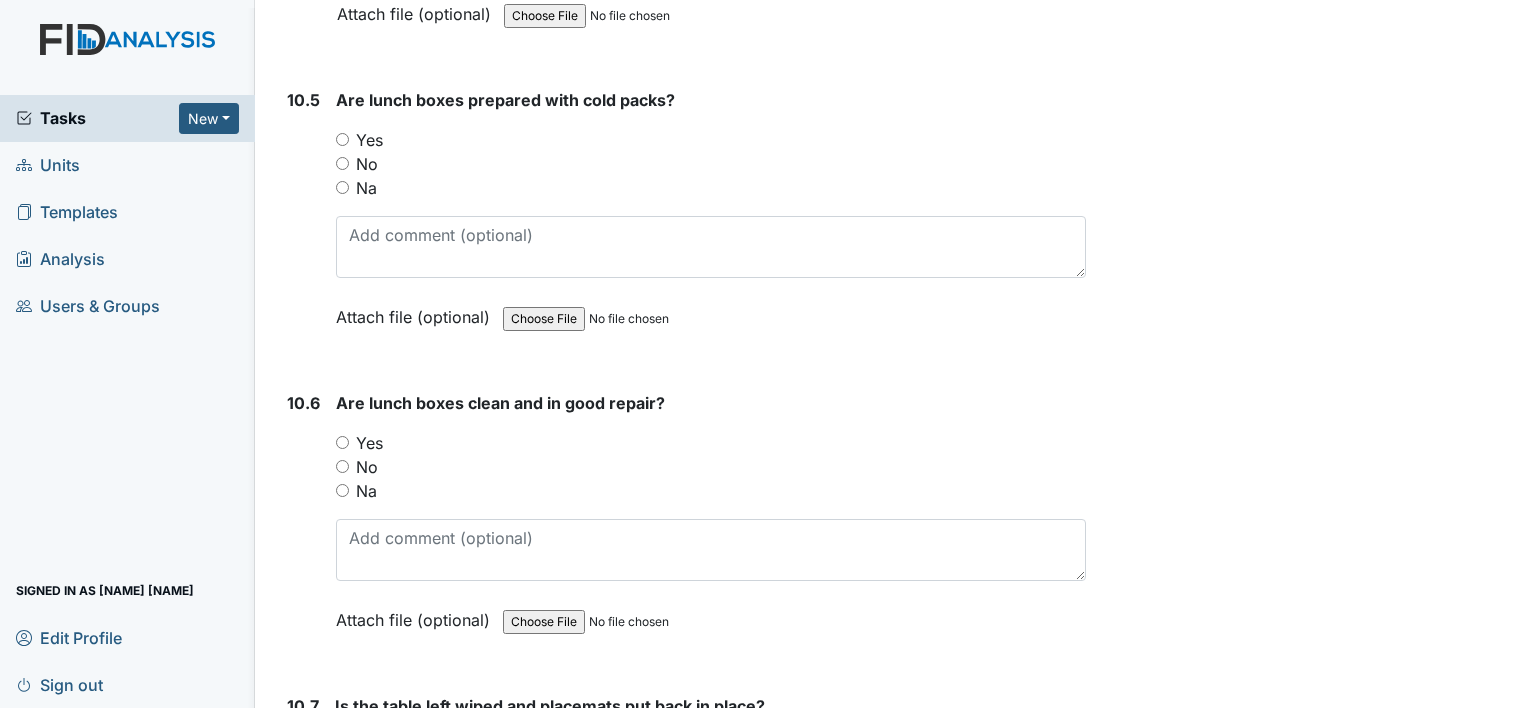 click on "No" at bounding box center [342, 163] 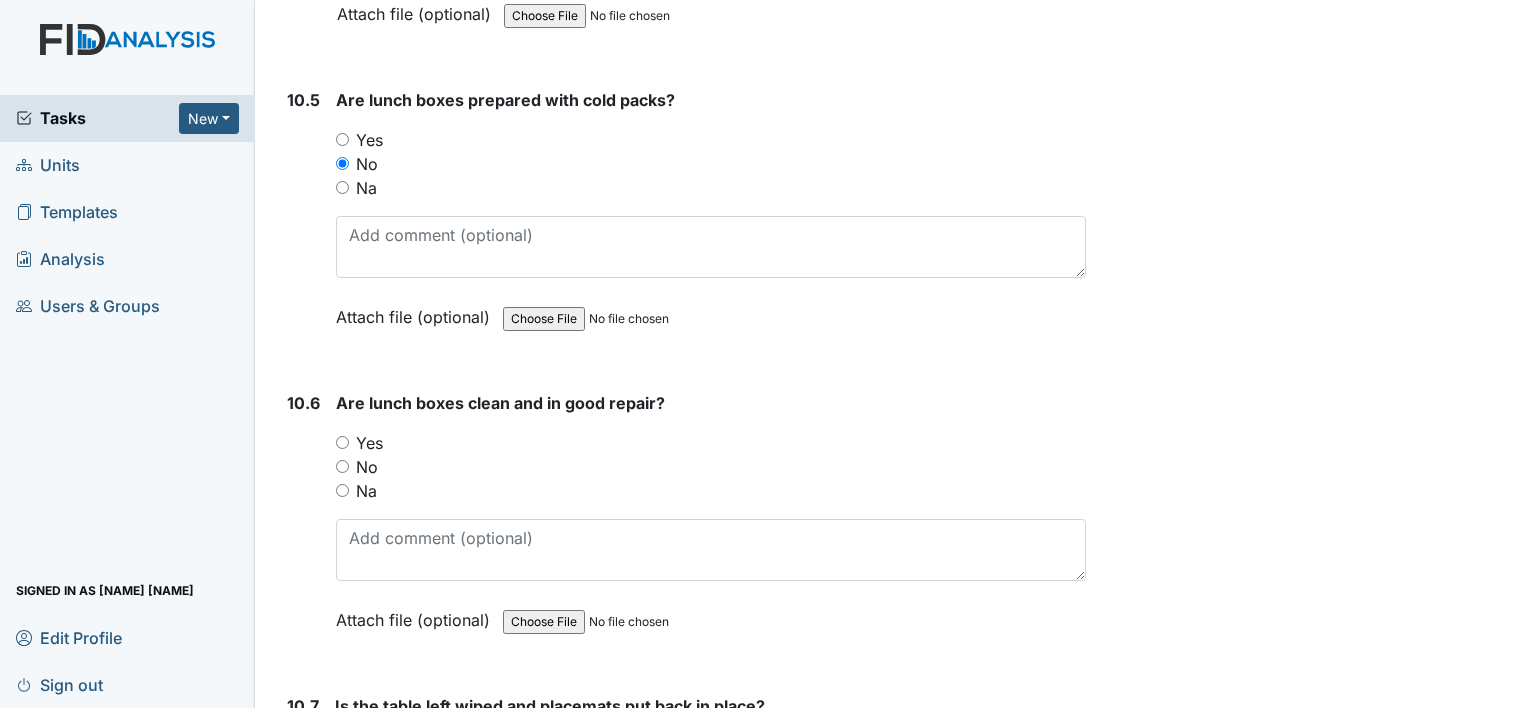 click on "Yes" at bounding box center [342, 442] 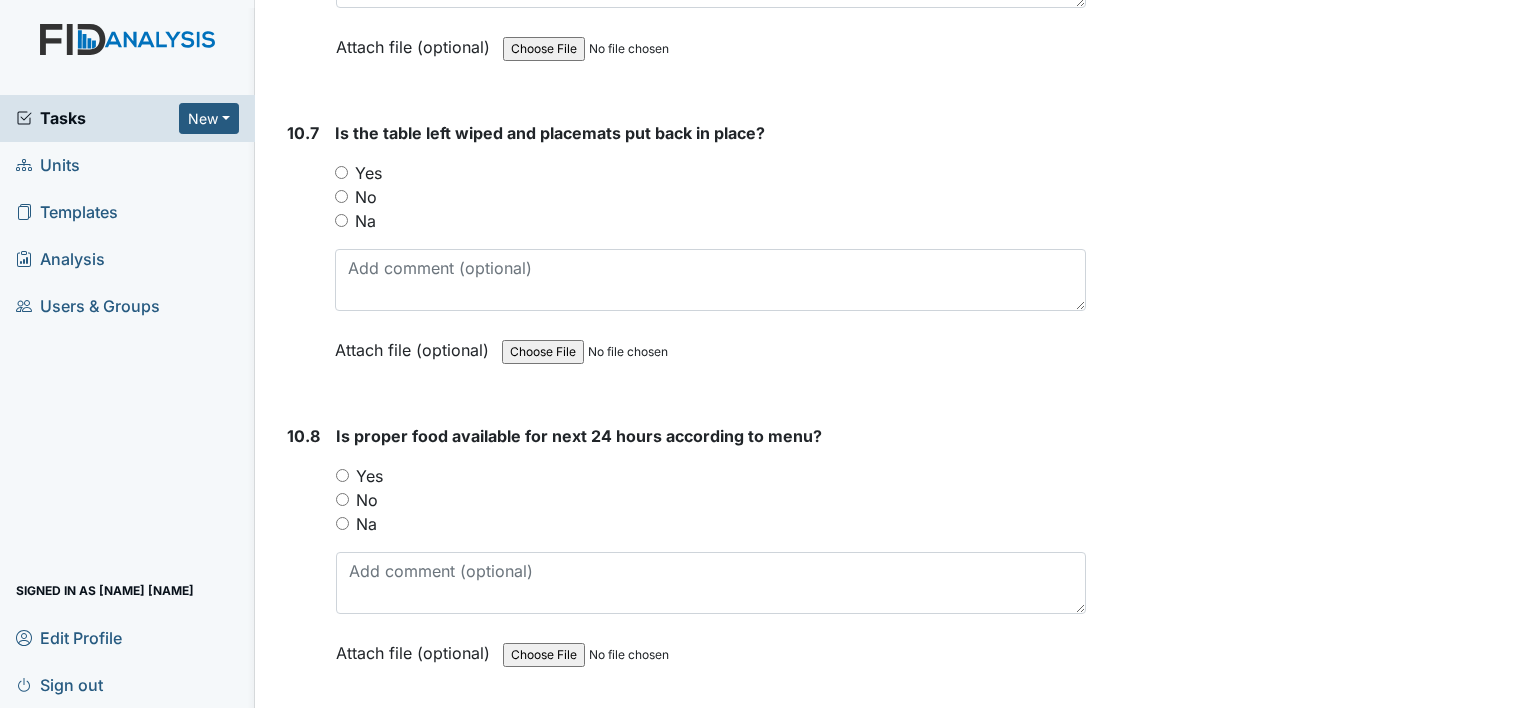 scroll, scrollTop: 19288, scrollLeft: 0, axis: vertical 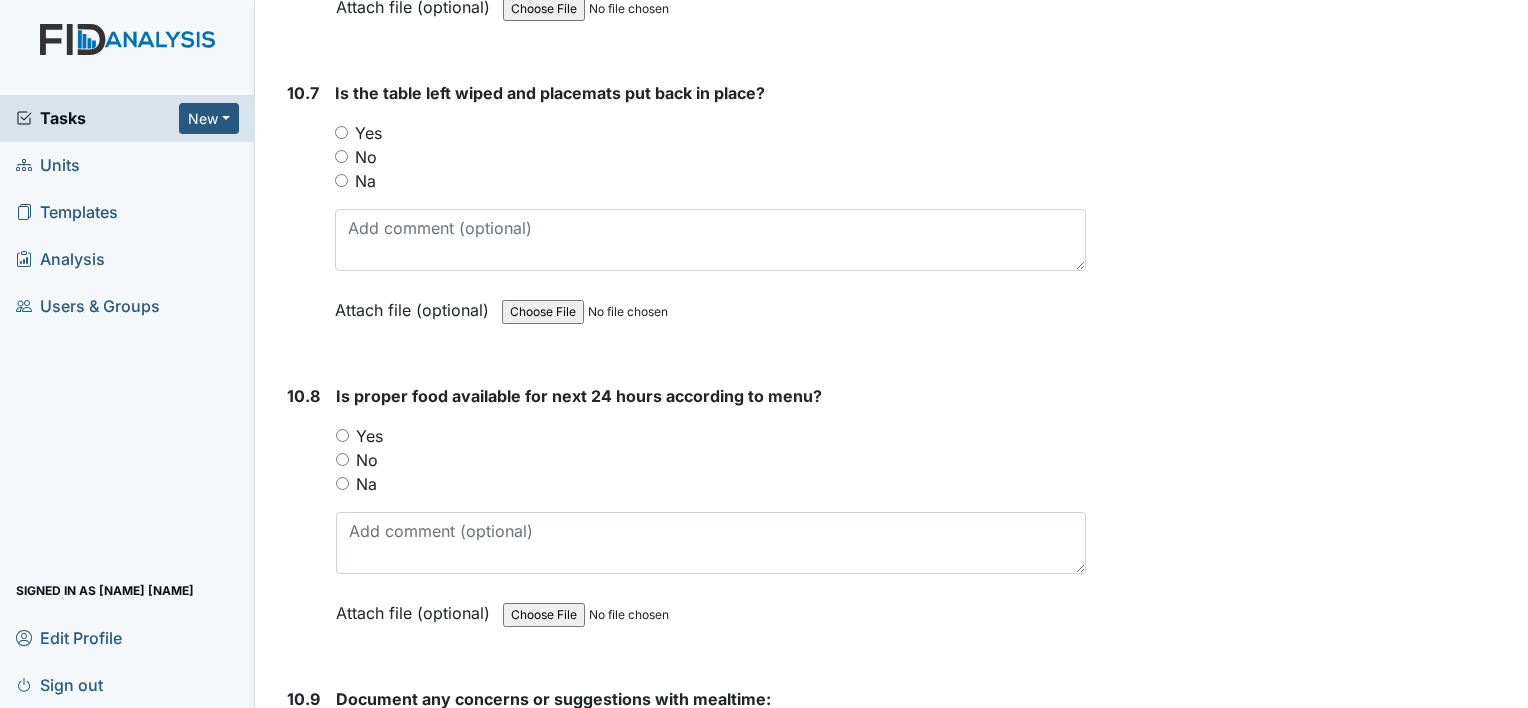 click on "Yes" at bounding box center (341, 132) 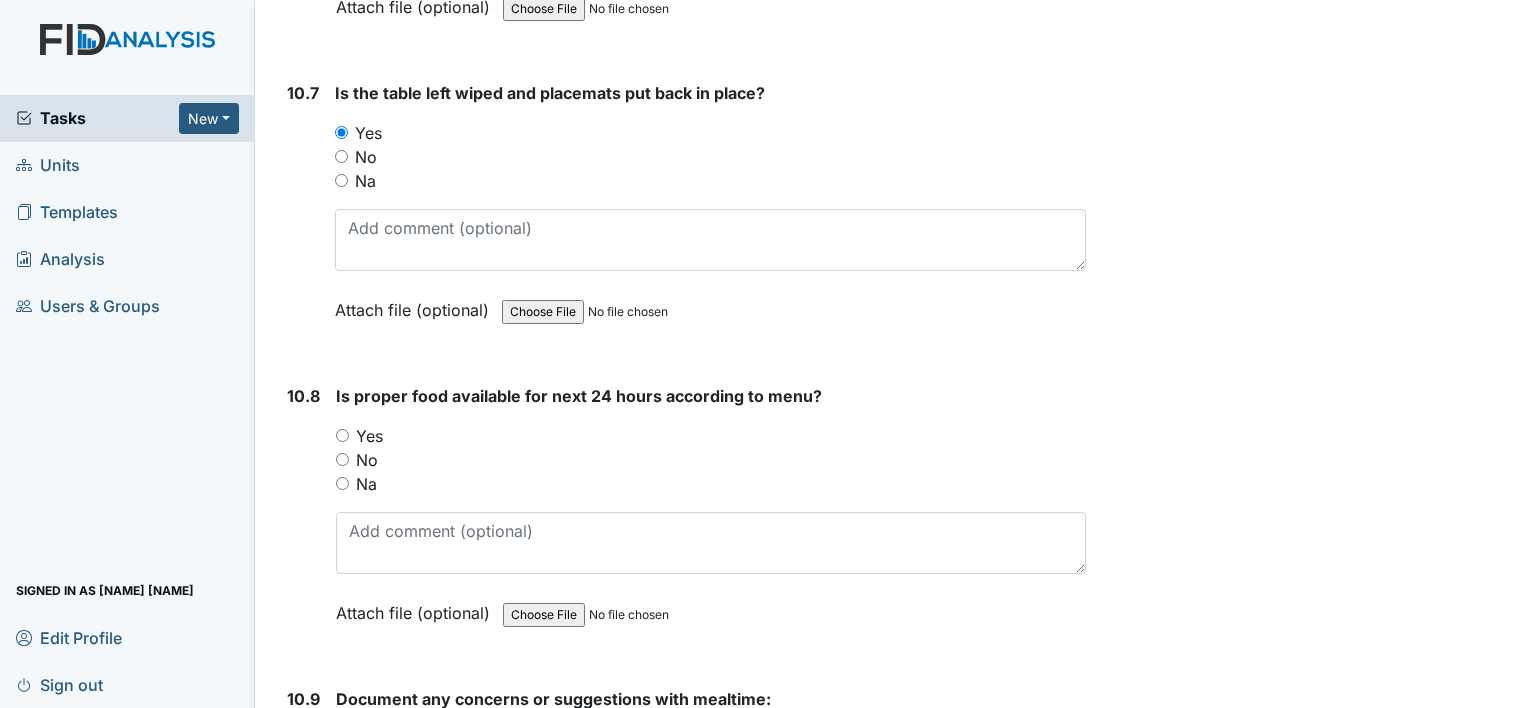 click on "Yes" at bounding box center (342, 435) 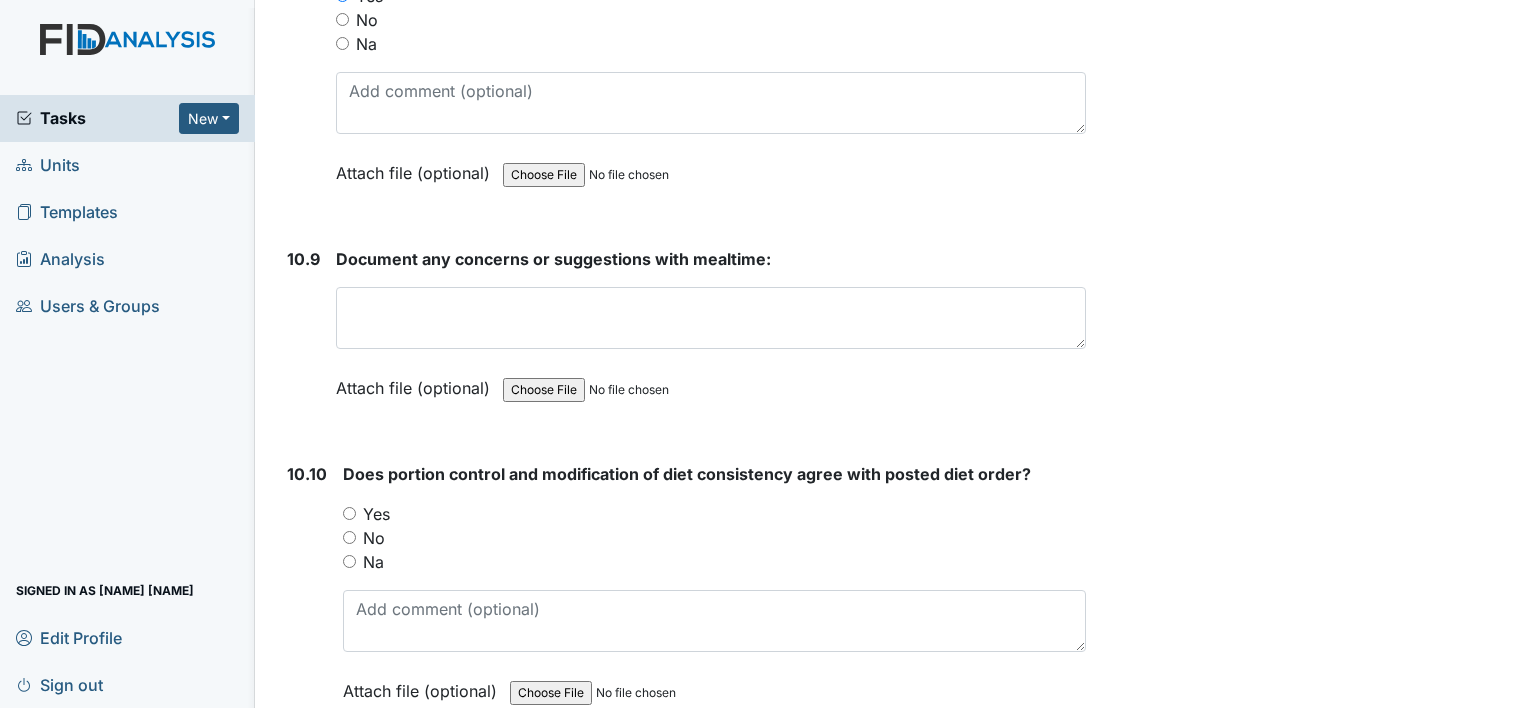 scroll, scrollTop: 19768, scrollLeft: 0, axis: vertical 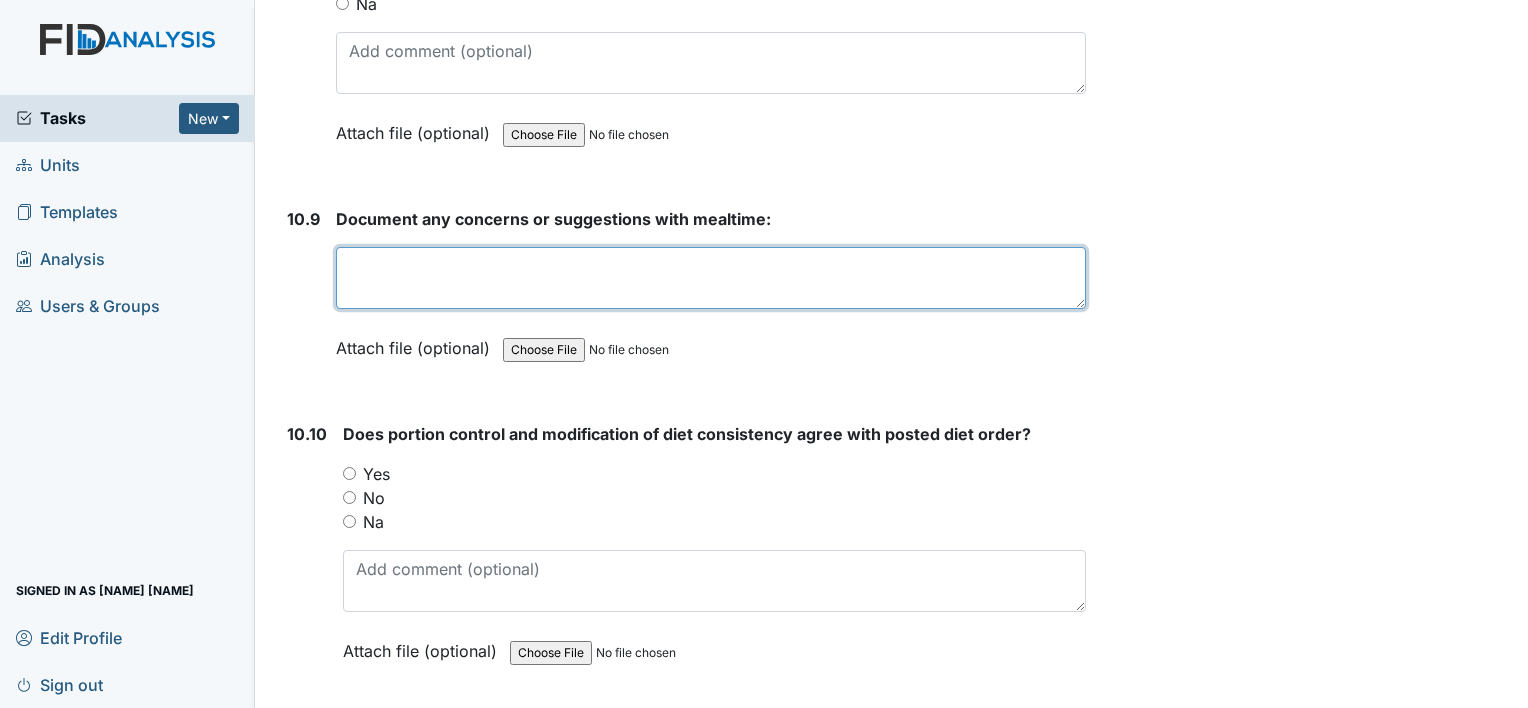 click at bounding box center [711, 278] 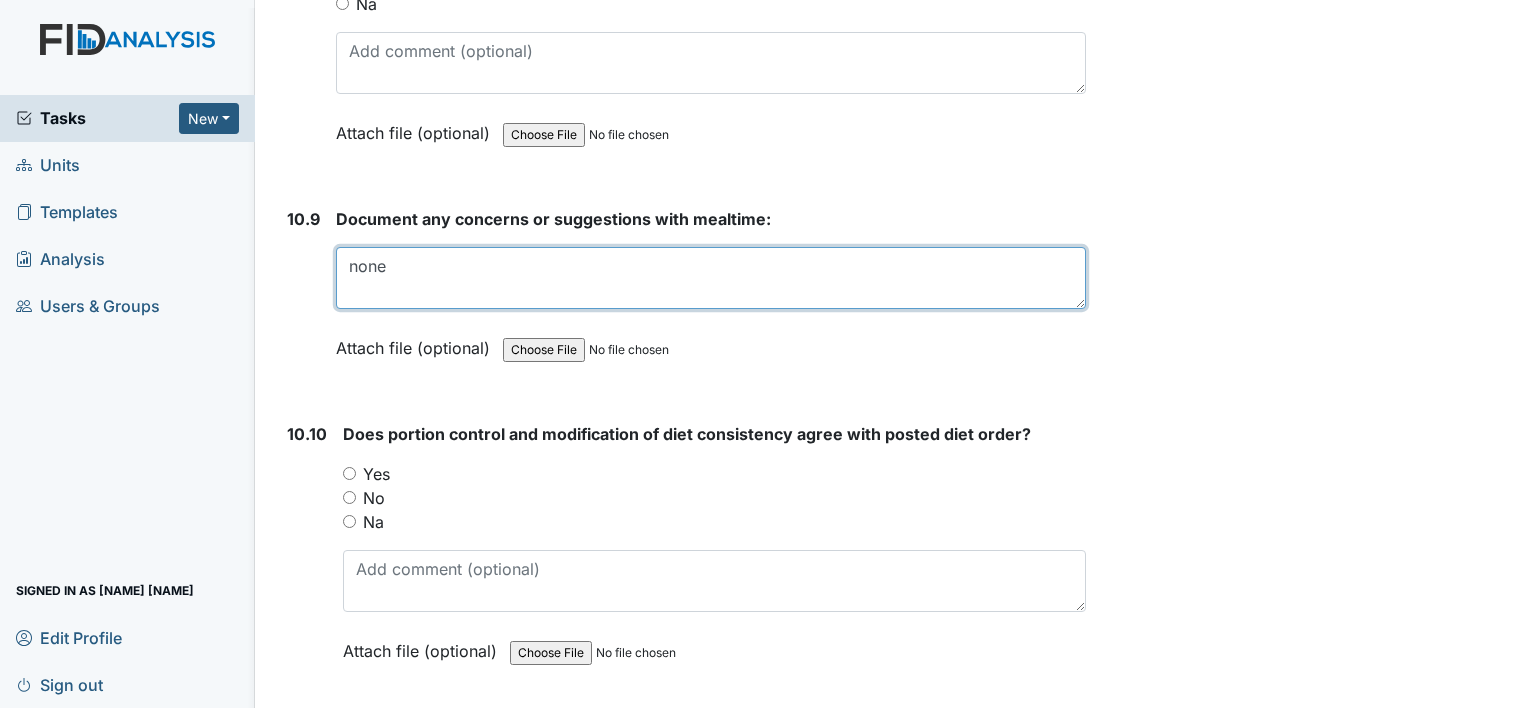 type on "none" 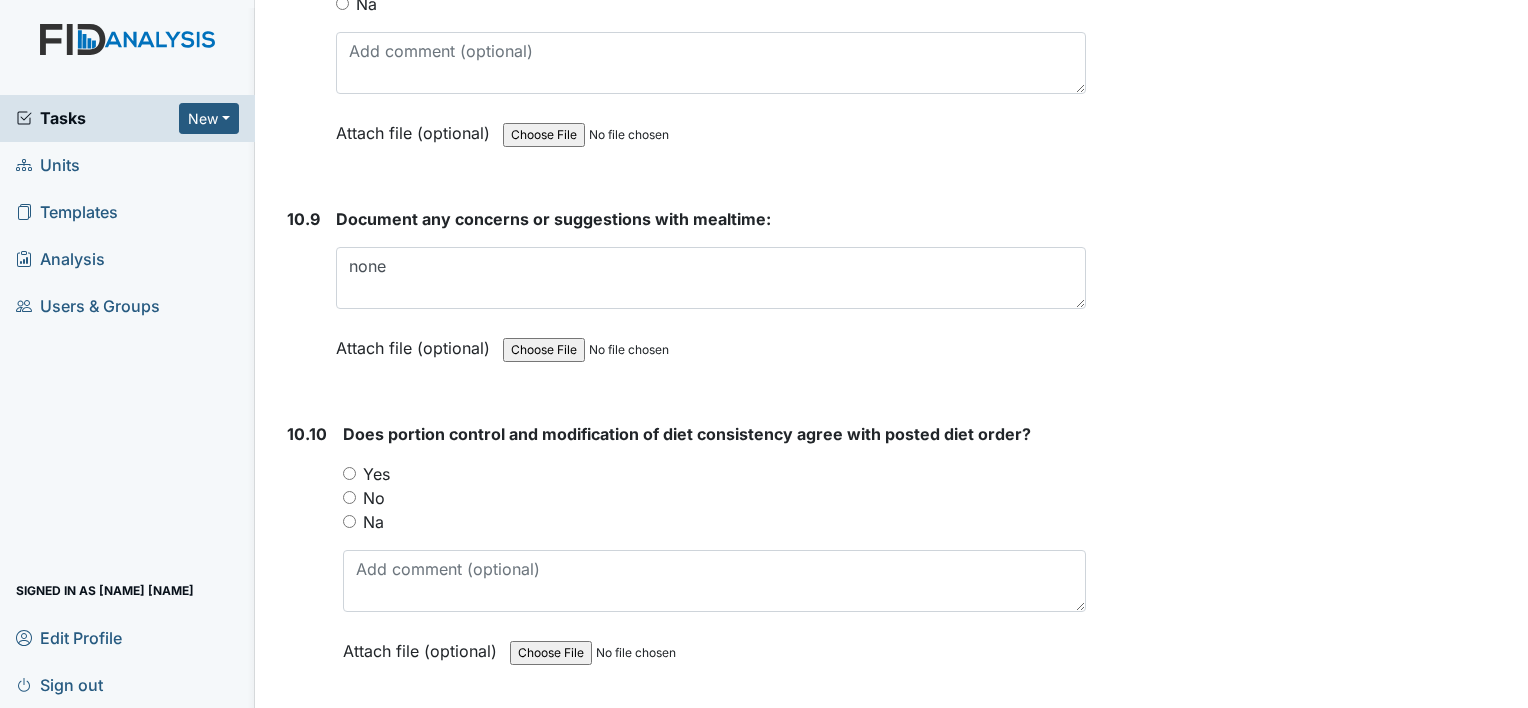 click on "Yes" at bounding box center (349, 473) 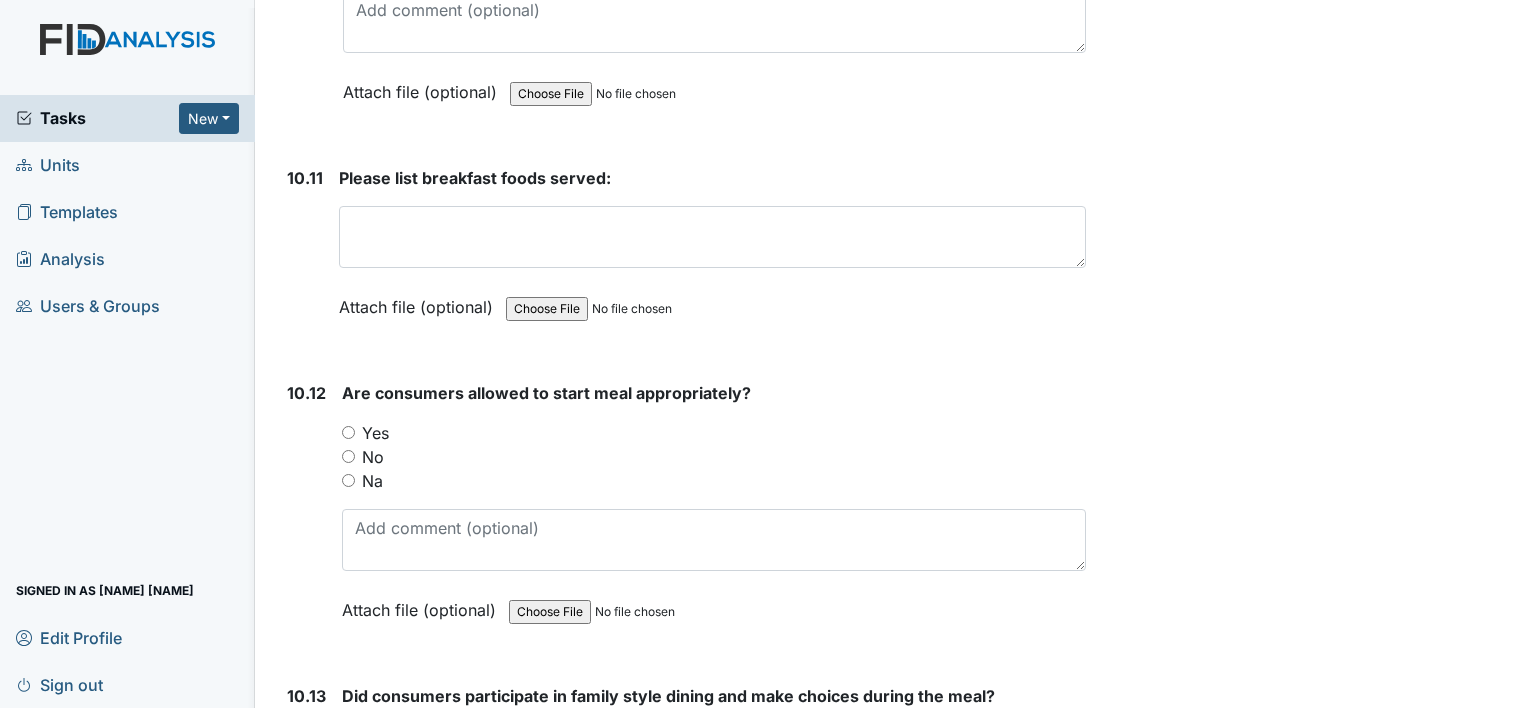 scroll, scrollTop: 20340, scrollLeft: 0, axis: vertical 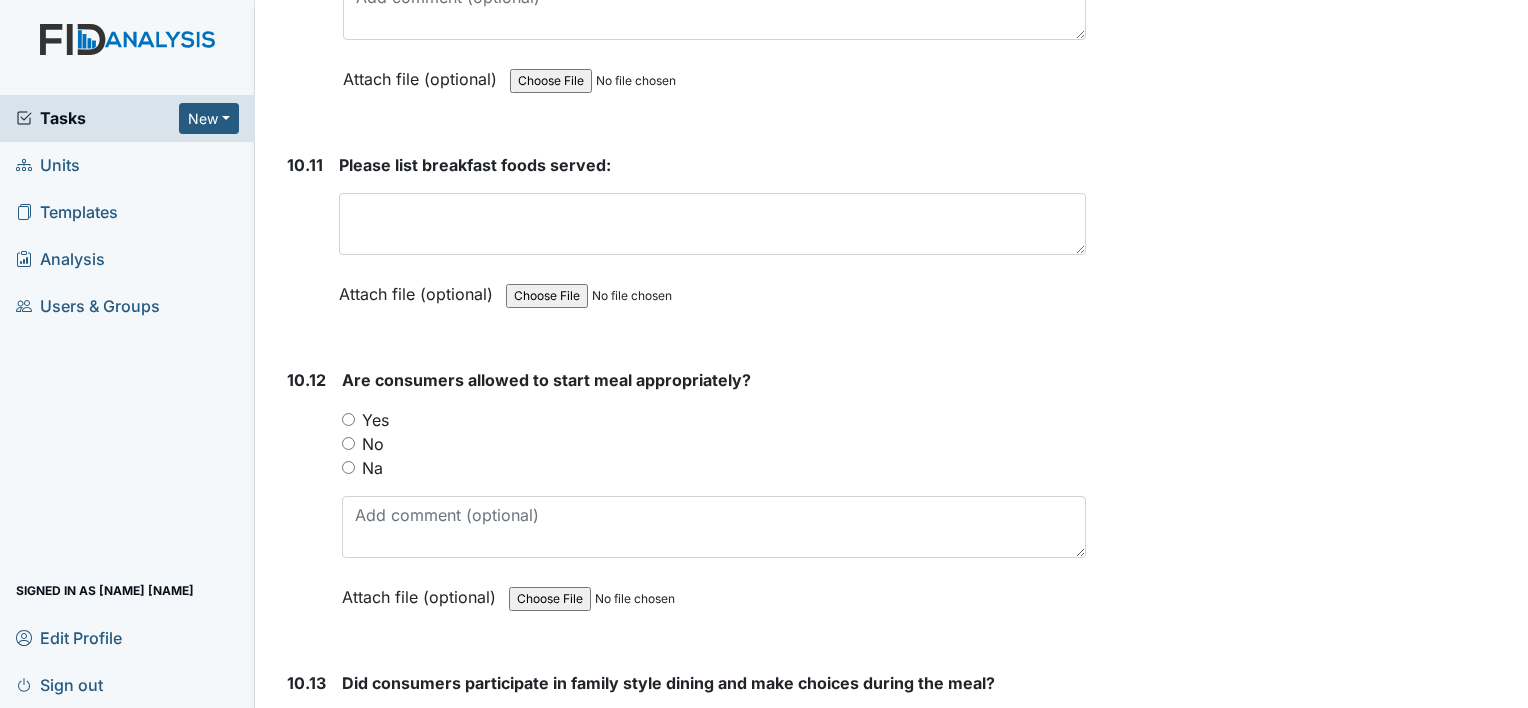 click on "Yes" at bounding box center (348, 419) 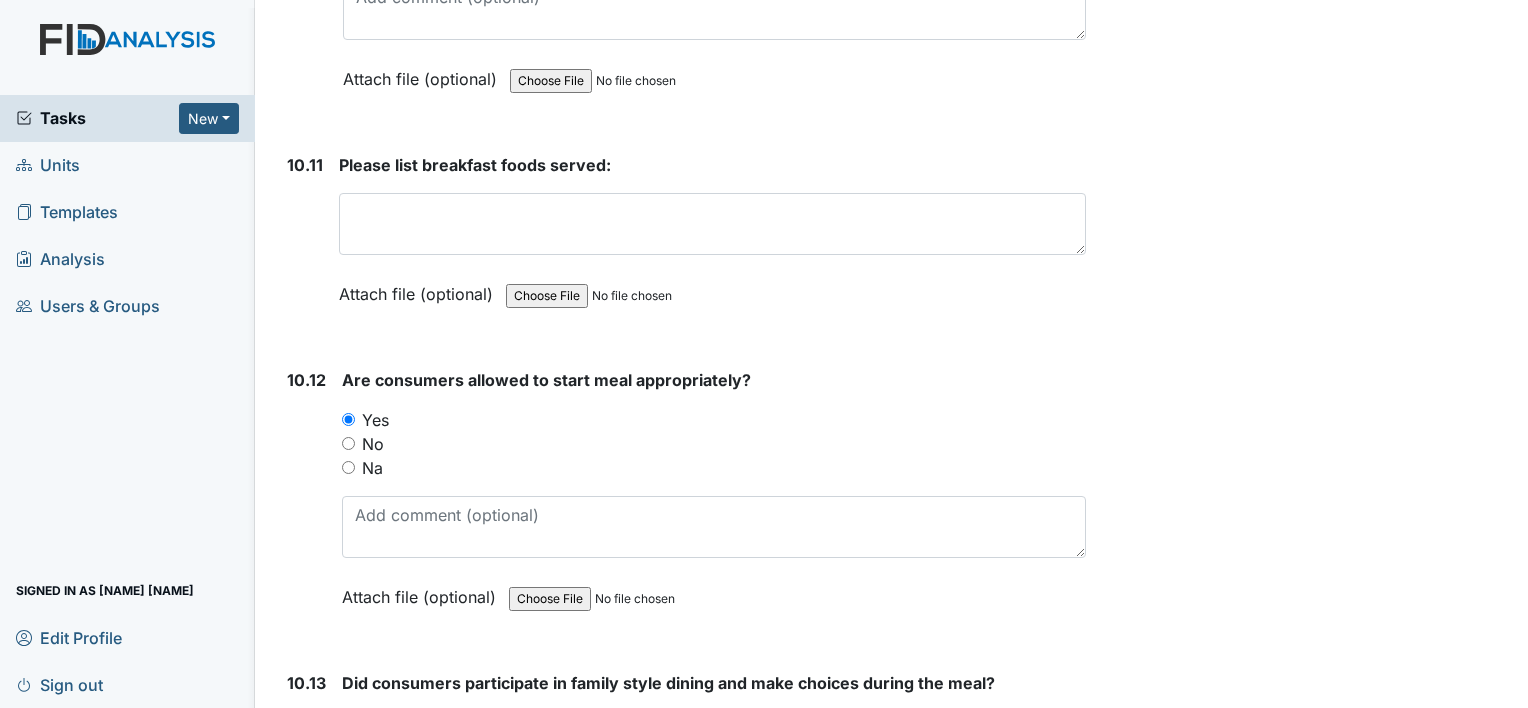 click on "Yes" at bounding box center (348, 722) 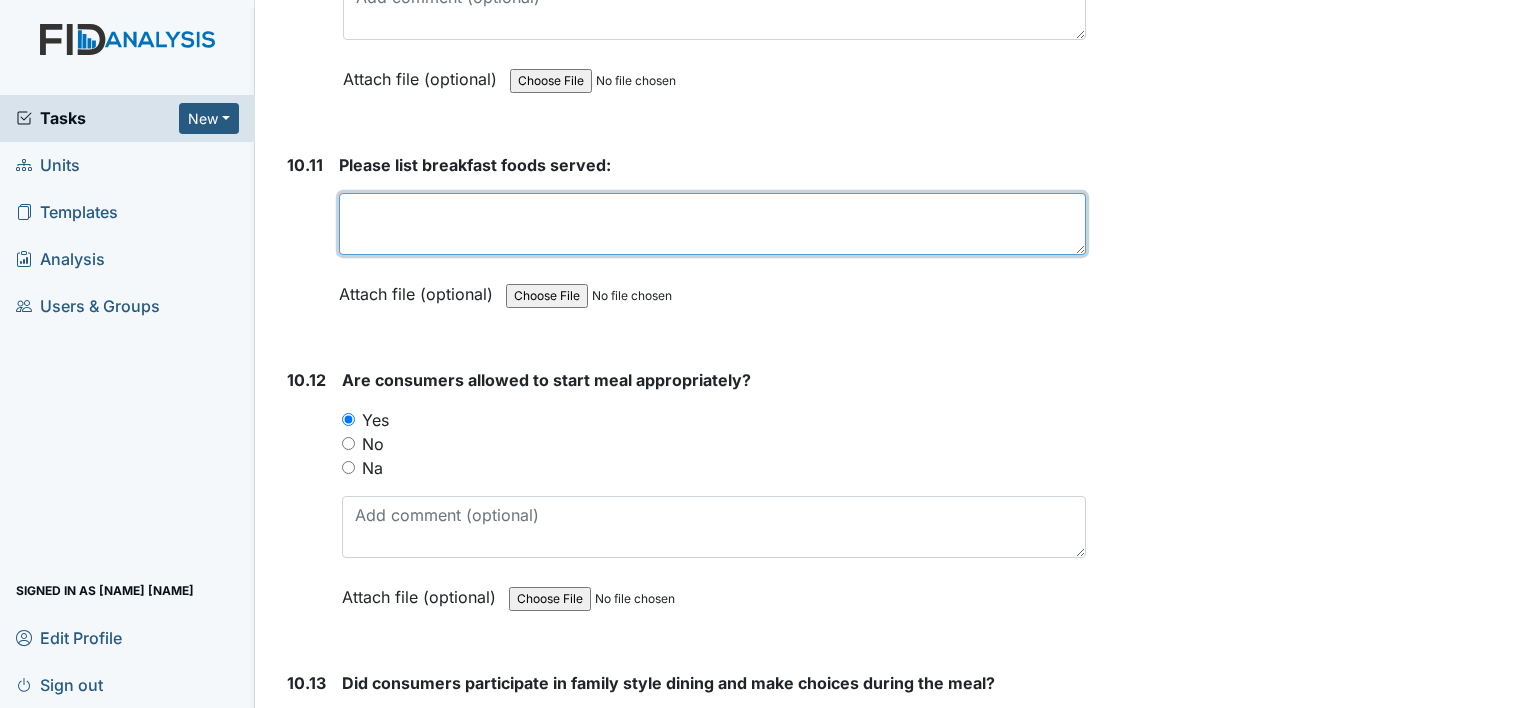 click at bounding box center [712, 224] 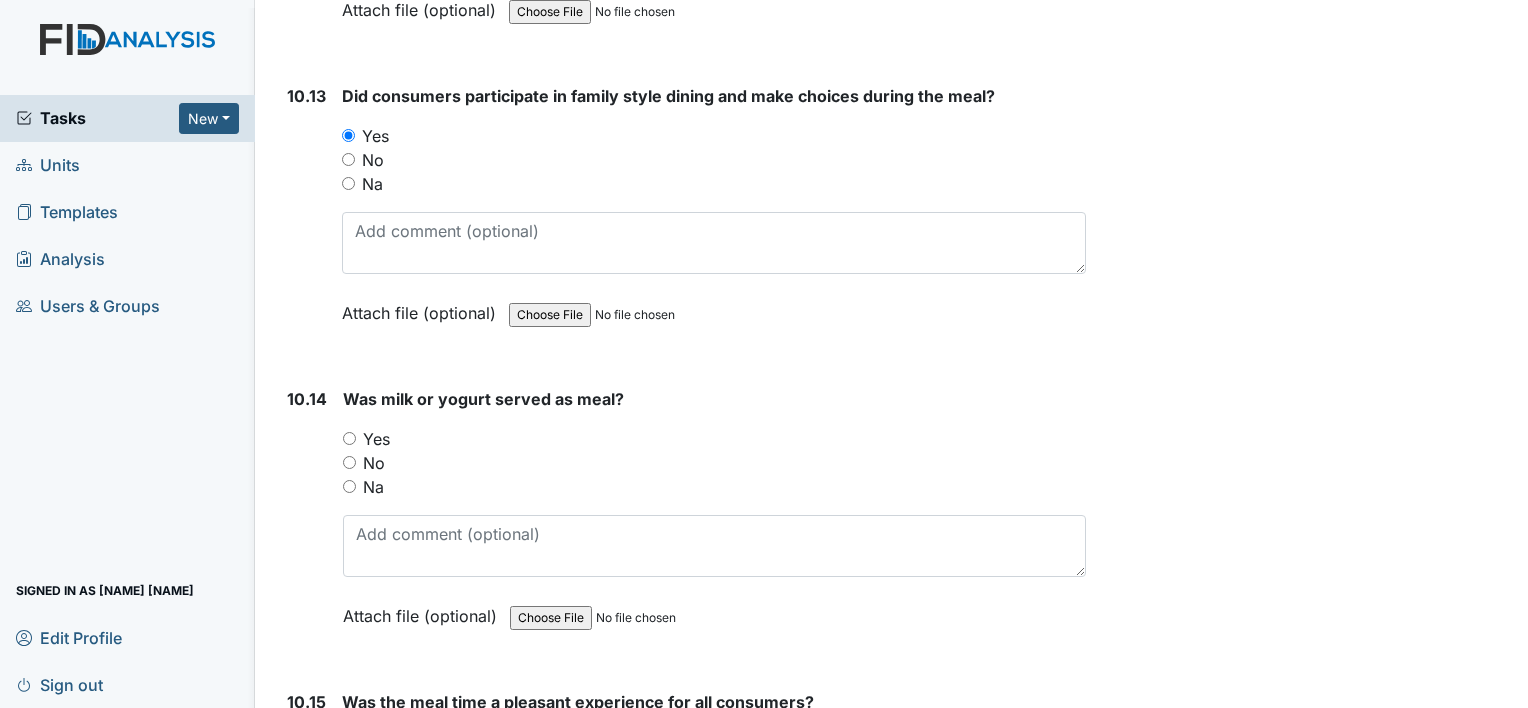 scroll, scrollTop: 20967, scrollLeft: 0, axis: vertical 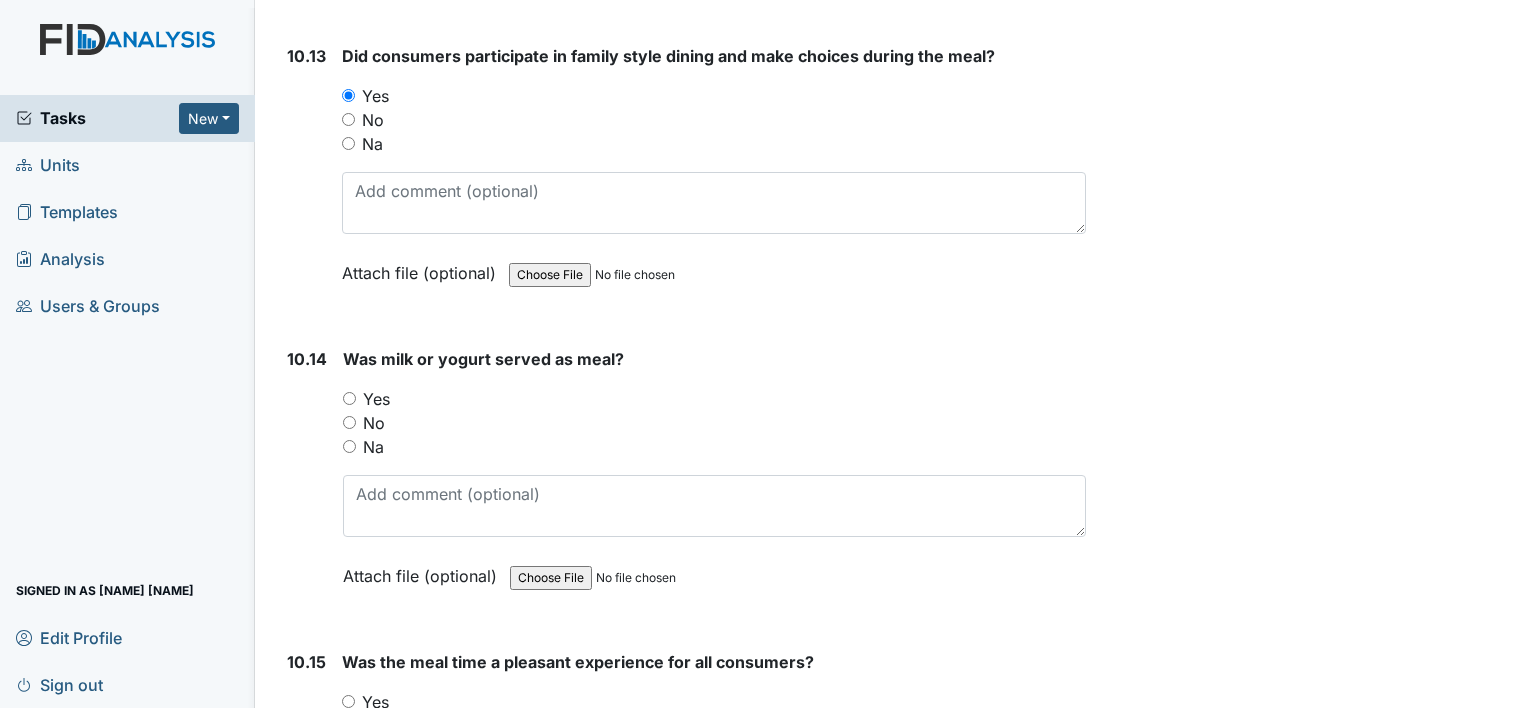 type on "Egg ,Biscuits ,Grits, orange juice, milk, coffee, water." 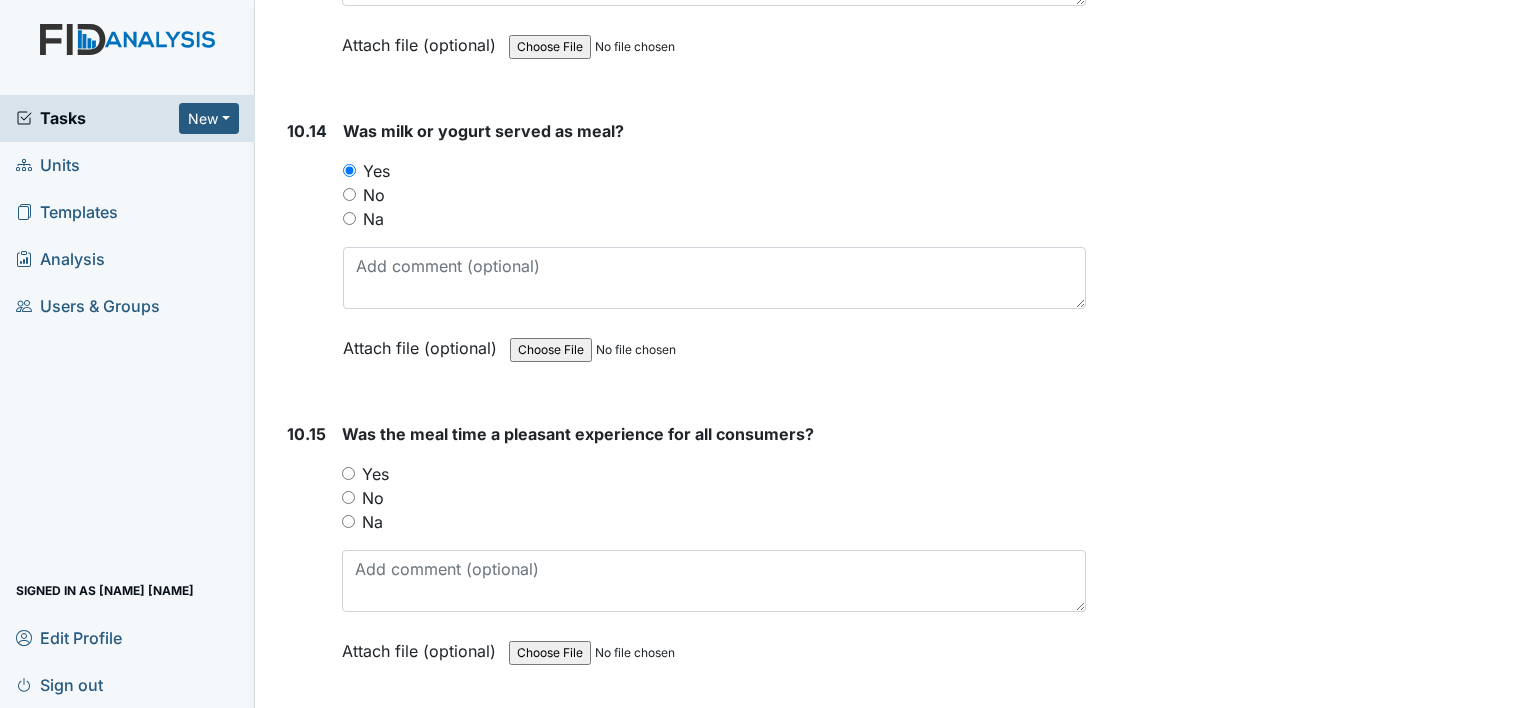 scroll, scrollTop: 21207, scrollLeft: 0, axis: vertical 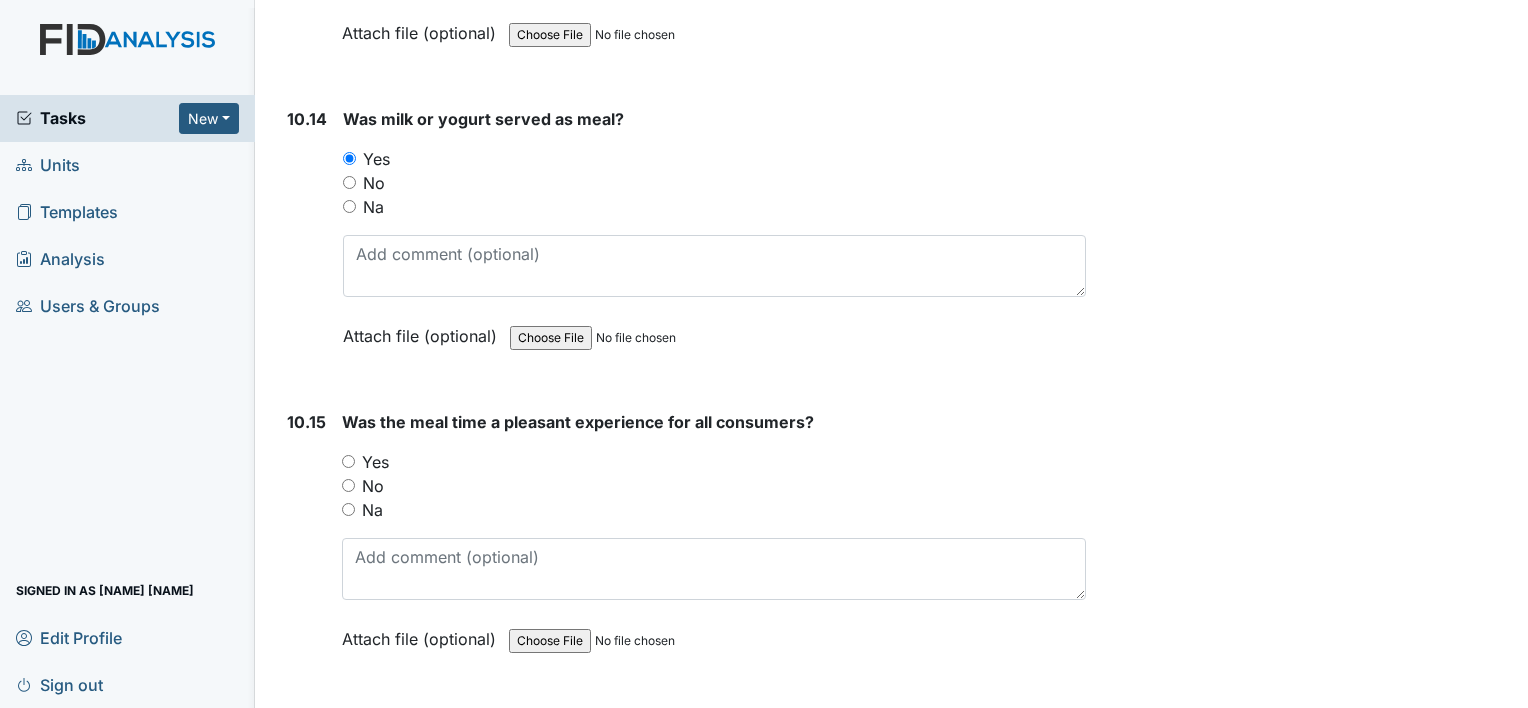 click on "Yes" at bounding box center [348, 461] 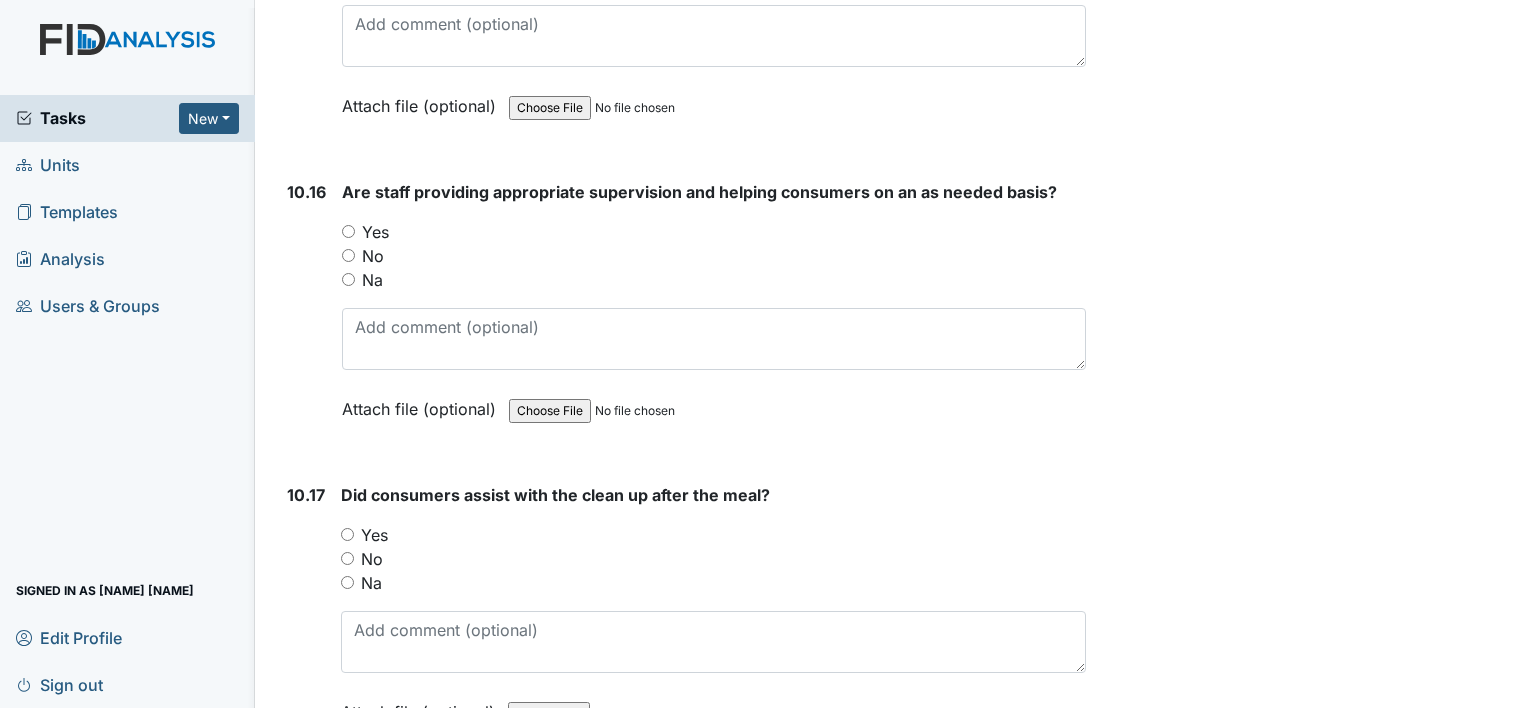 scroll, scrollTop: 21753, scrollLeft: 0, axis: vertical 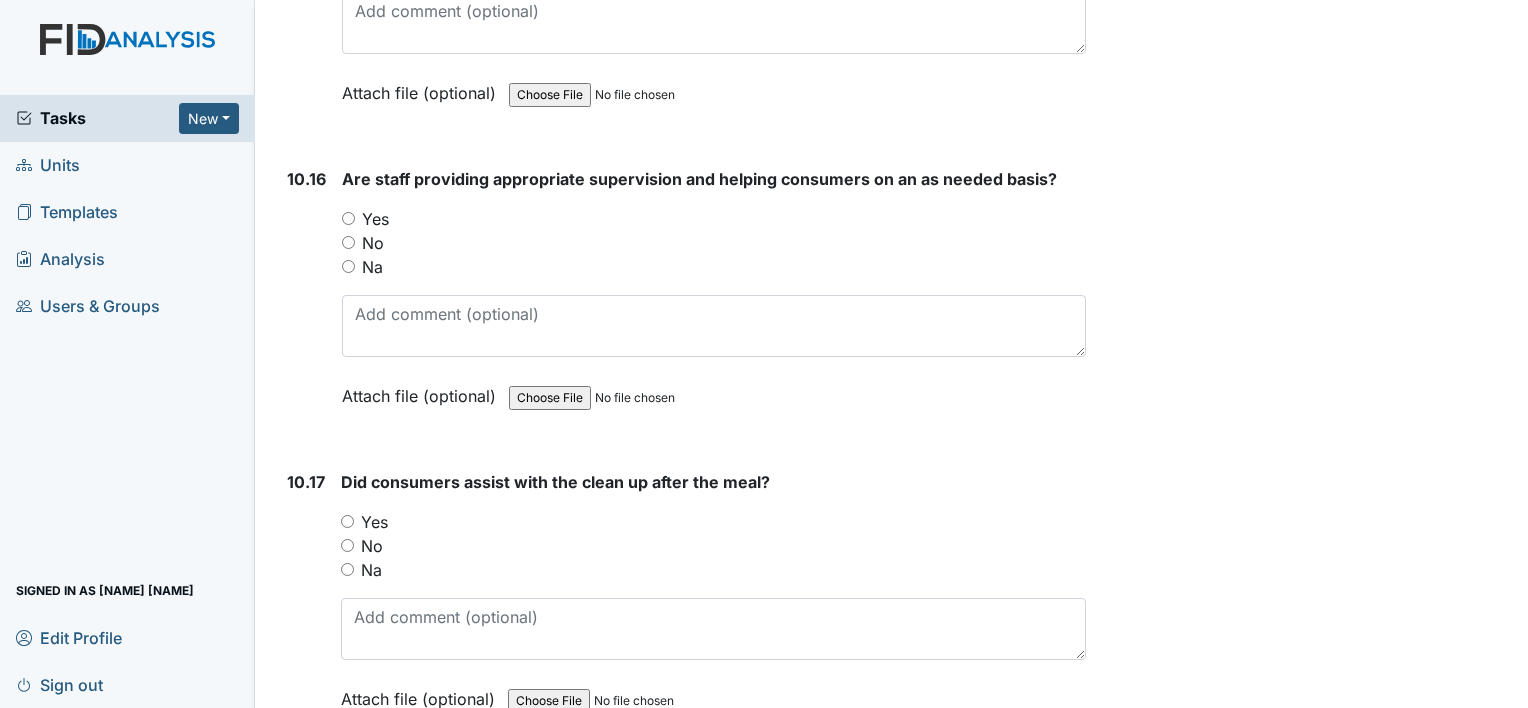 click on "Yes" at bounding box center (348, 218) 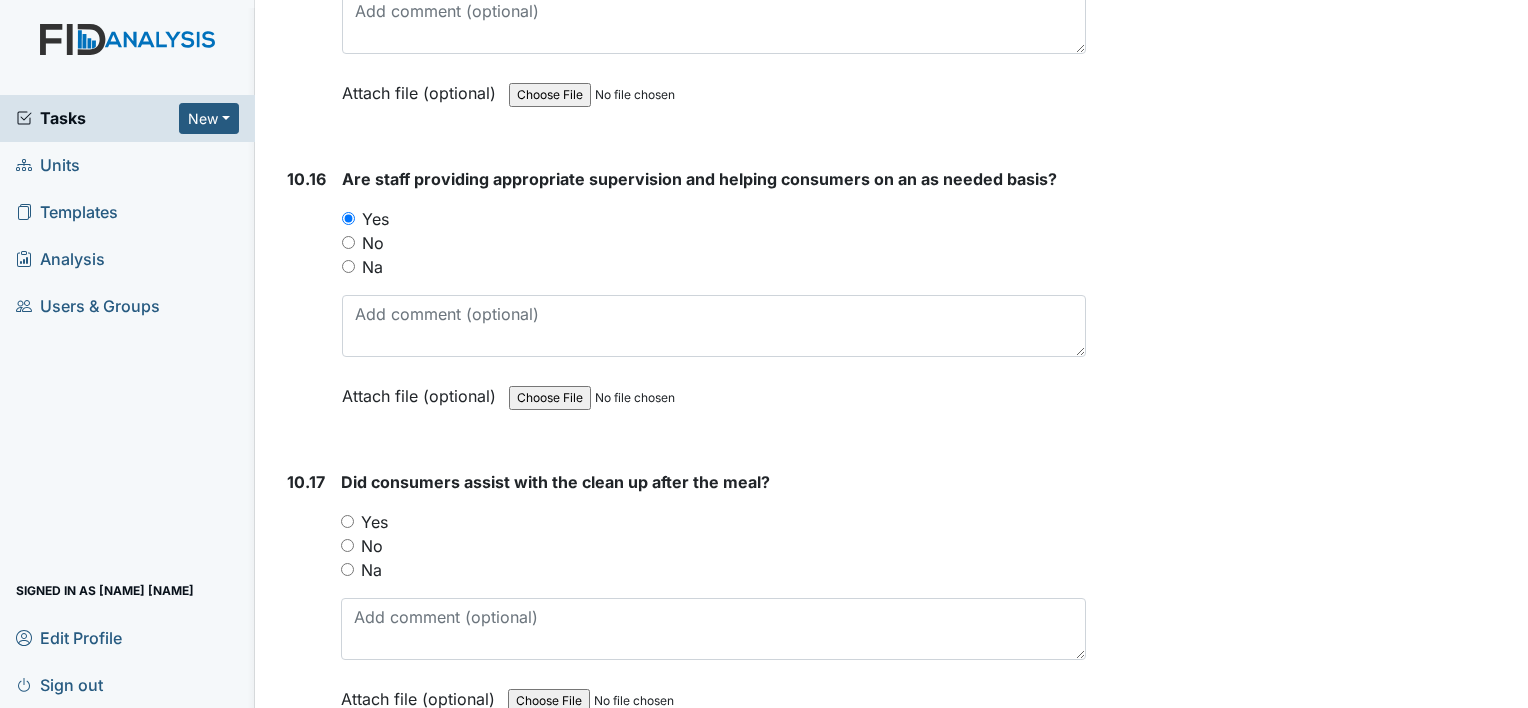 click on "Yes" at bounding box center [347, 521] 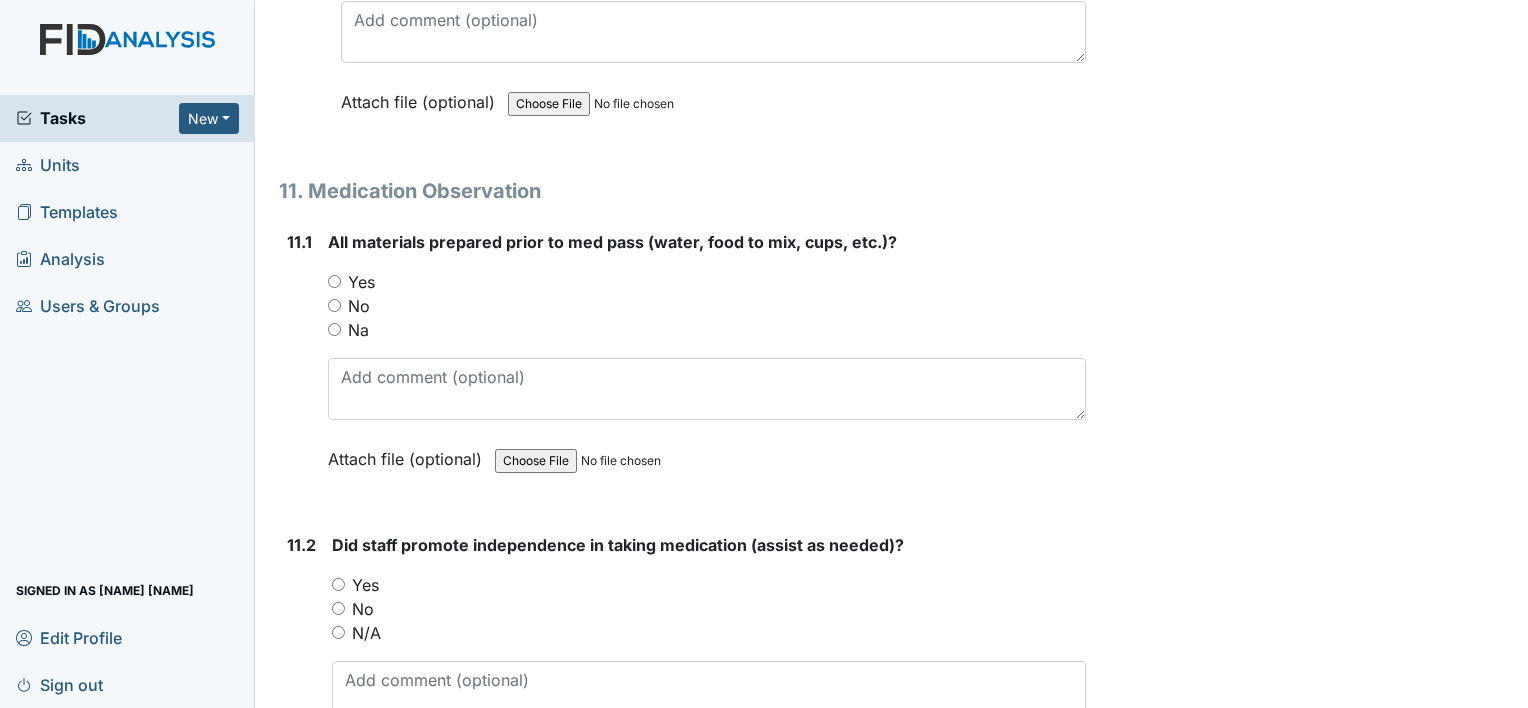 scroll, scrollTop: 22367, scrollLeft: 0, axis: vertical 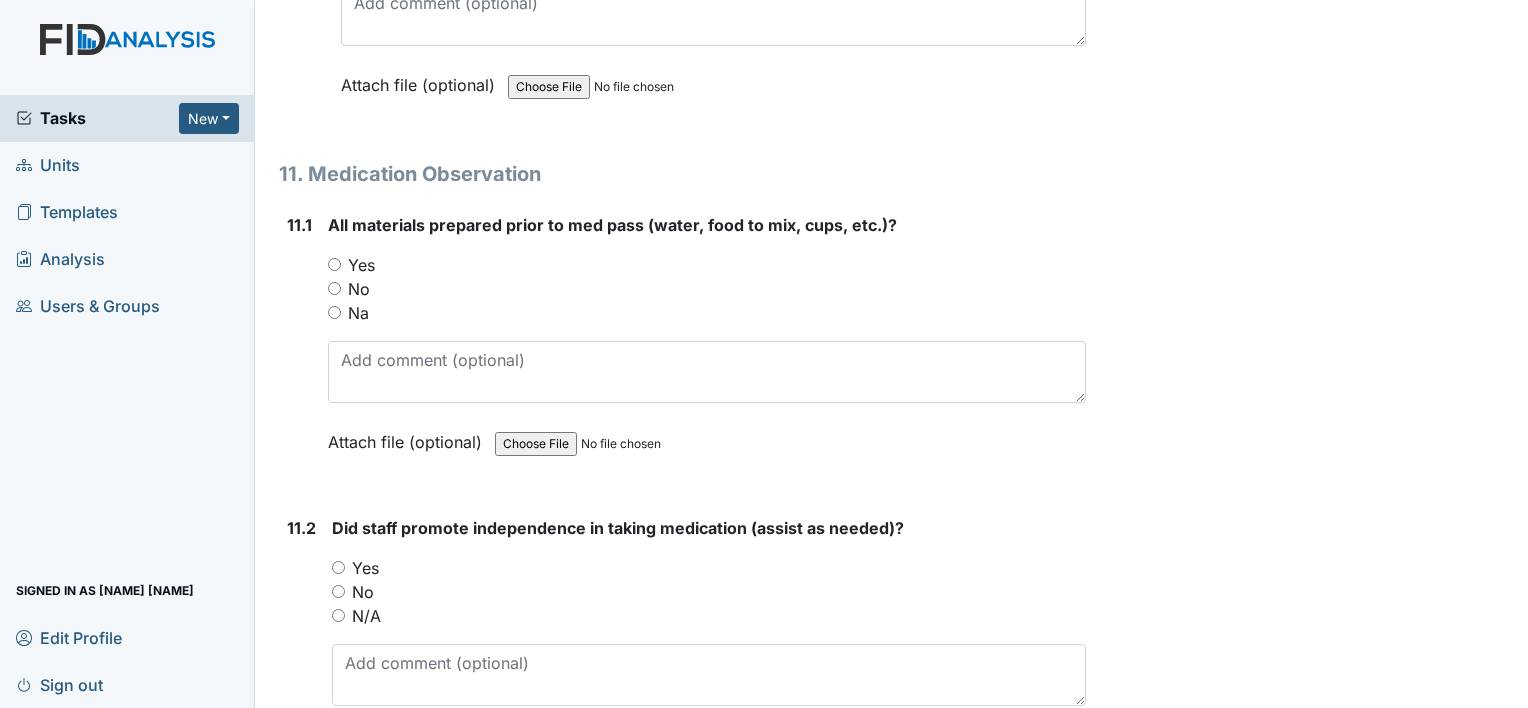 click on "Yes" at bounding box center (334, 264) 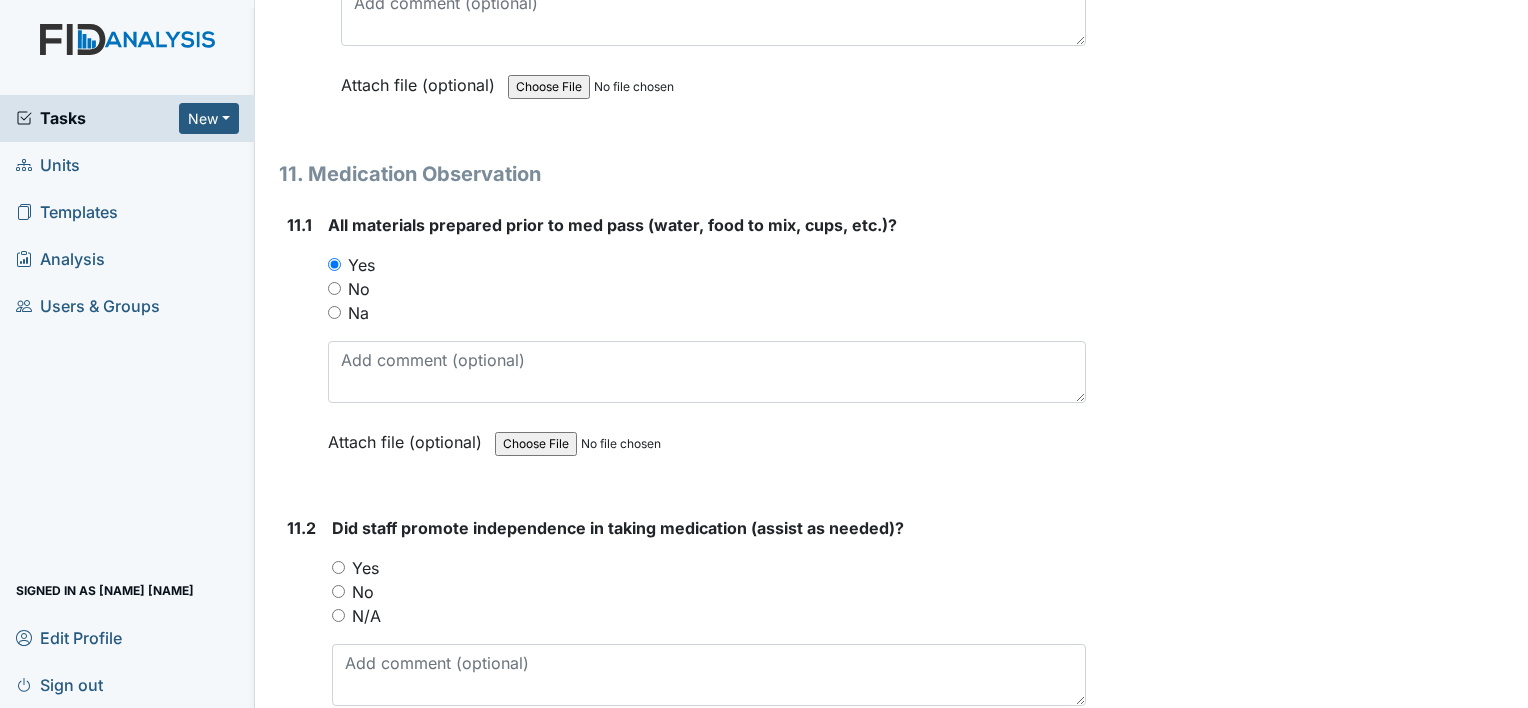 click on "Yes" at bounding box center (338, 567) 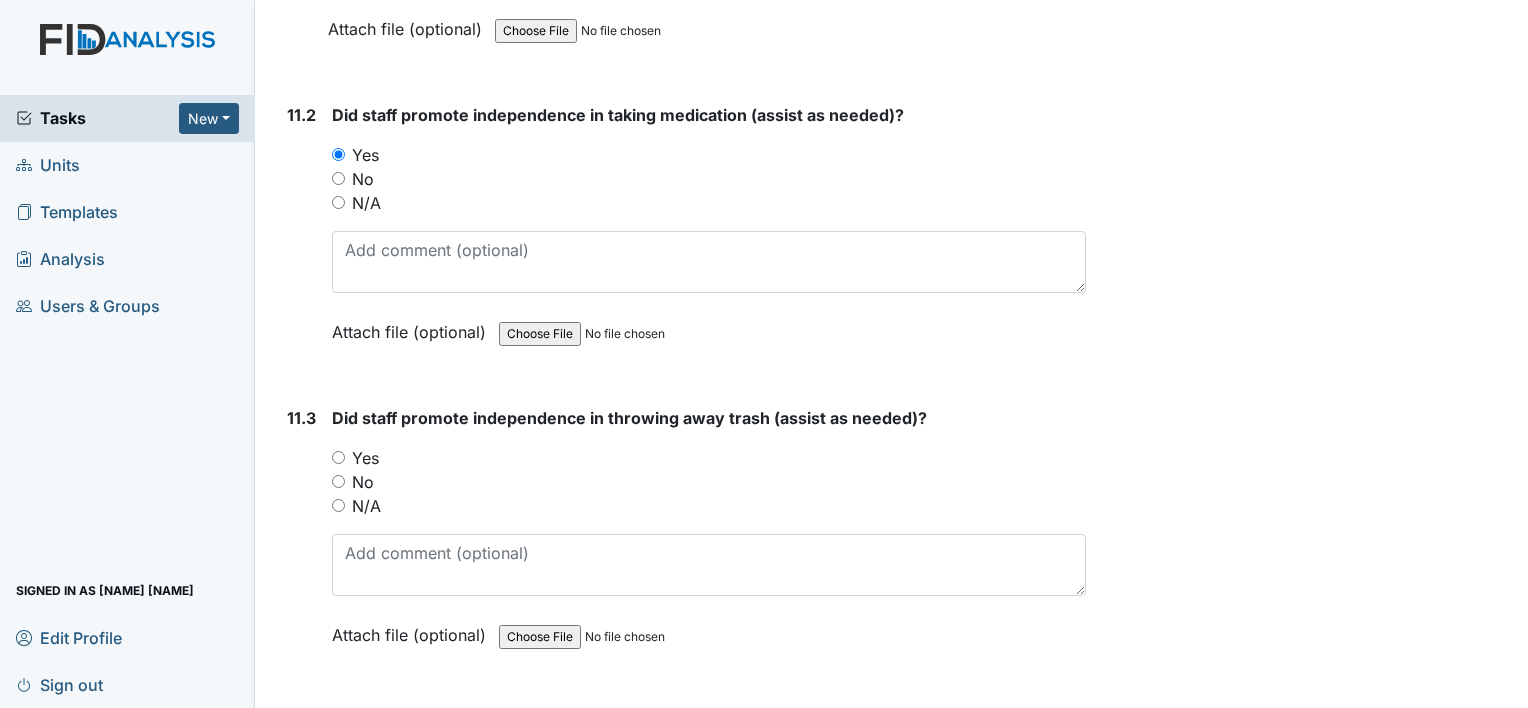 scroll, scrollTop: 22772, scrollLeft: 0, axis: vertical 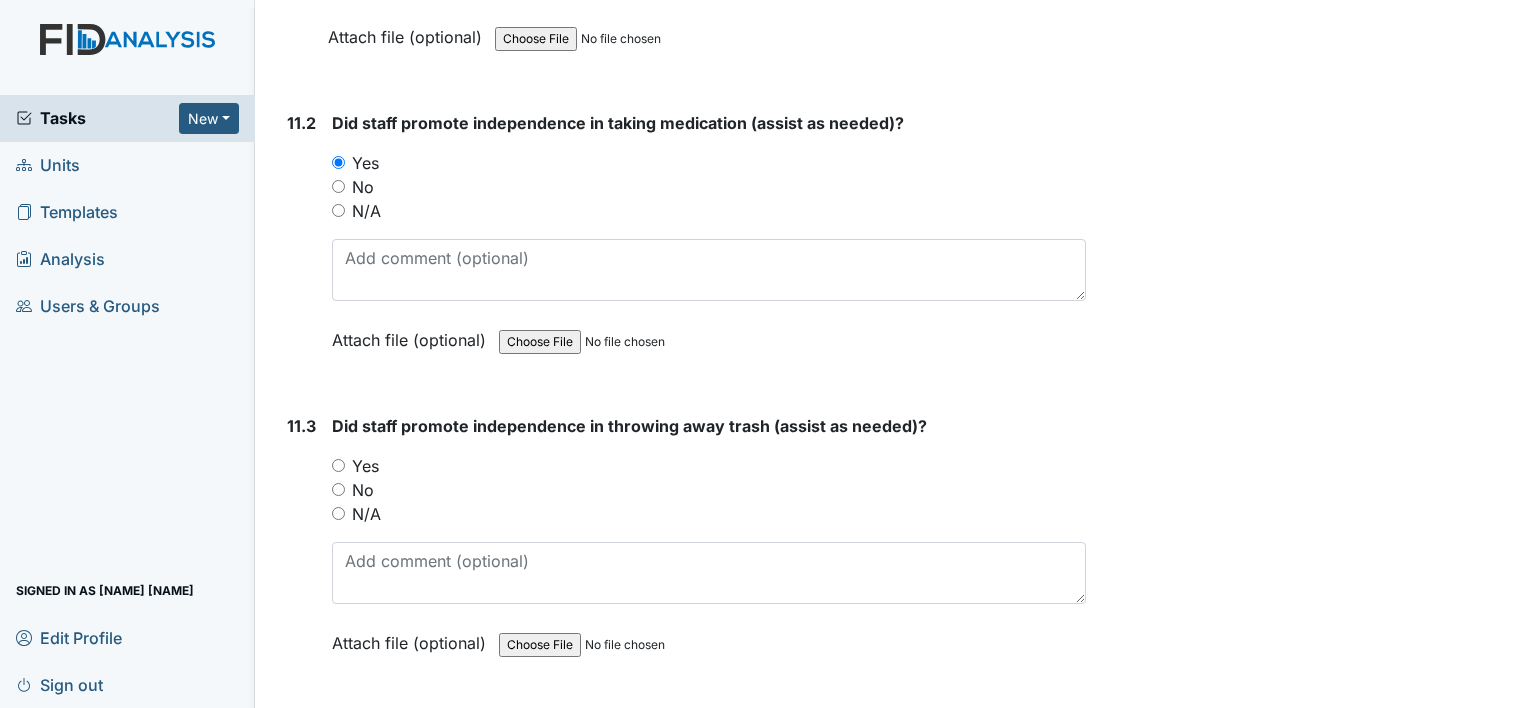 click on "Yes" at bounding box center (338, 465) 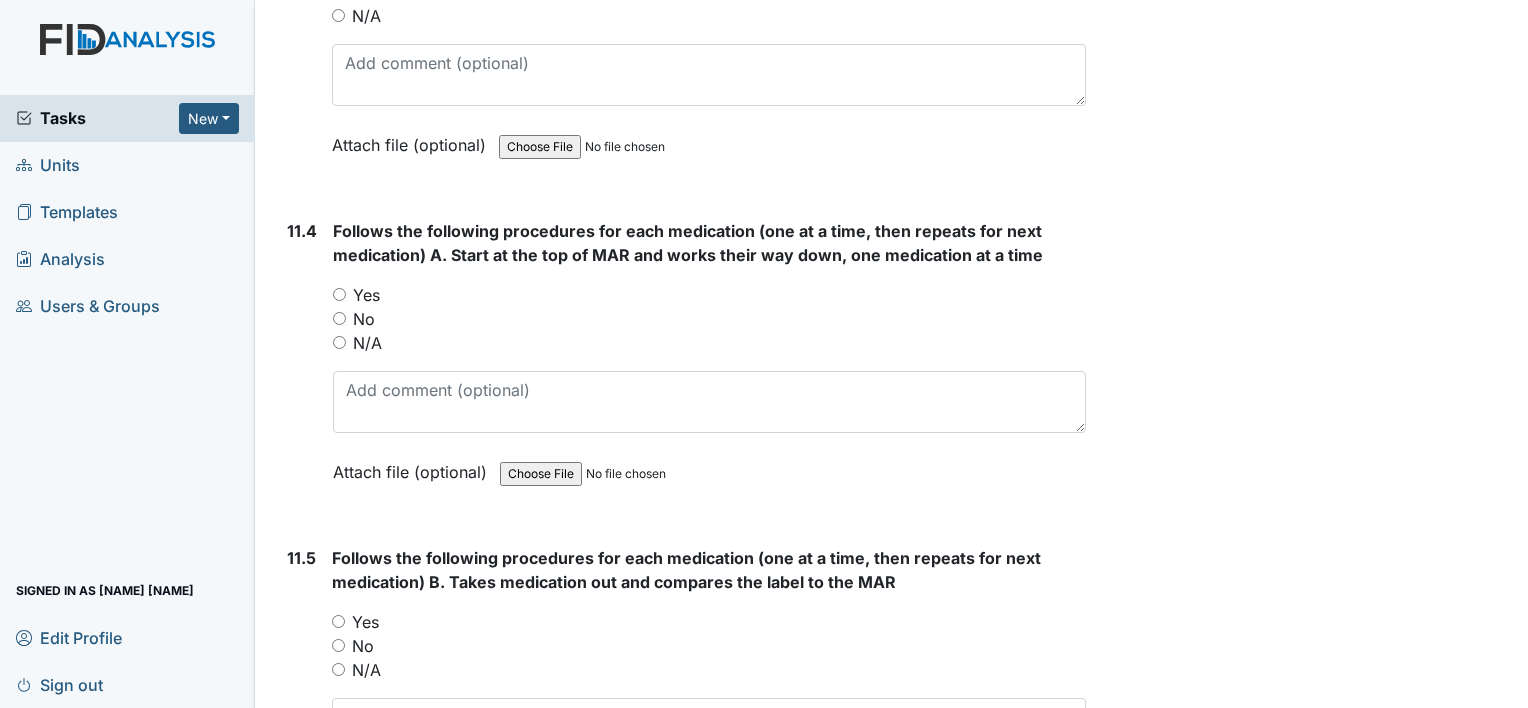 scroll, scrollTop: 23280, scrollLeft: 0, axis: vertical 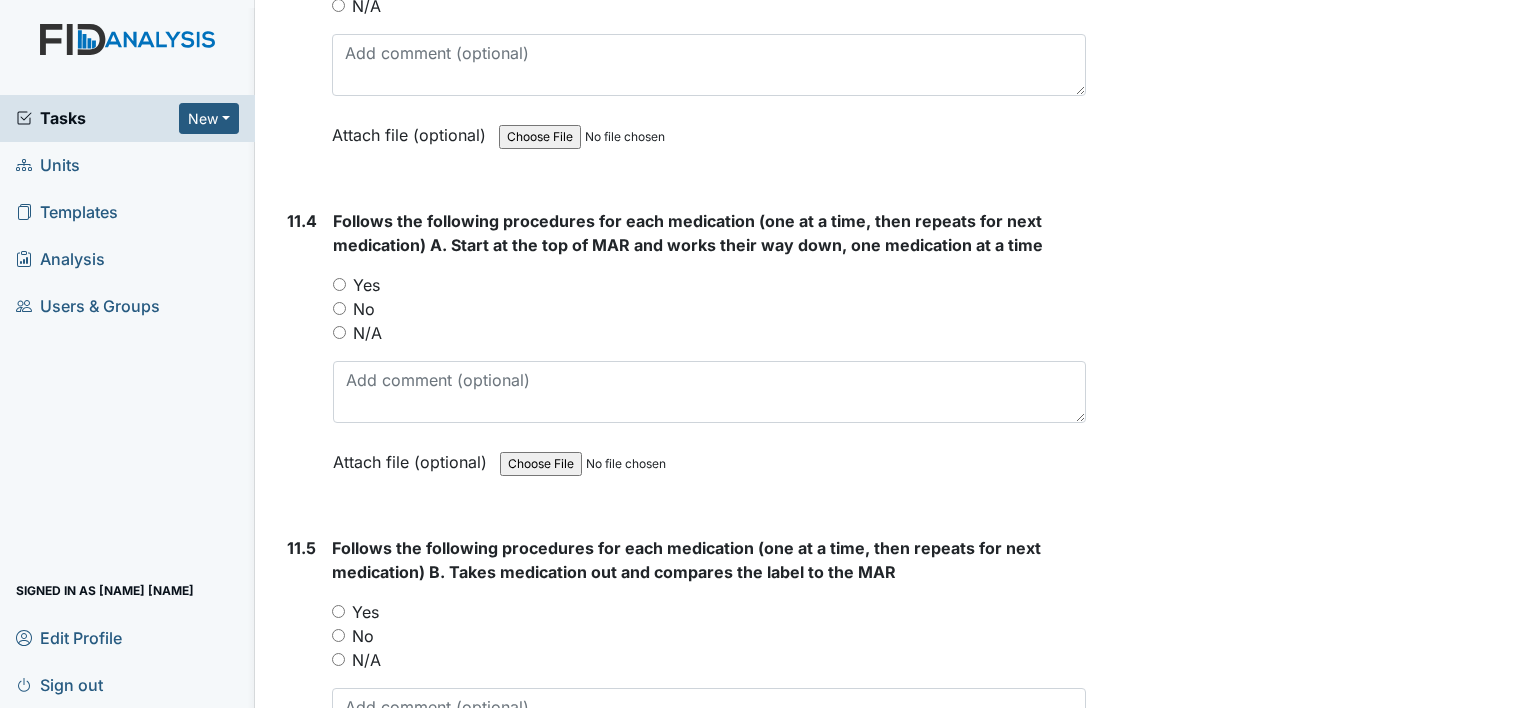 click on "Yes" at bounding box center [339, 284] 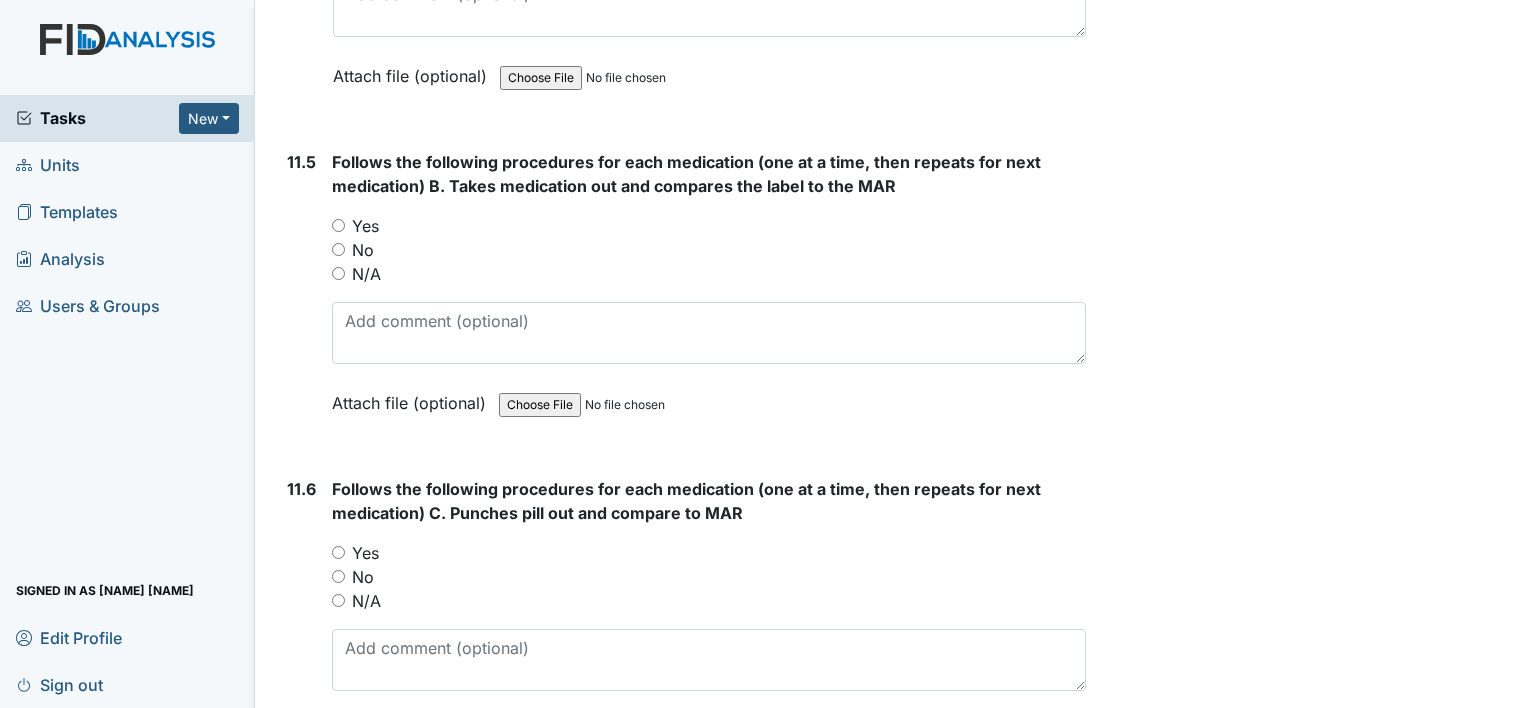 scroll, scrollTop: 23719, scrollLeft: 0, axis: vertical 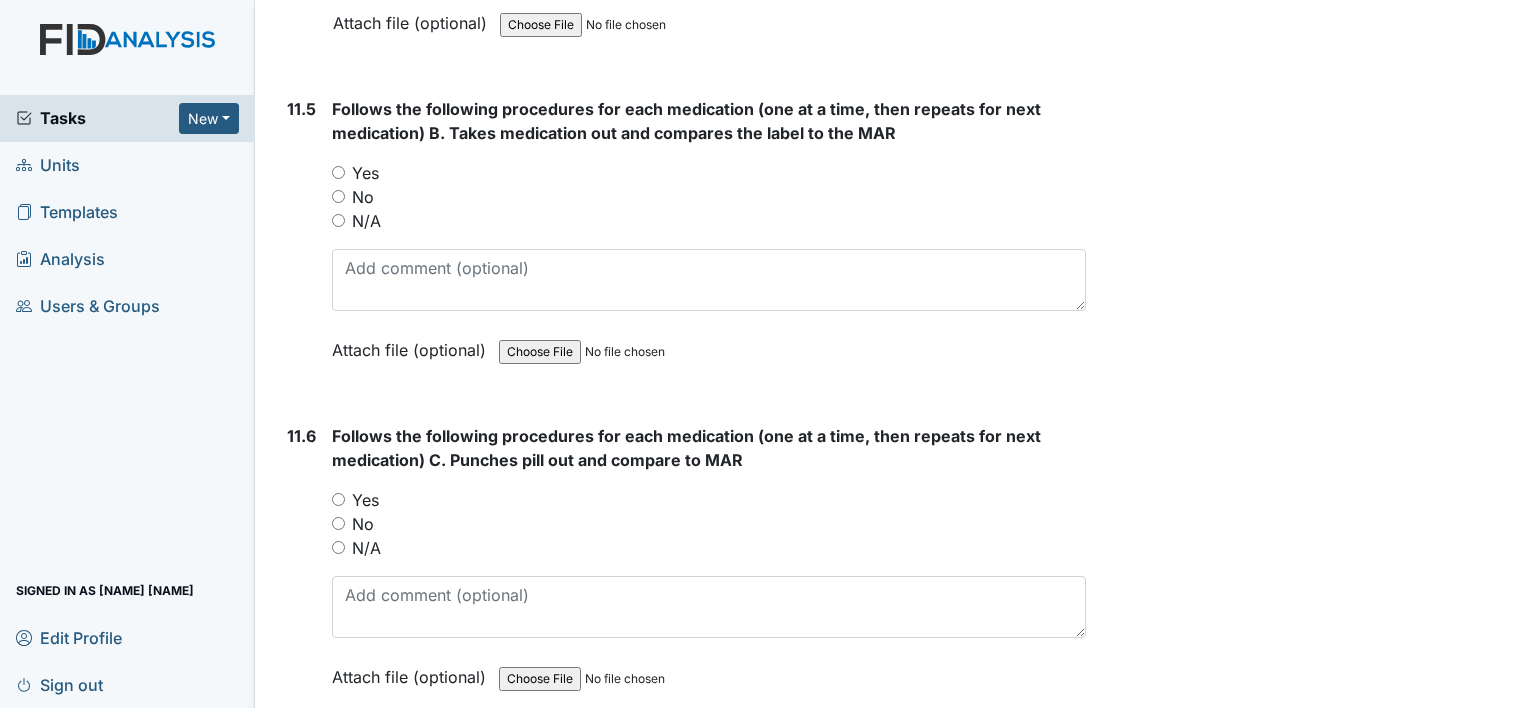 click on "Yes" at bounding box center (338, 172) 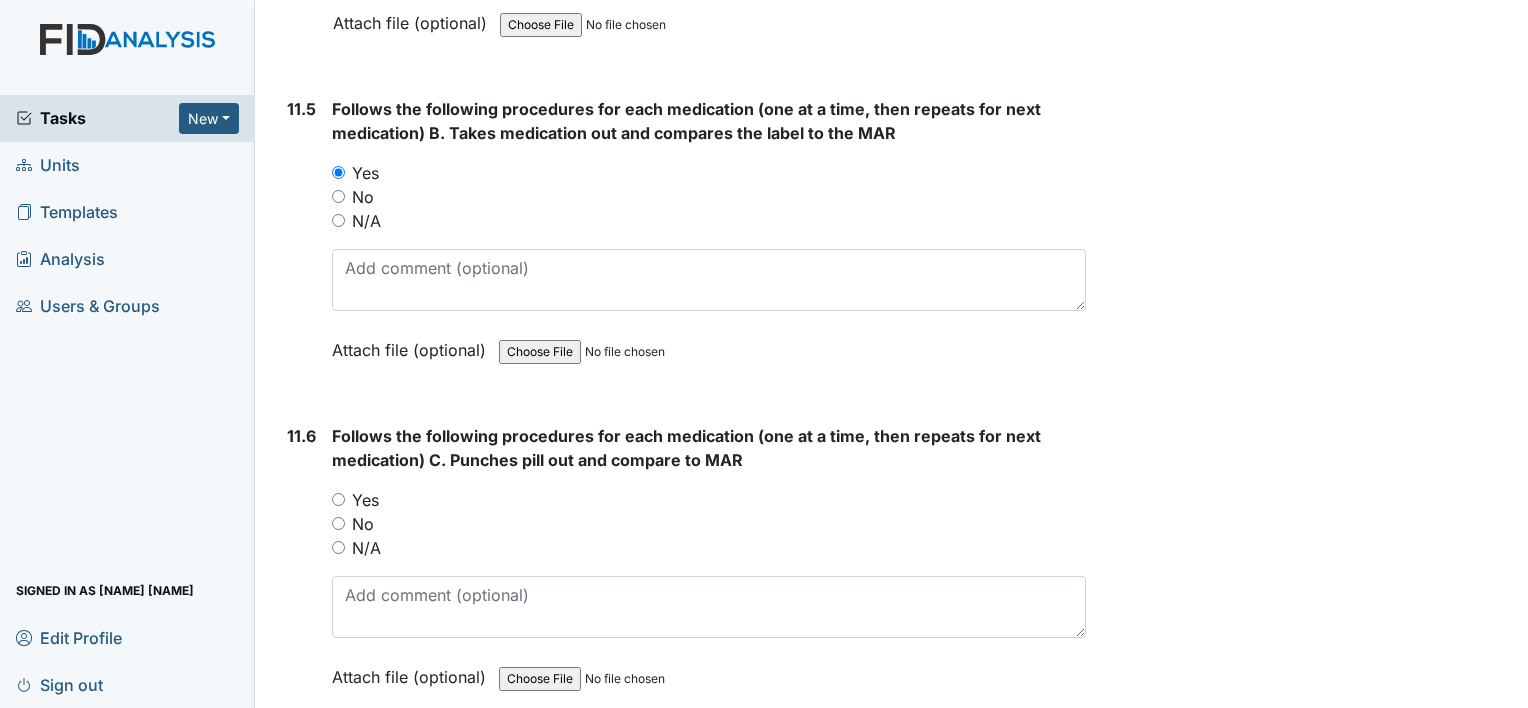 click on "Yes" at bounding box center [338, 499] 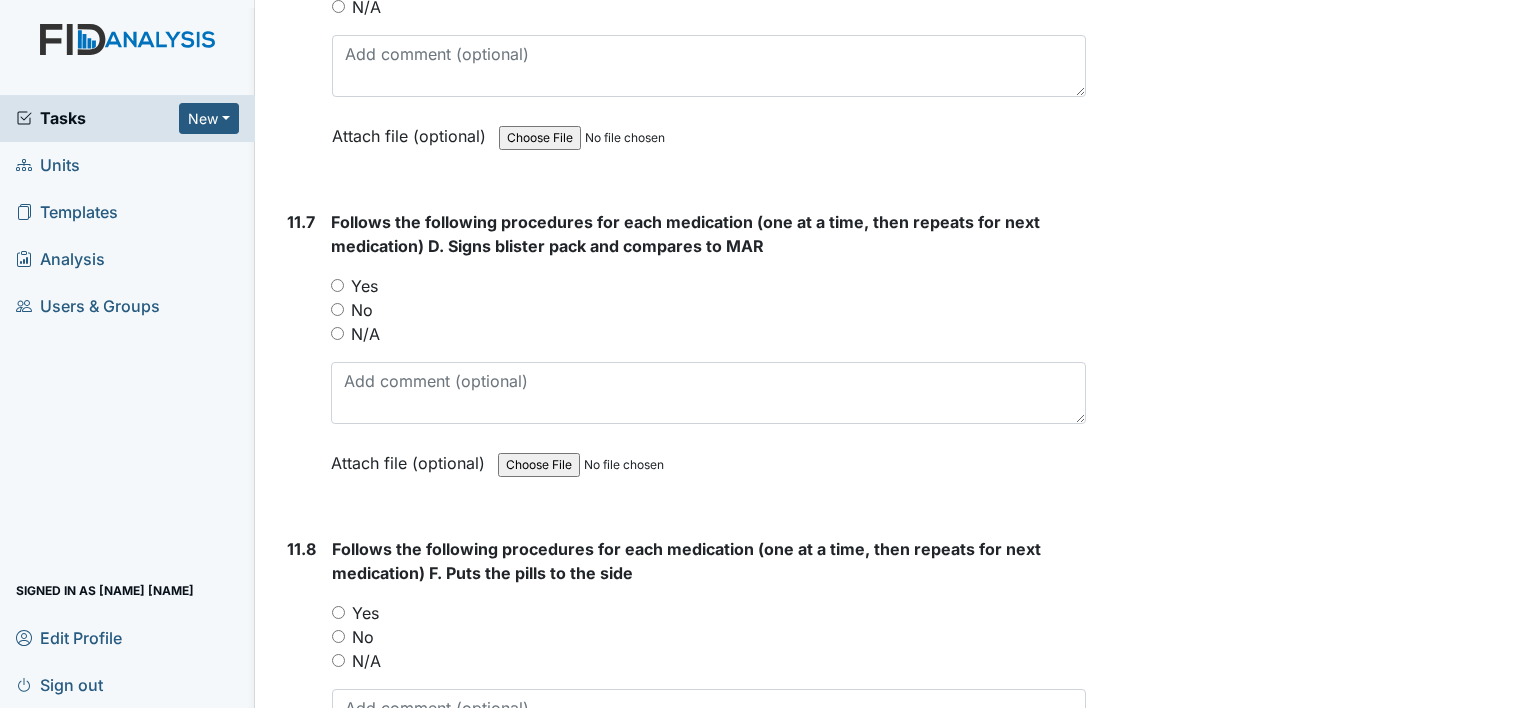 scroll, scrollTop: 24279, scrollLeft: 0, axis: vertical 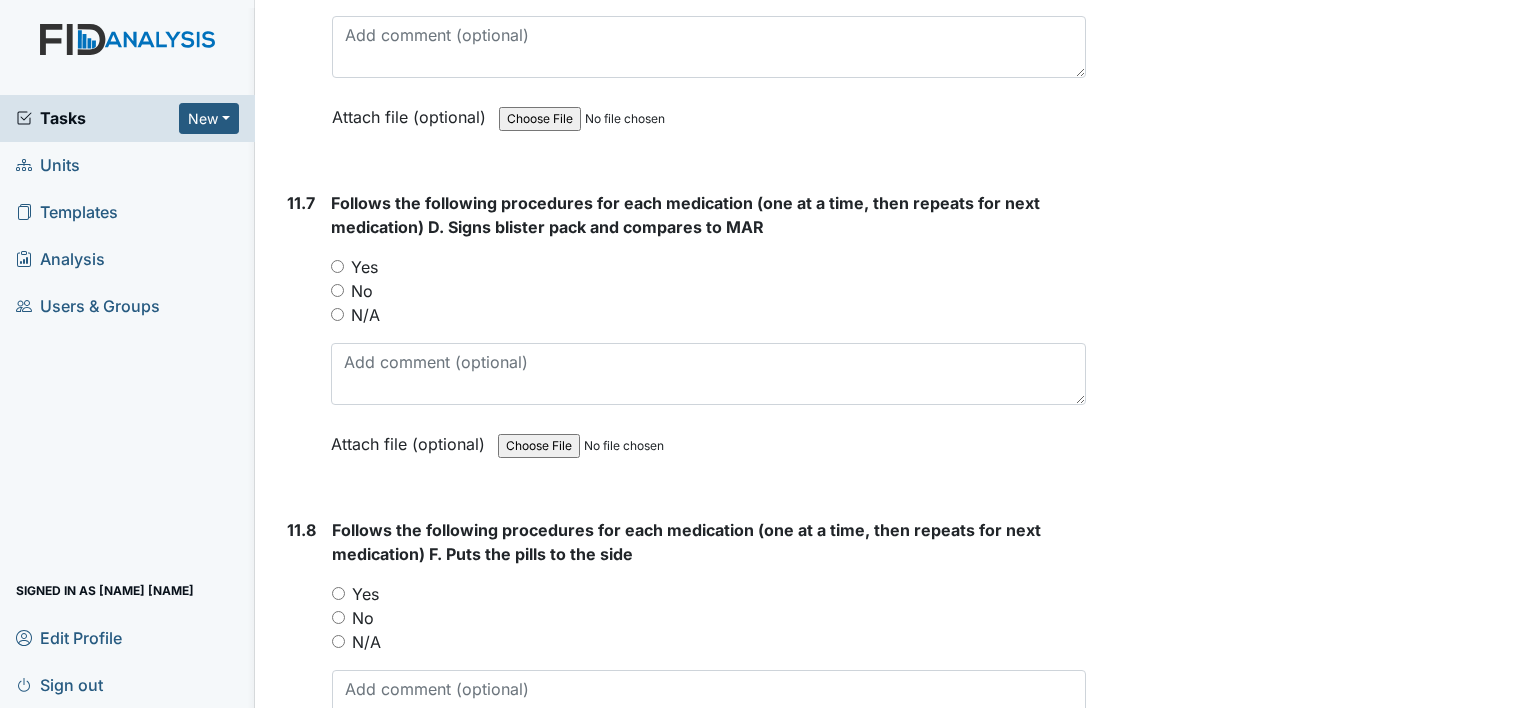 click on "Yes" at bounding box center (337, 266) 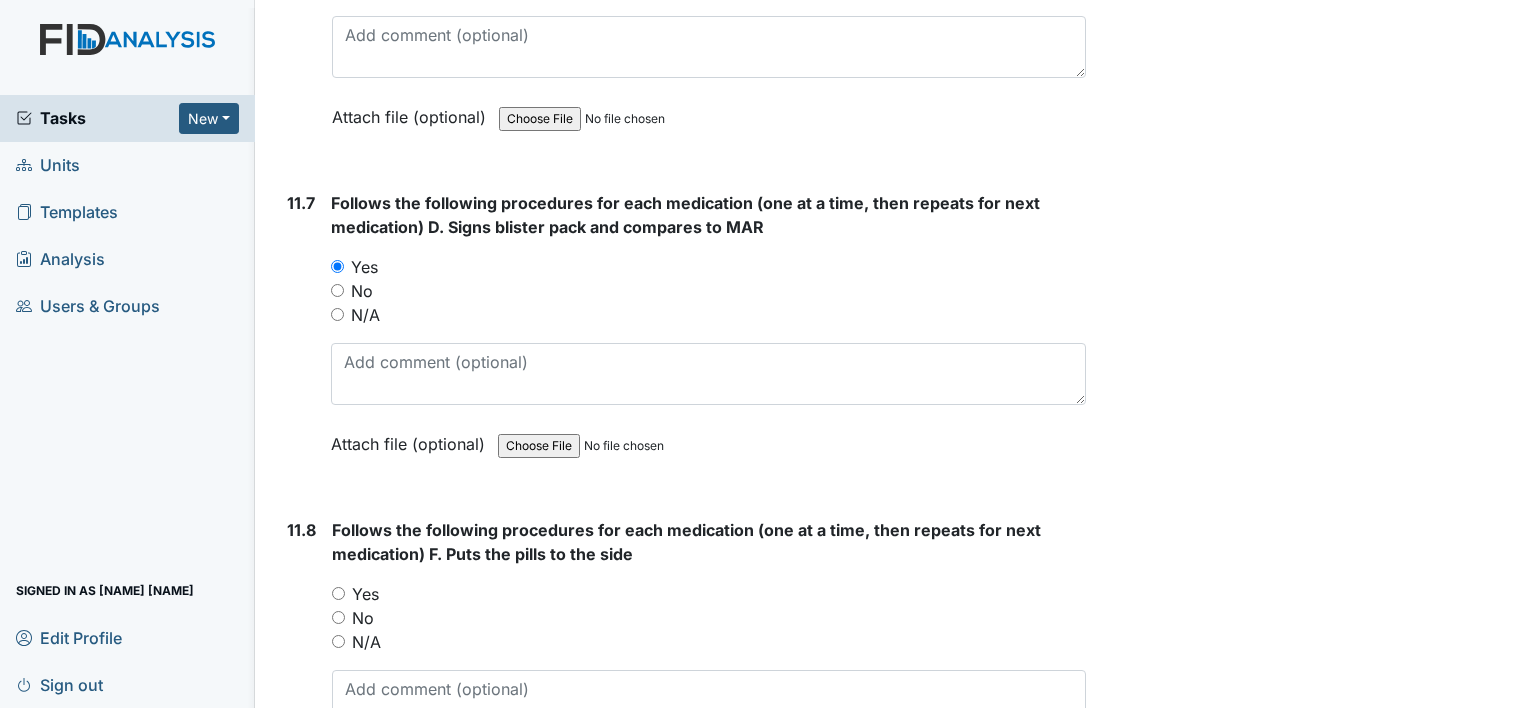 click on "Yes" at bounding box center [338, 593] 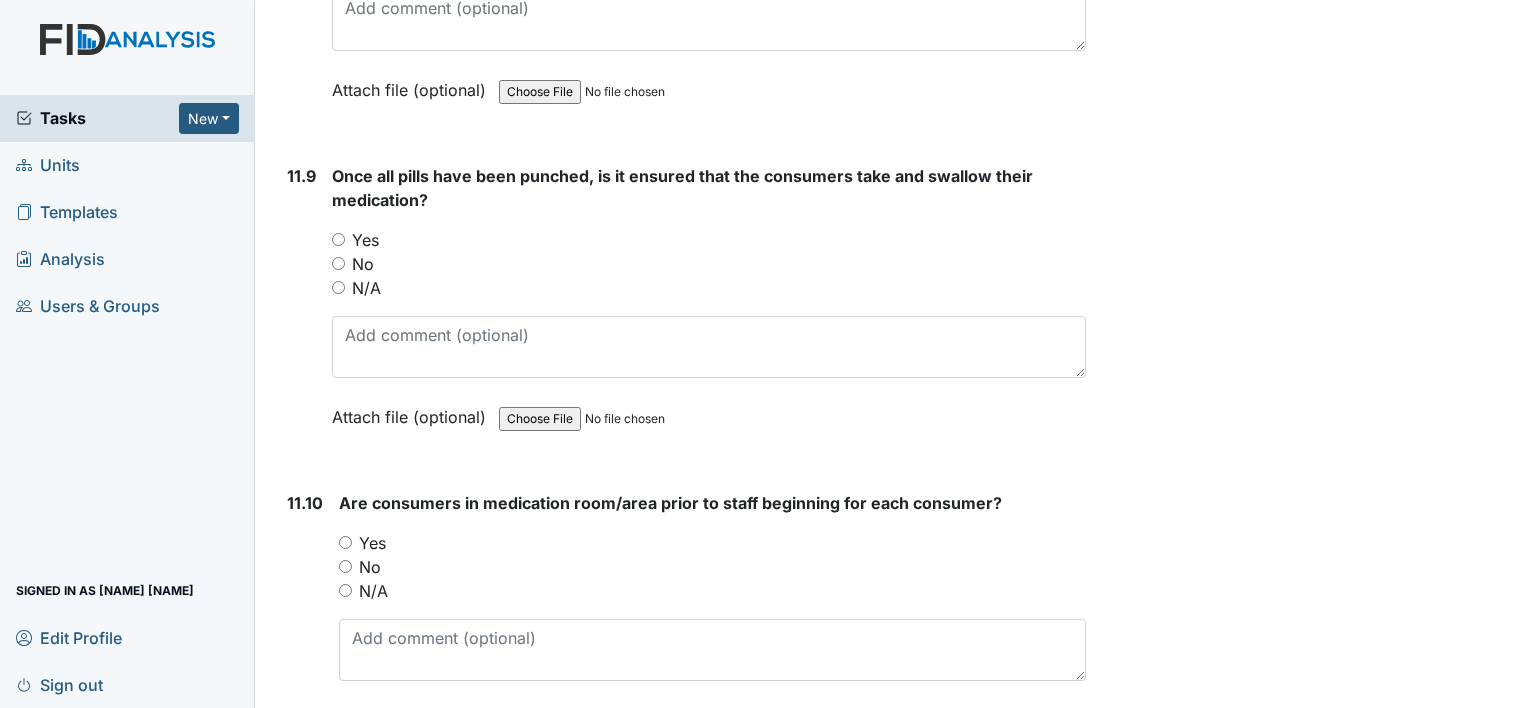 scroll, scrollTop: 24972, scrollLeft: 0, axis: vertical 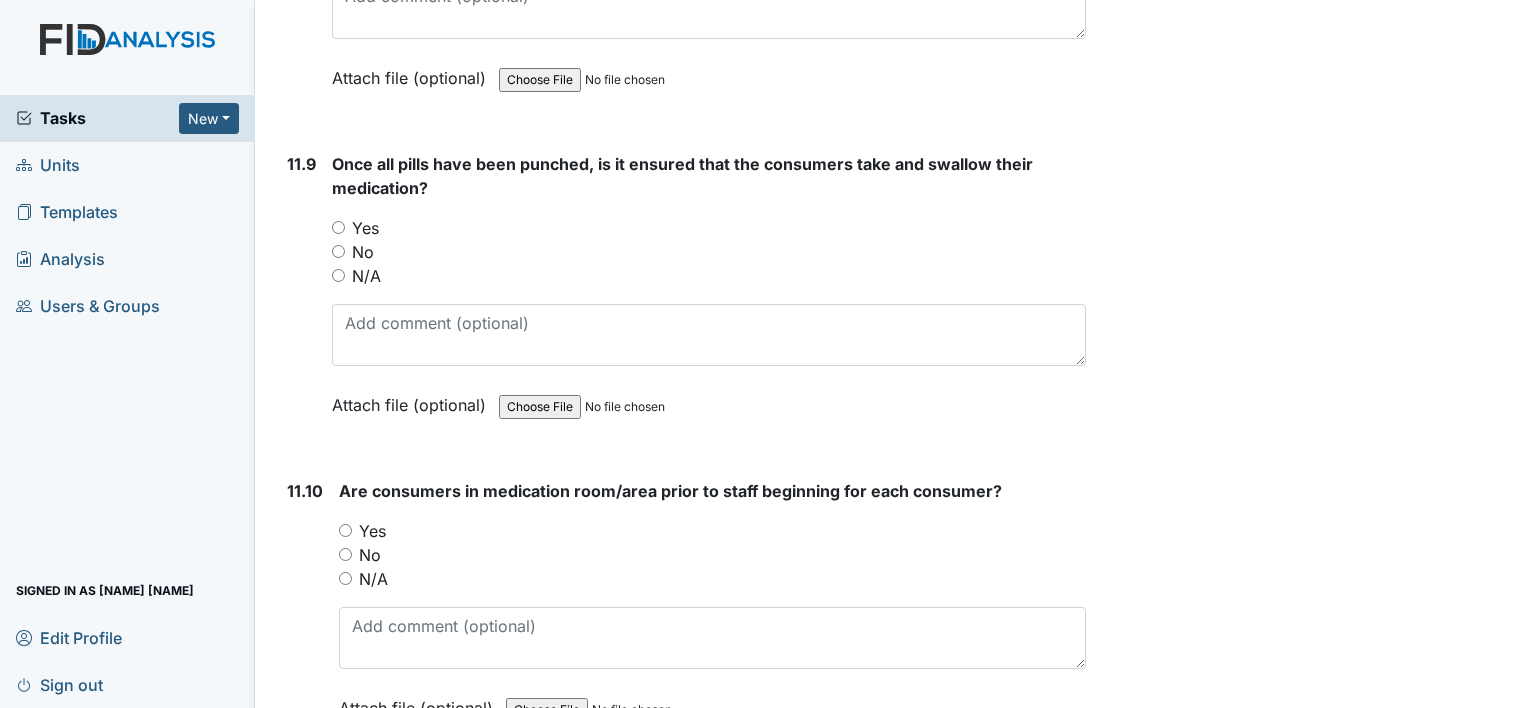 click on "Yes" at bounding box center [338, 227] 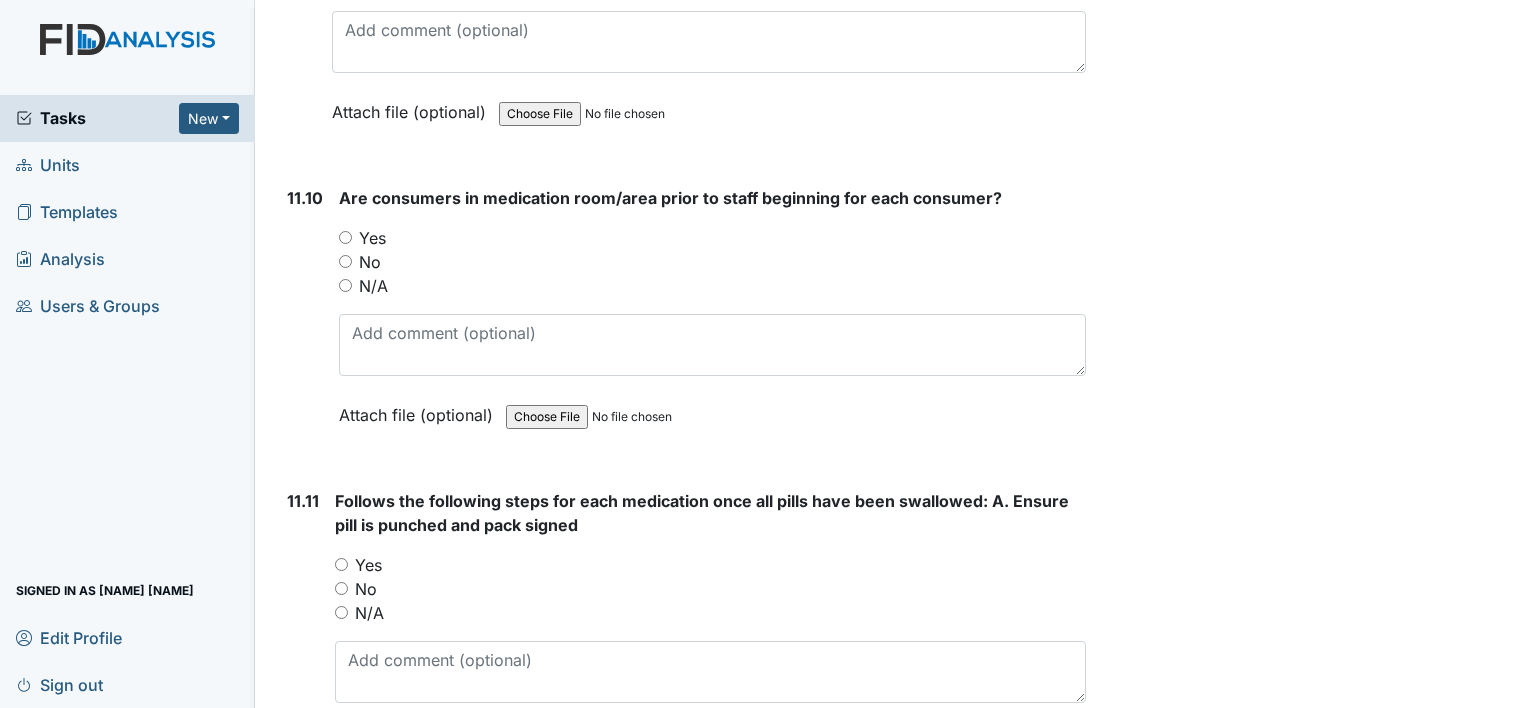 scroll, scrollTop: 25305, scrollLeft: 0, axis: vertical 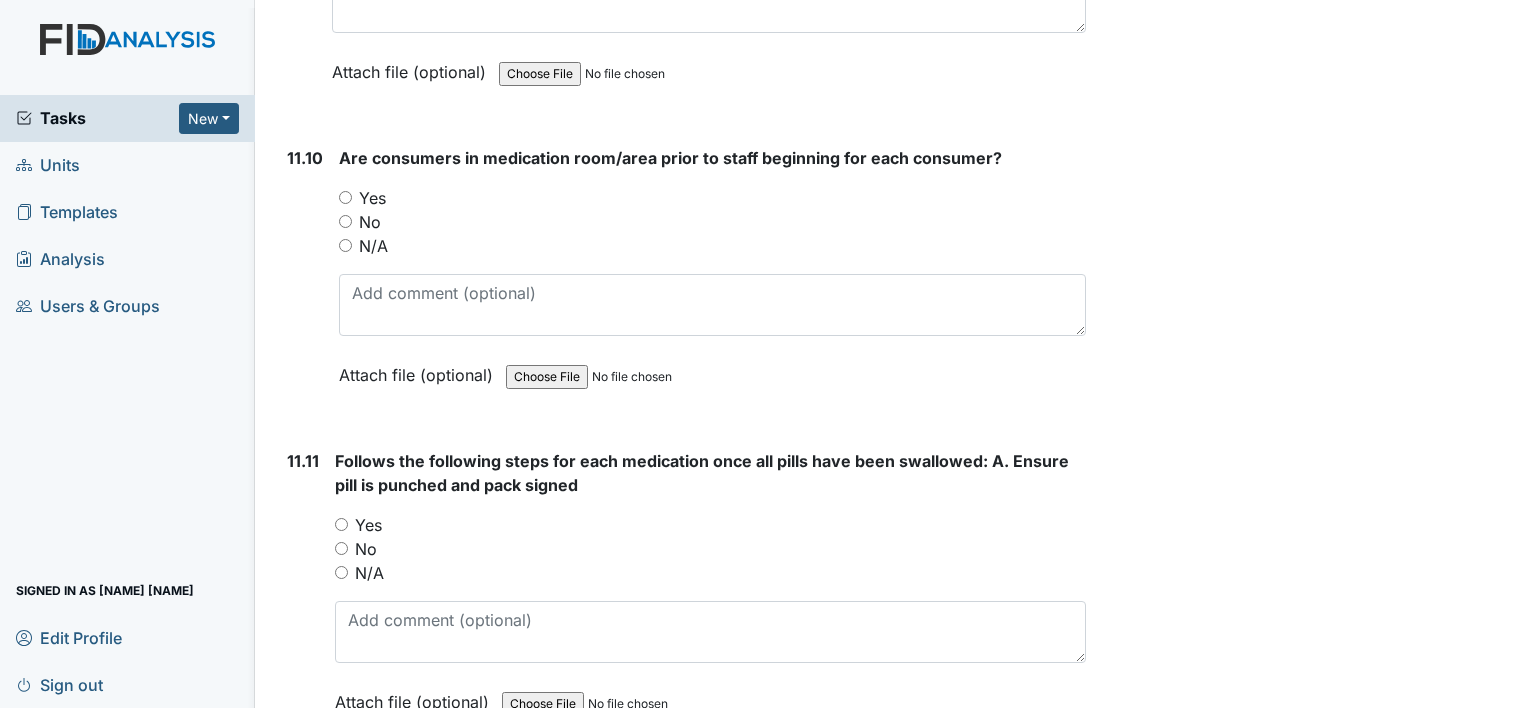 click on "Yes" at bounding box center [345, 197] 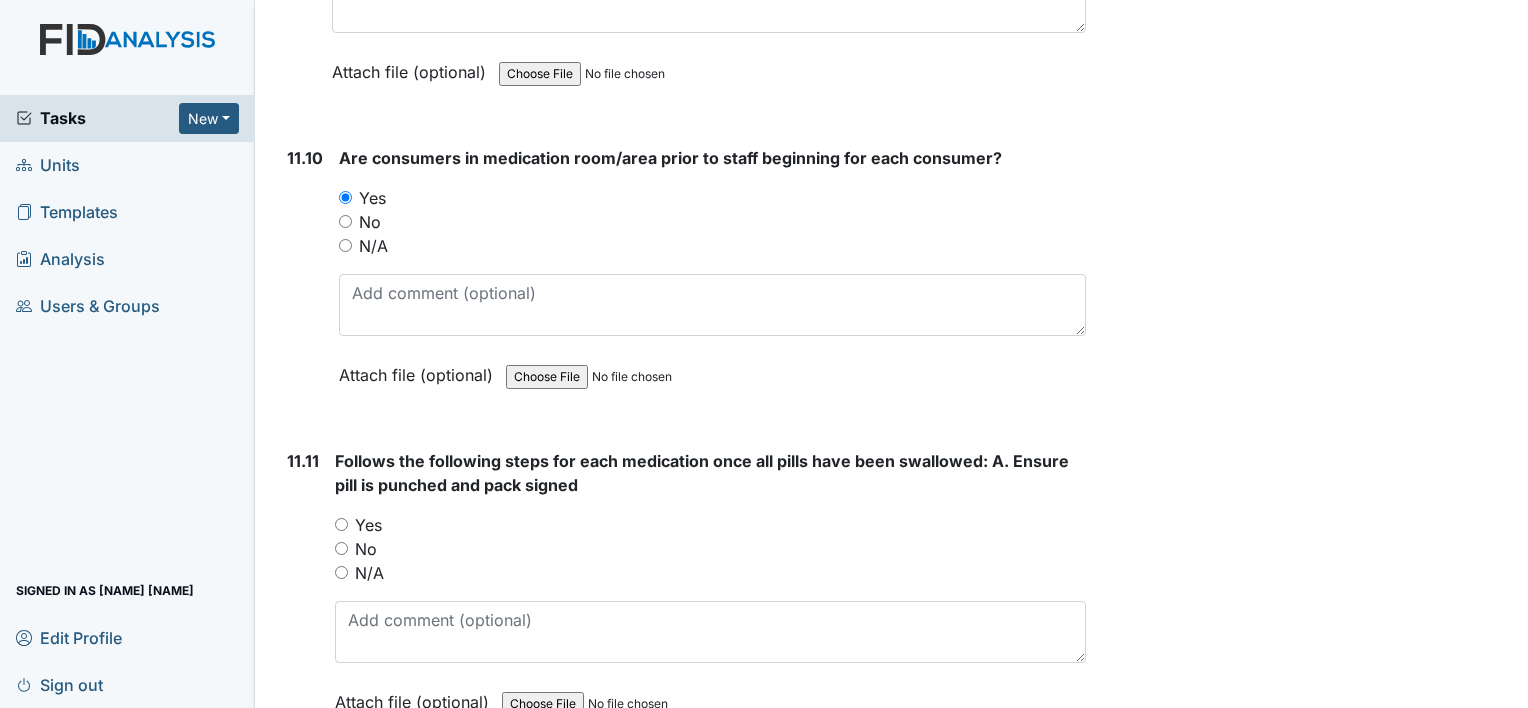 drag, startPoint x: 1000, startPoint y: 393, endPoint x: 804, endPoint y: 428, distance: 199.10048 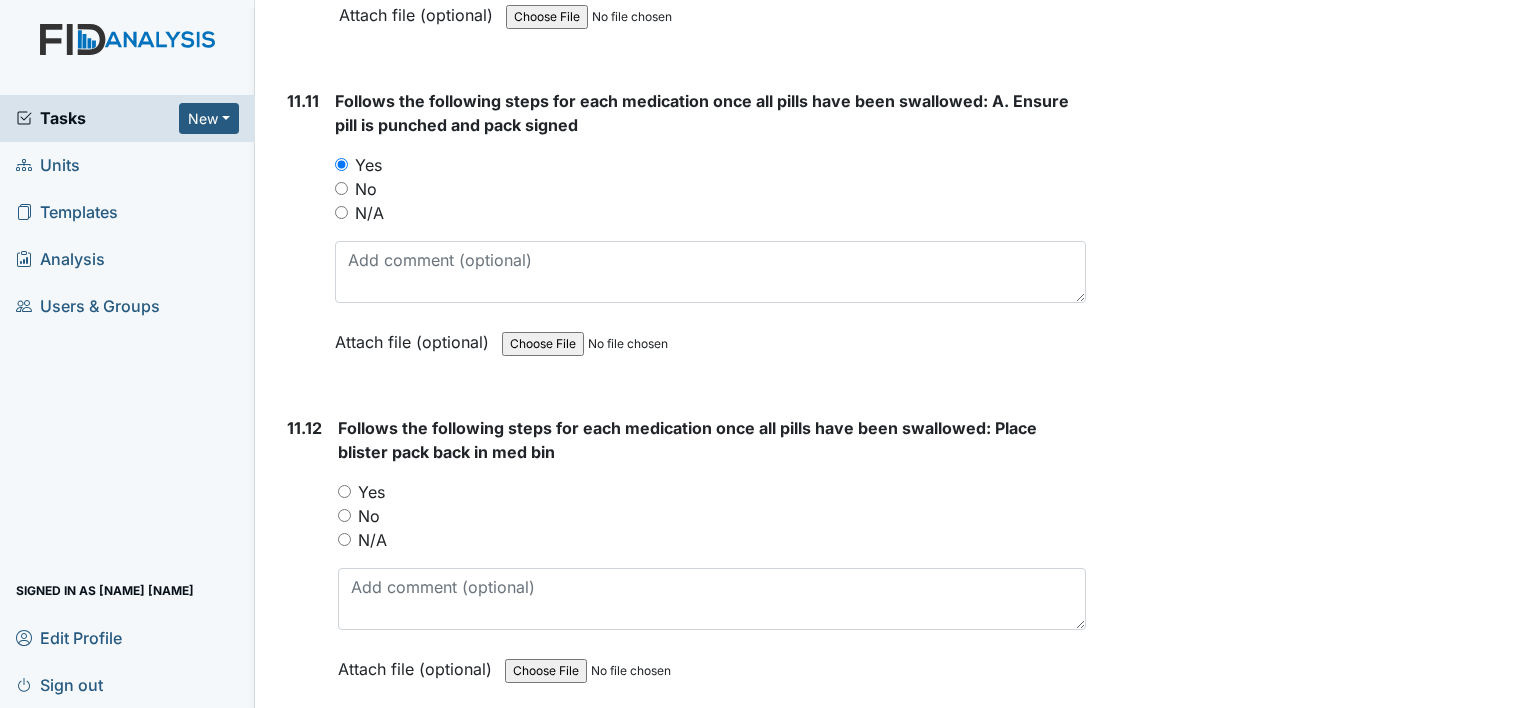 scroll, scrollTop: 25705, scrollLeft: 0, axis: vertical 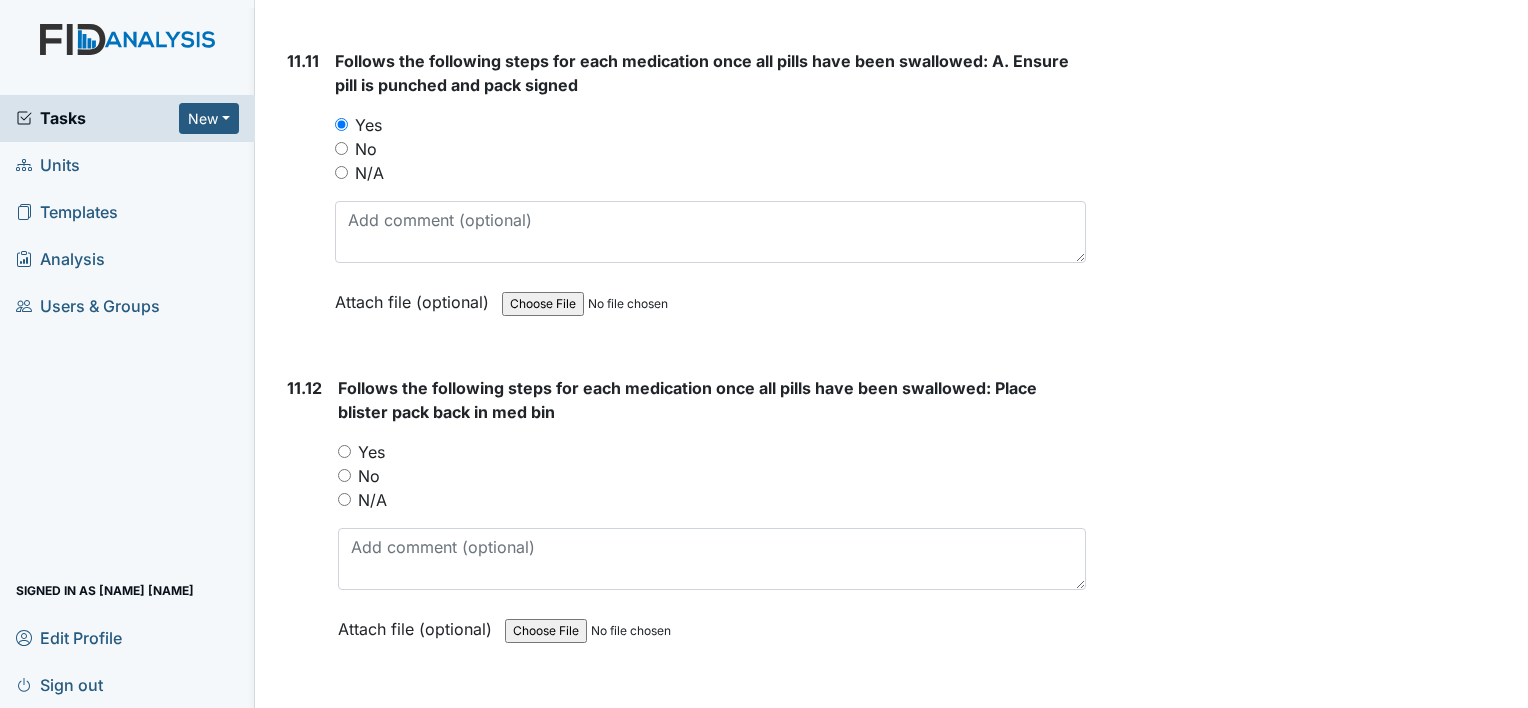 click on "Yes" at bounding box center (344, 451) 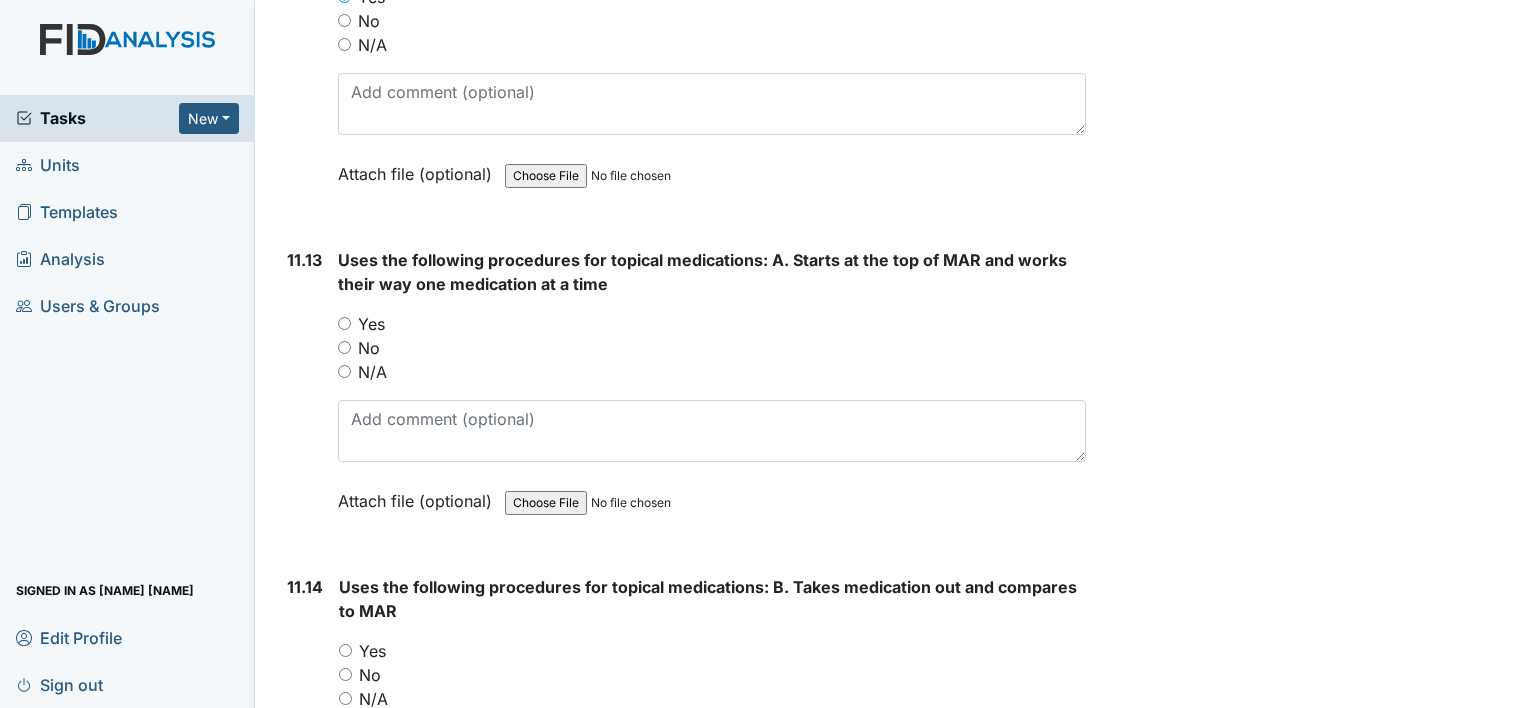 scroll, scrollTop: 26172, scrollLeft: 0, axis: vertical 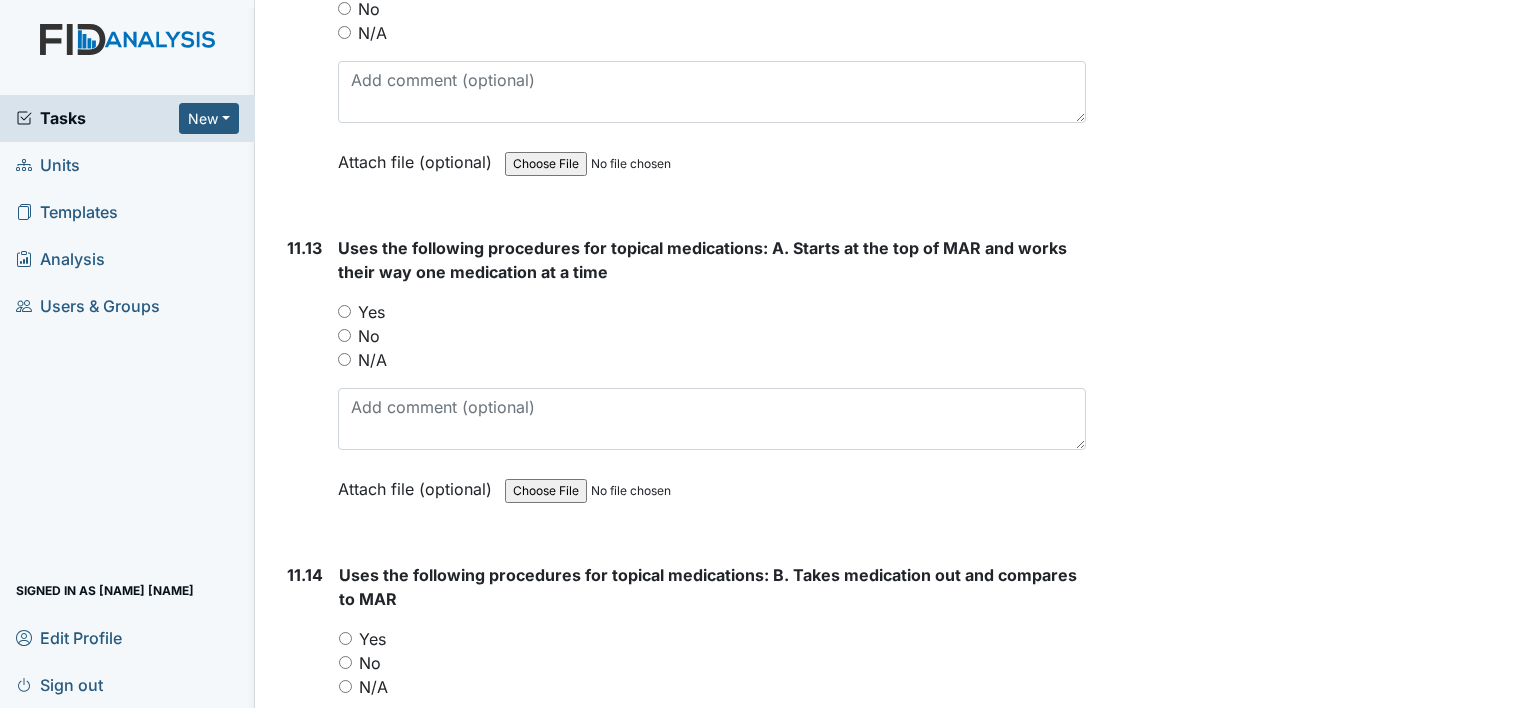 click on "Yes" at bounding box center [344, 311] 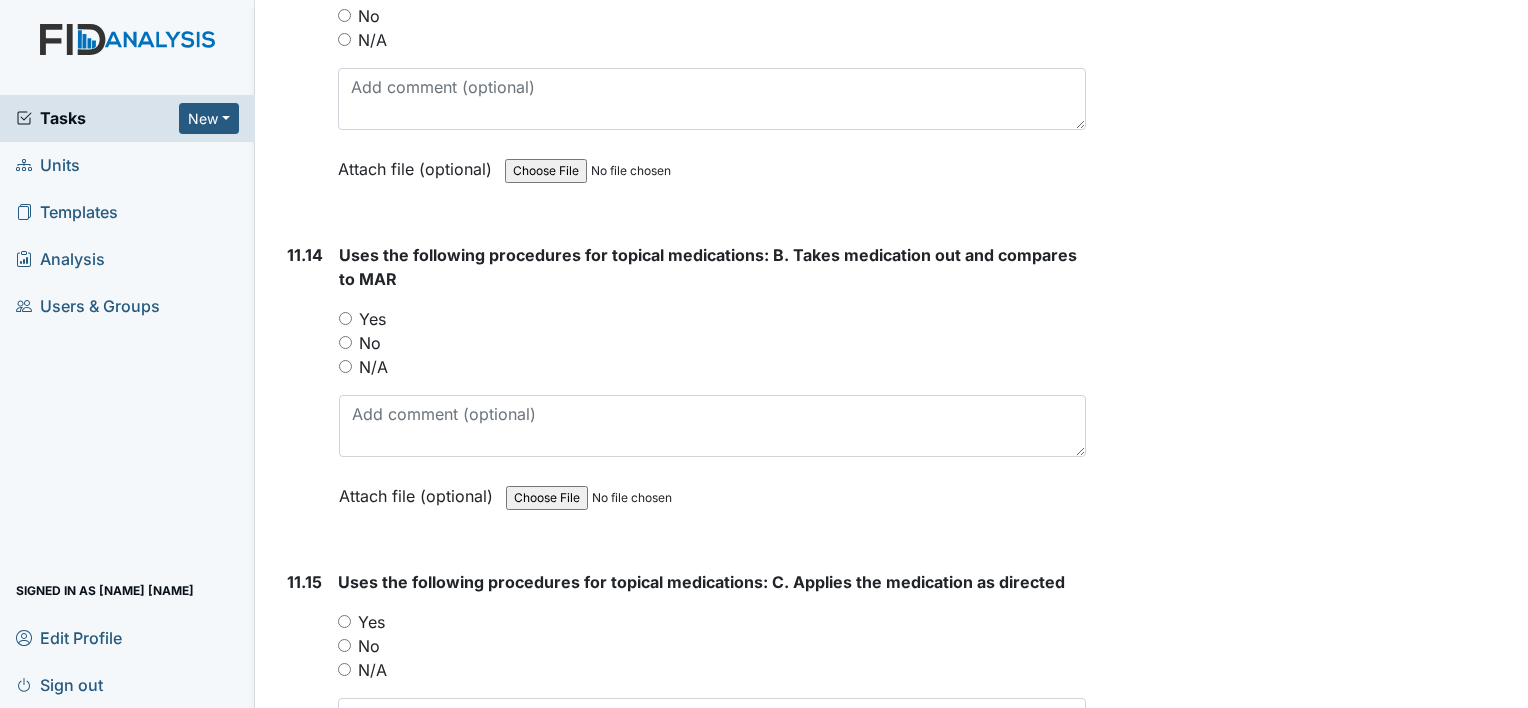 scroll, scrollTop: 26532, scrollLeft: 0, axis: vertical 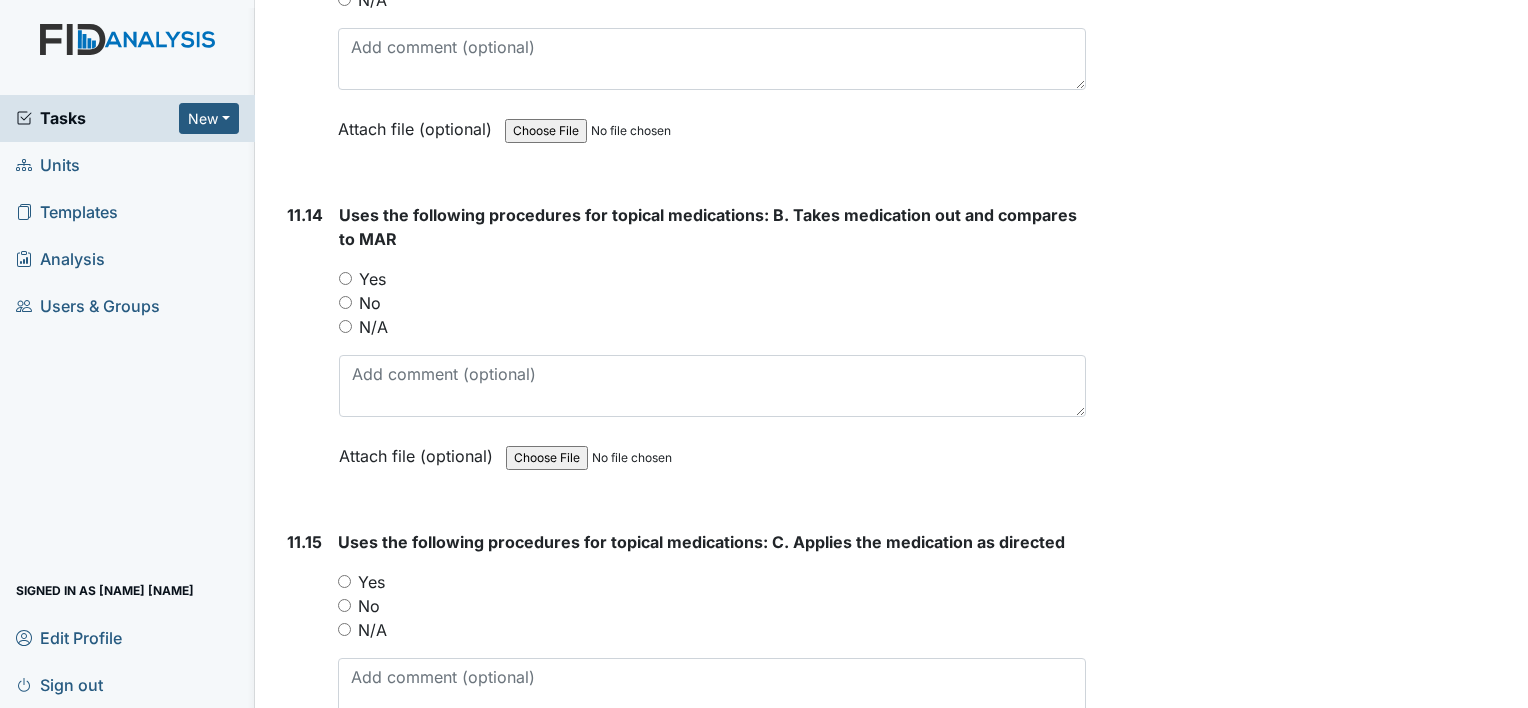 click on "Yes" at bounding box center [345, 278] 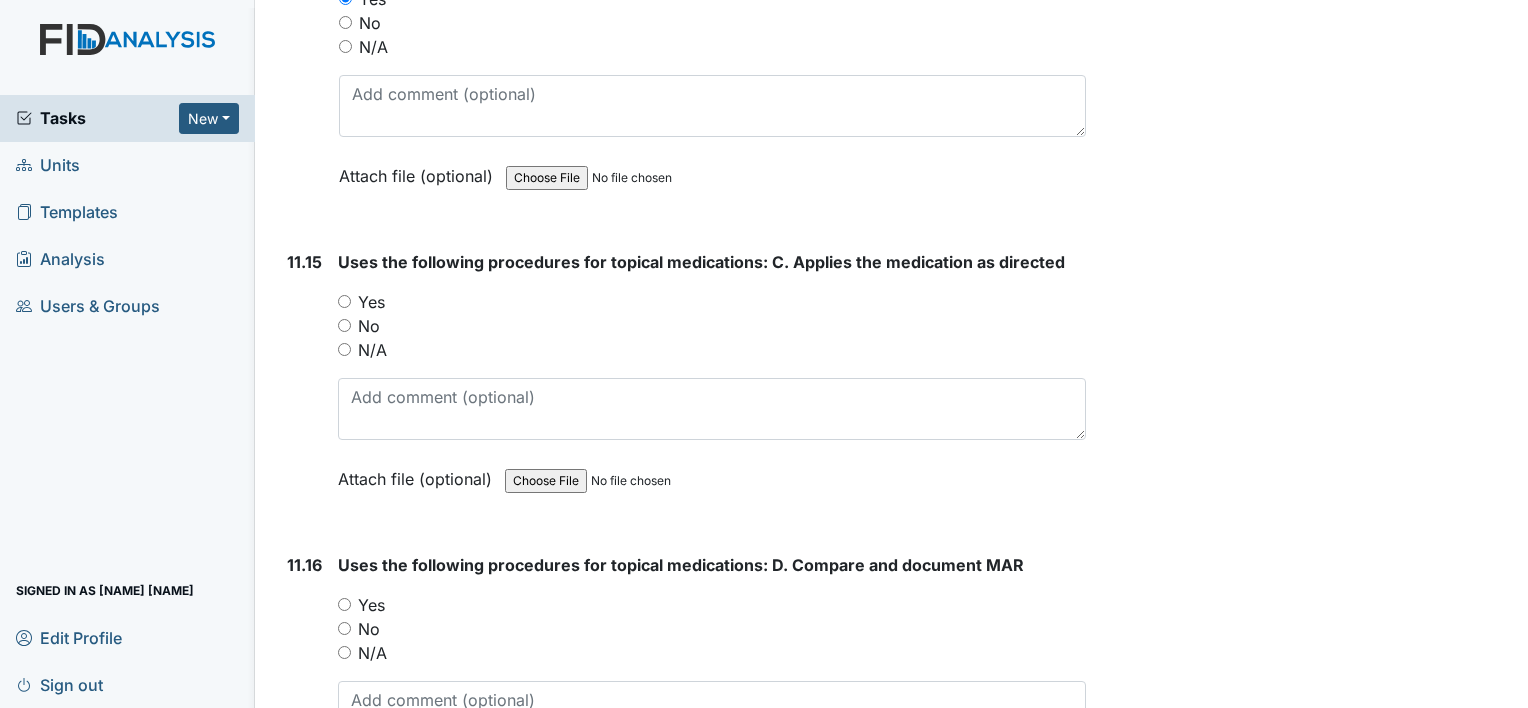 scroll, scrollTop: 26892, scrollLeft: 0, axis: vertical 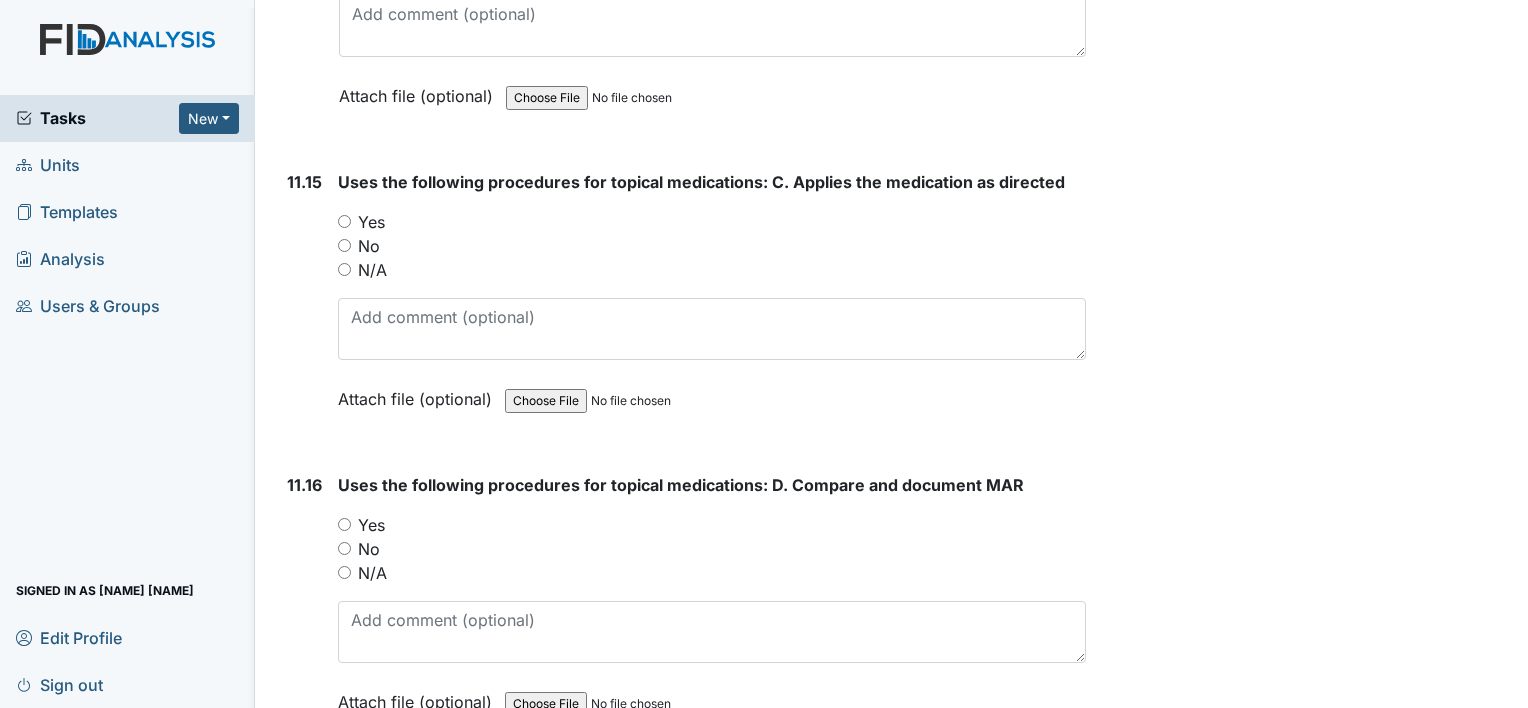 click on "Yes" at bounding box center [344, 221] 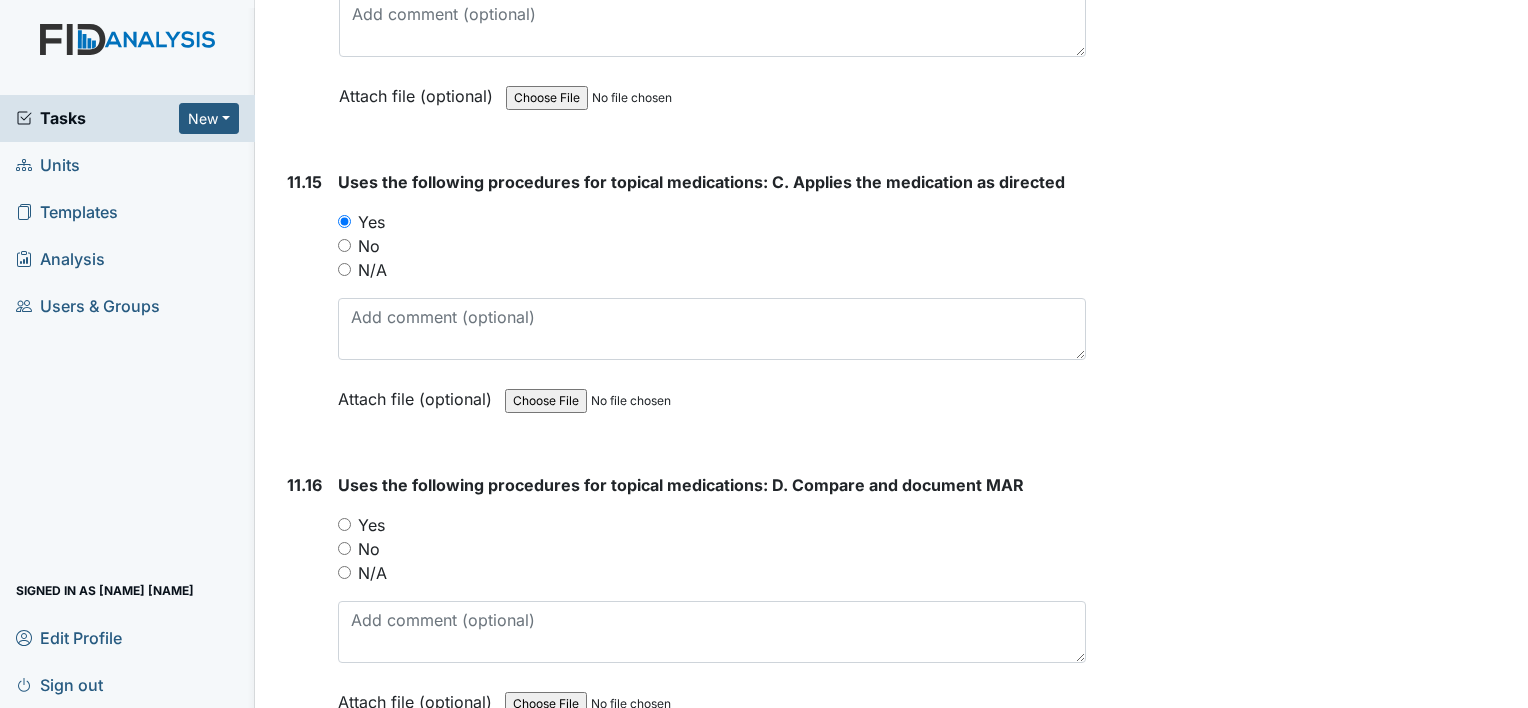click on "Yes" at bounding box center [344, 524] 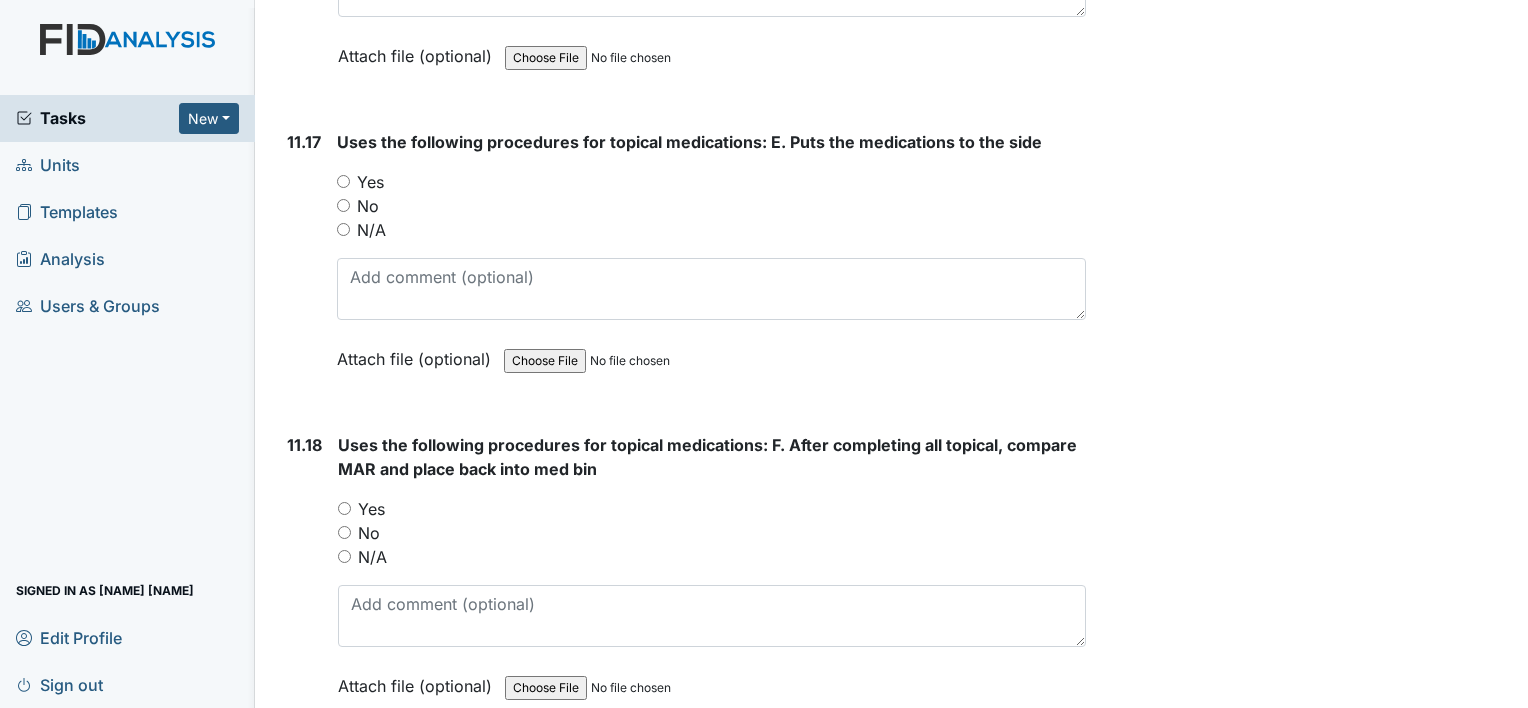 scroll, scrollTop: 27546, scrollLeft: 0, axis: vertical 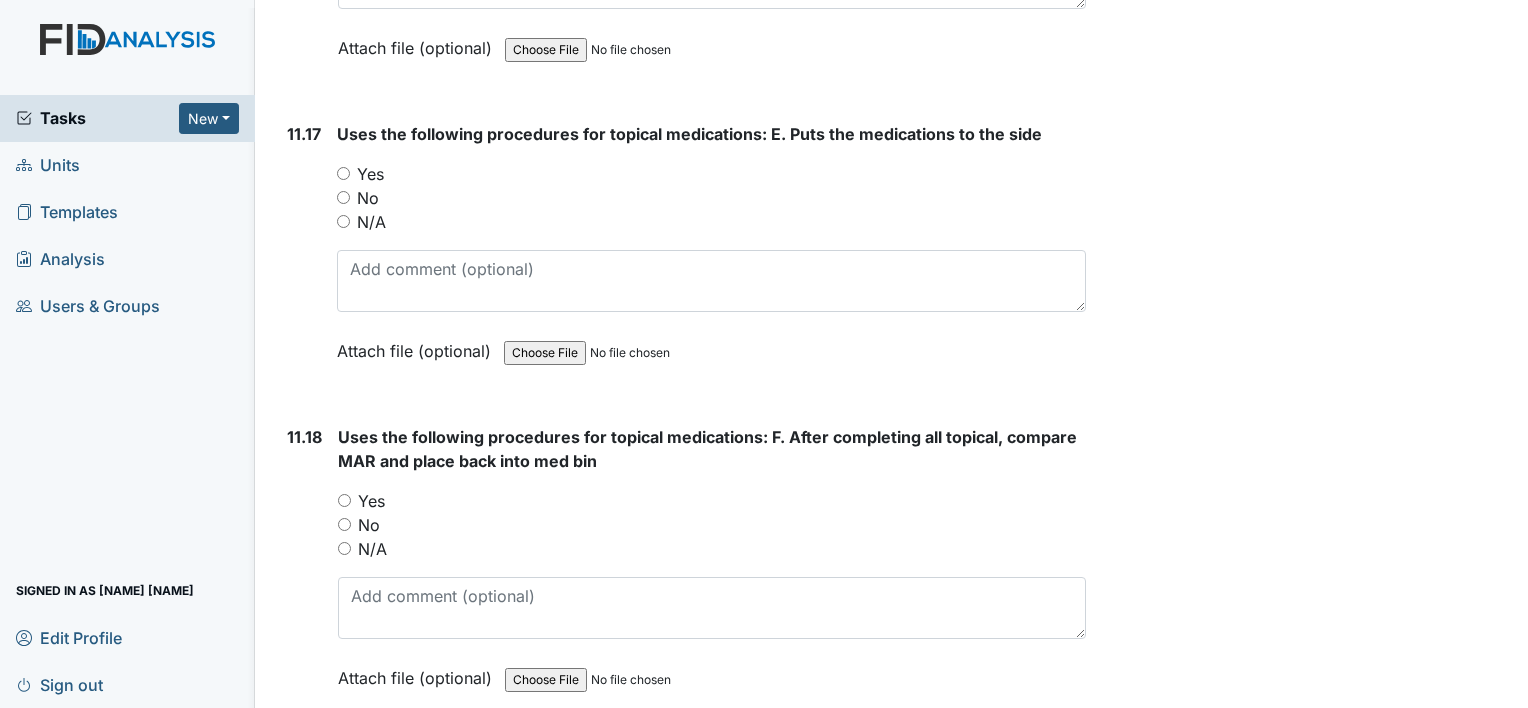 click on "Yes" at bounding box center (343, 173) 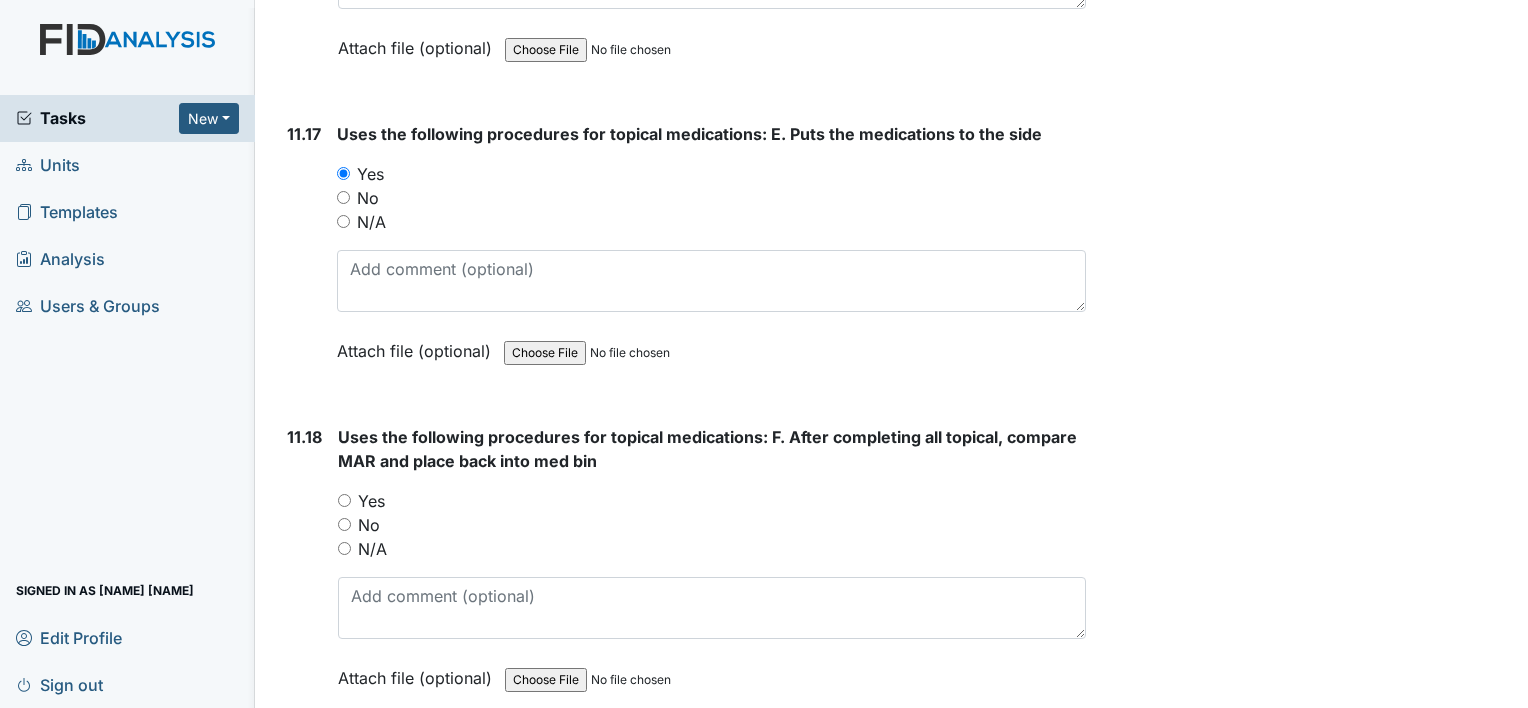 click on "Yes" at bounding box center [344, 500] 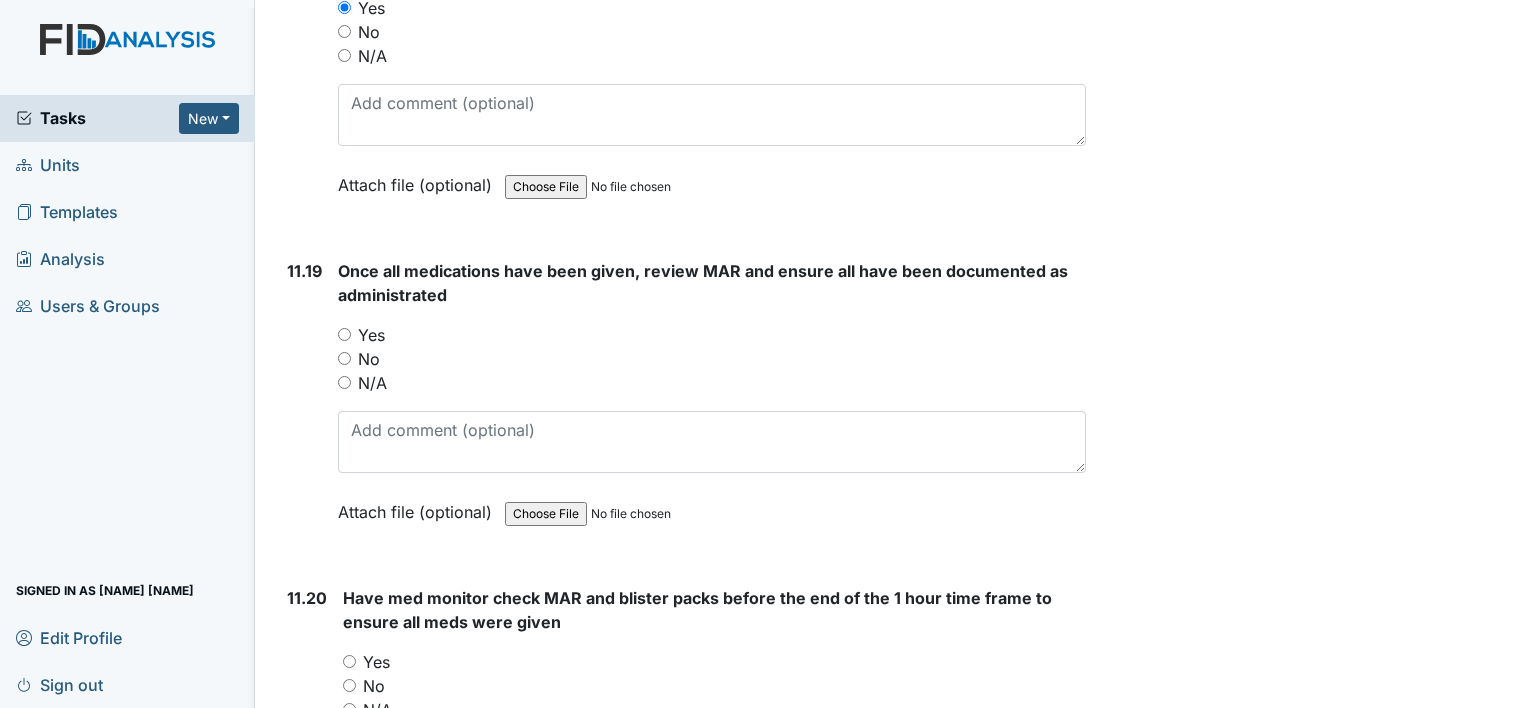scroll, scrollTop: 28079, scrollLeft: 0, axis: vertical 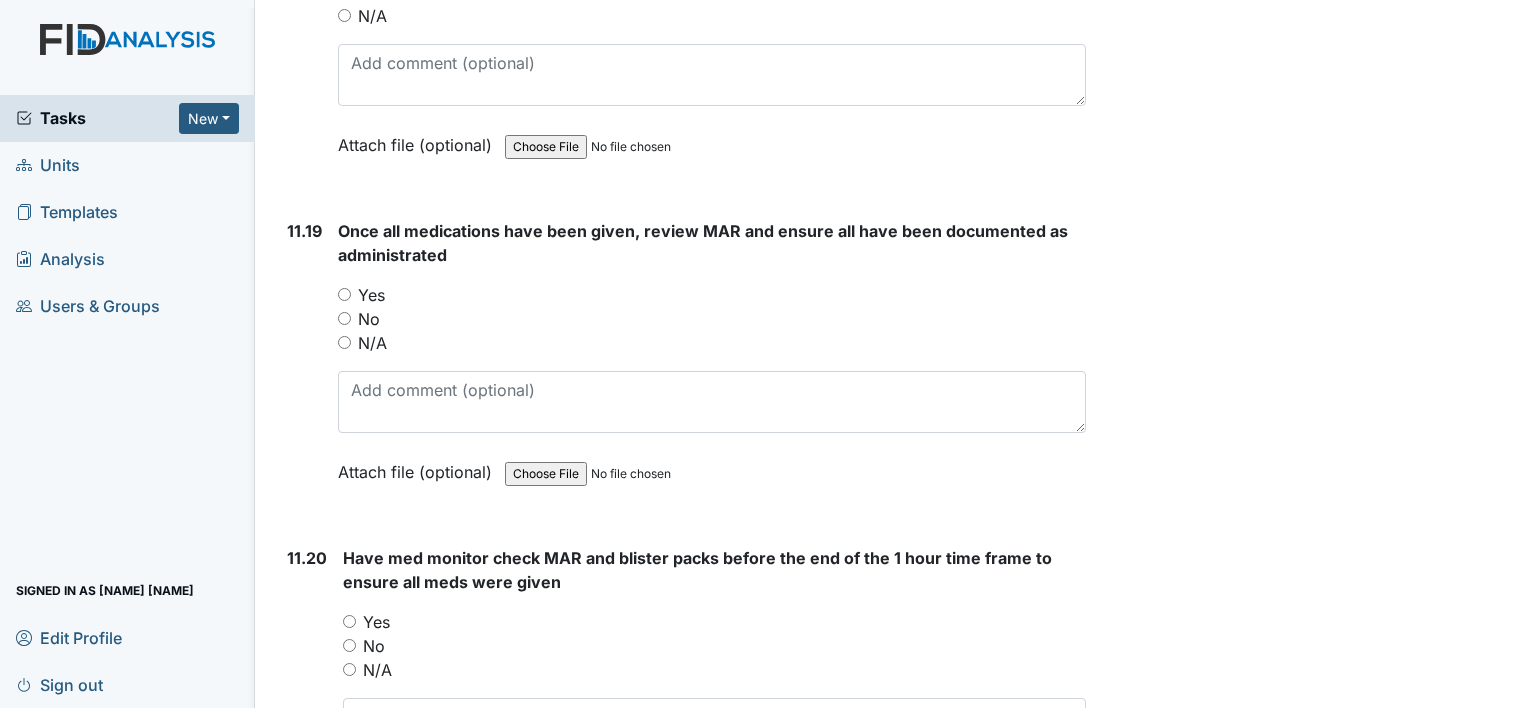 click on "Yes" at bounding box center (344, 294) 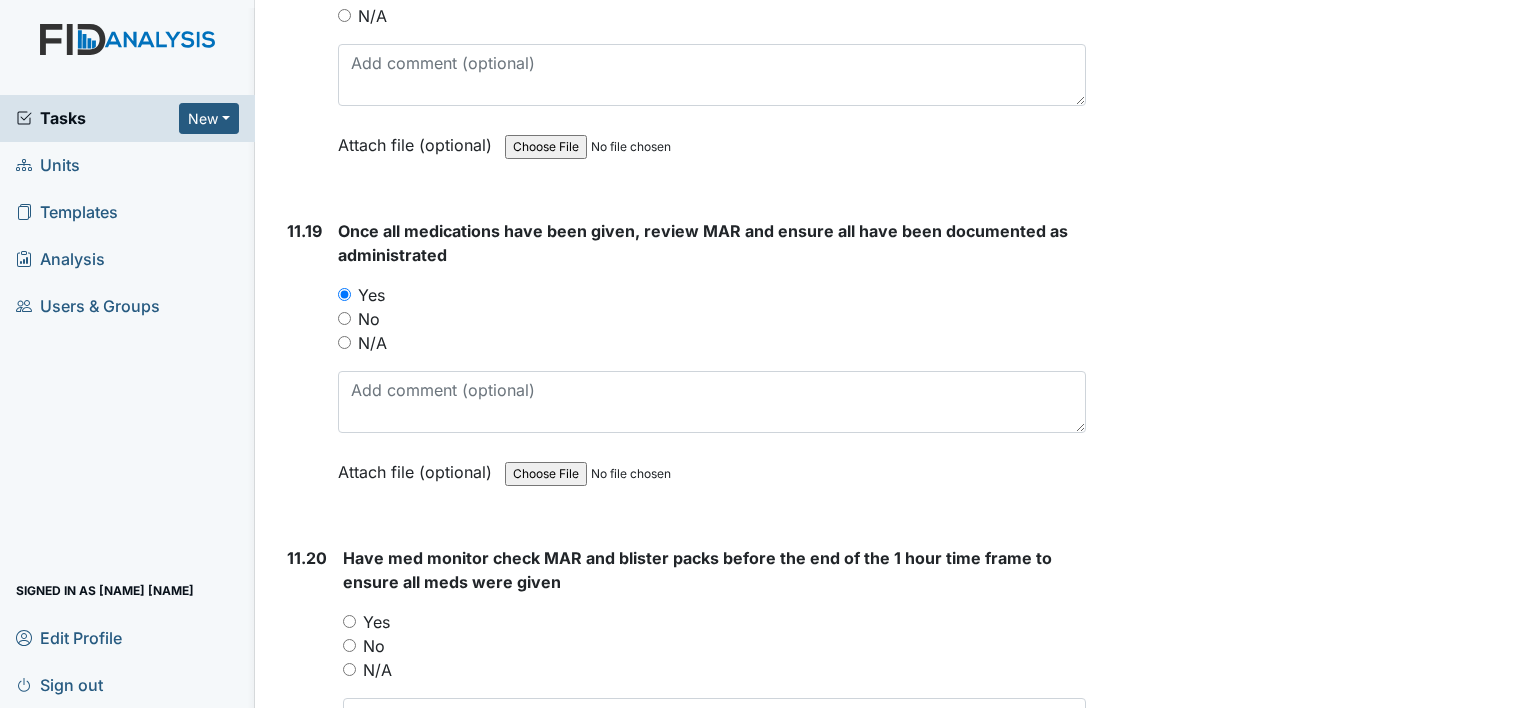 click on "Yes" at bounding box center (349, 621) 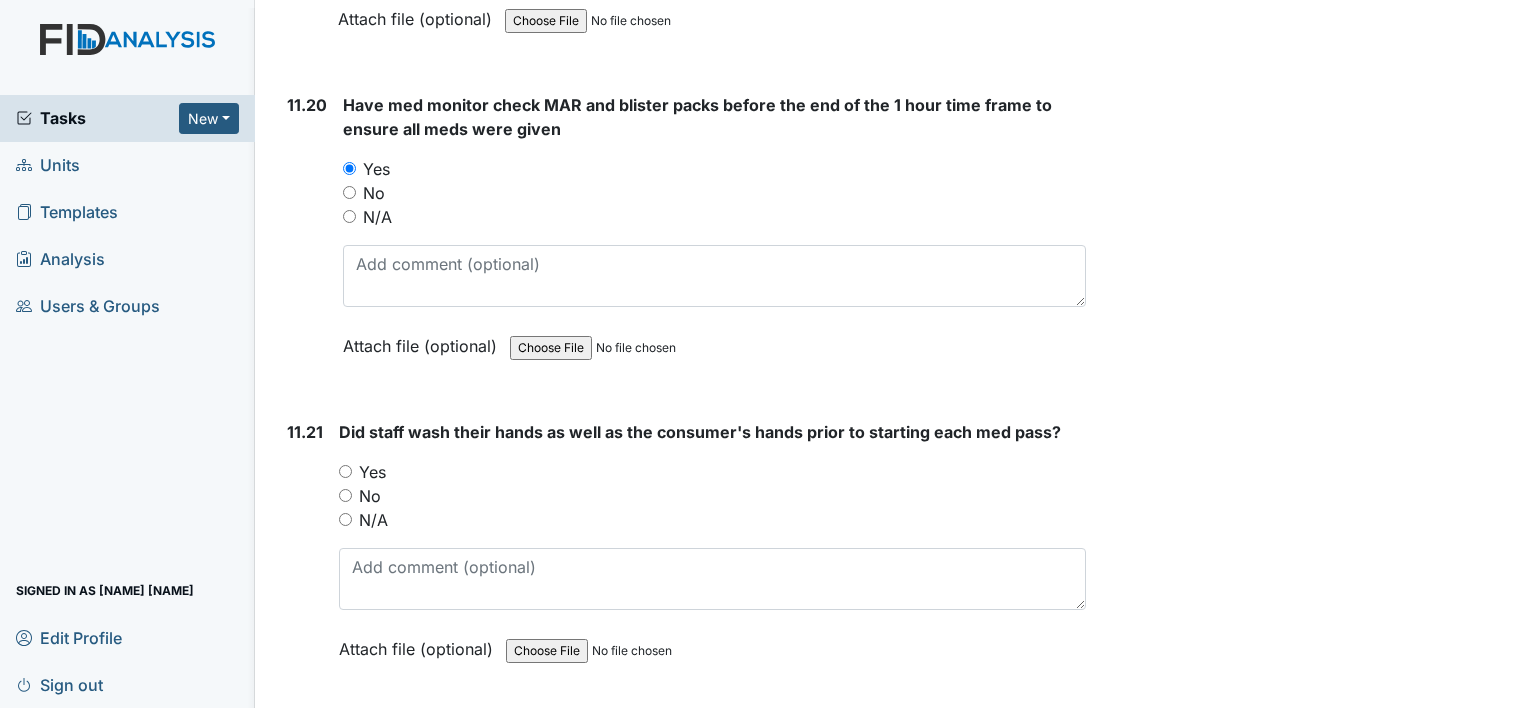 scroll, scrollTop: 28572, scrollLeft: 0, axis: vertical 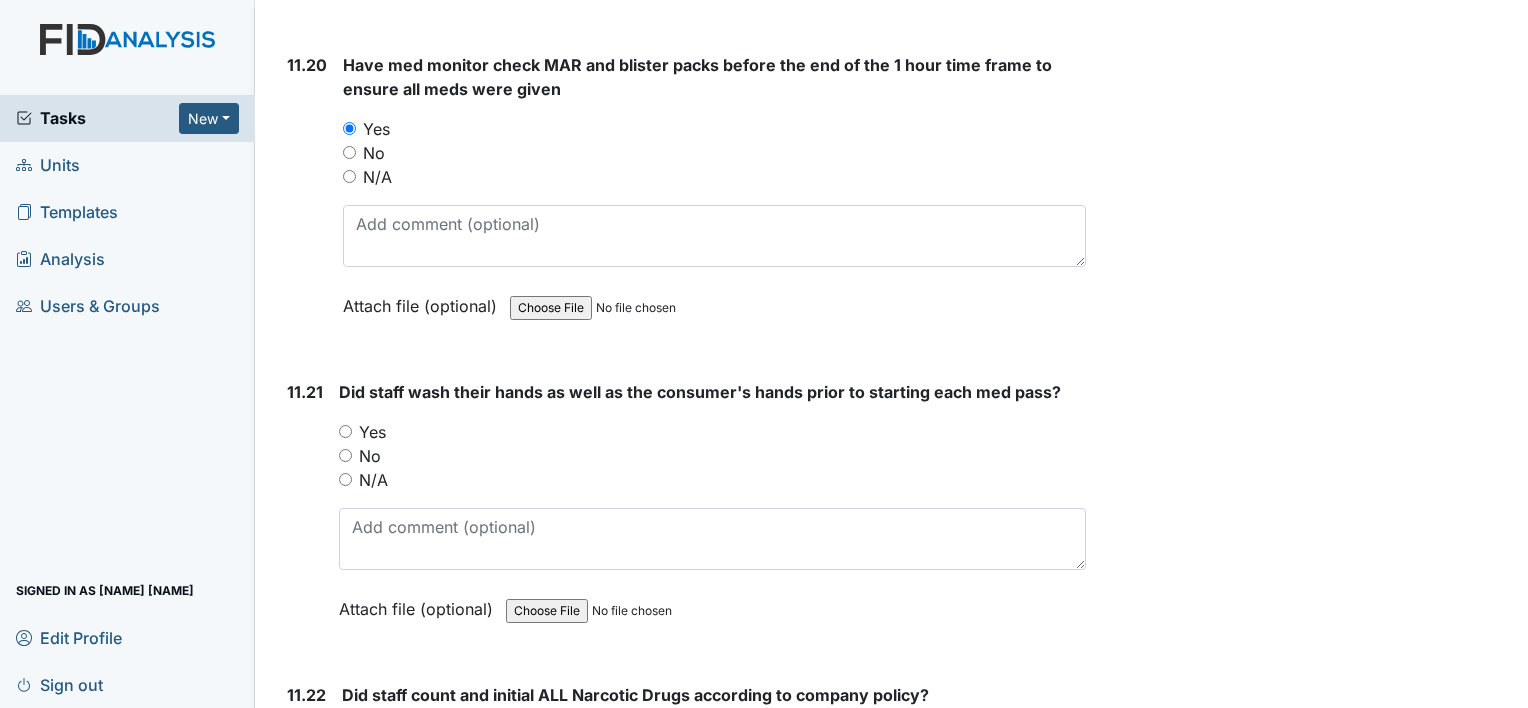 click on "Yes" at bounding box center [345, 431] 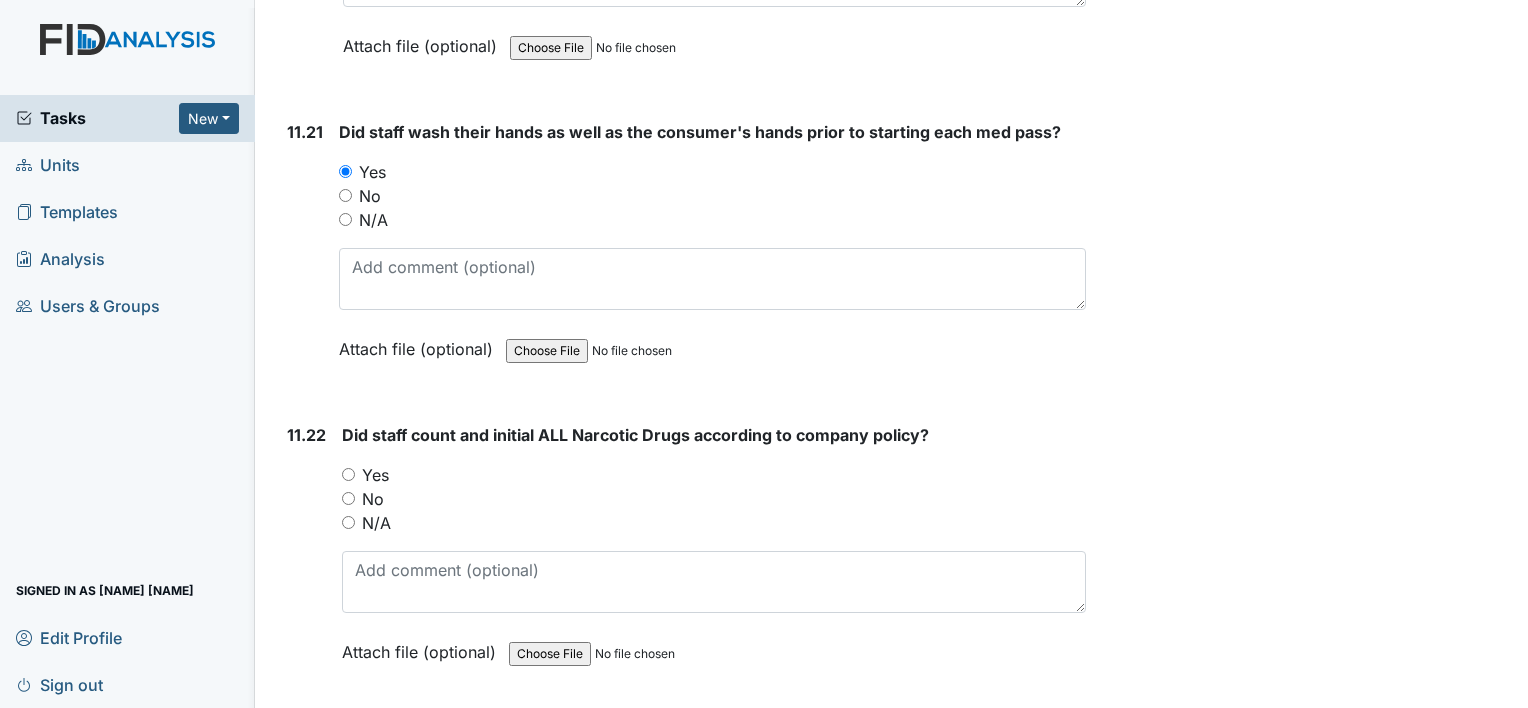 scroll, scrollTop: 28839, scrollLeft: 0, axis: vertical 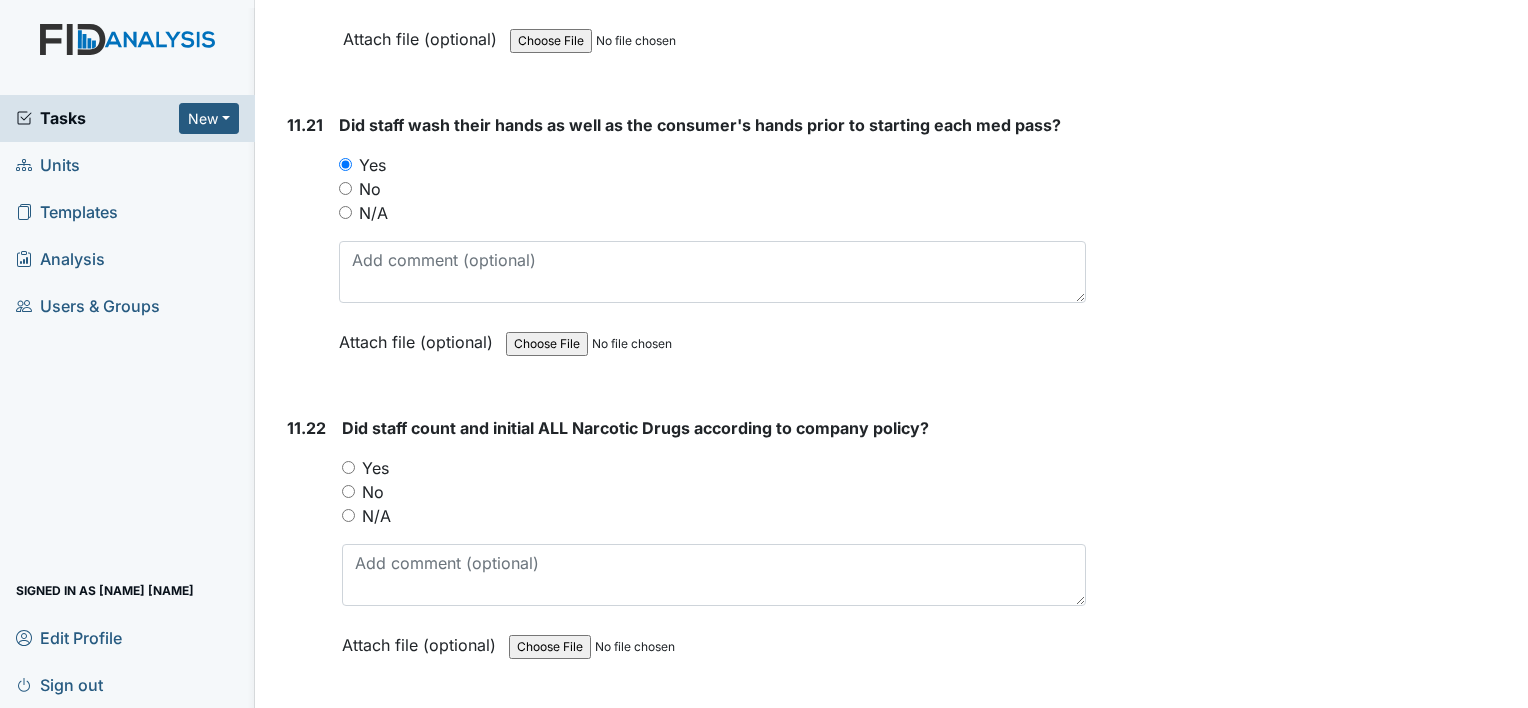 click on "Yes" at bounding box center [348, 467] 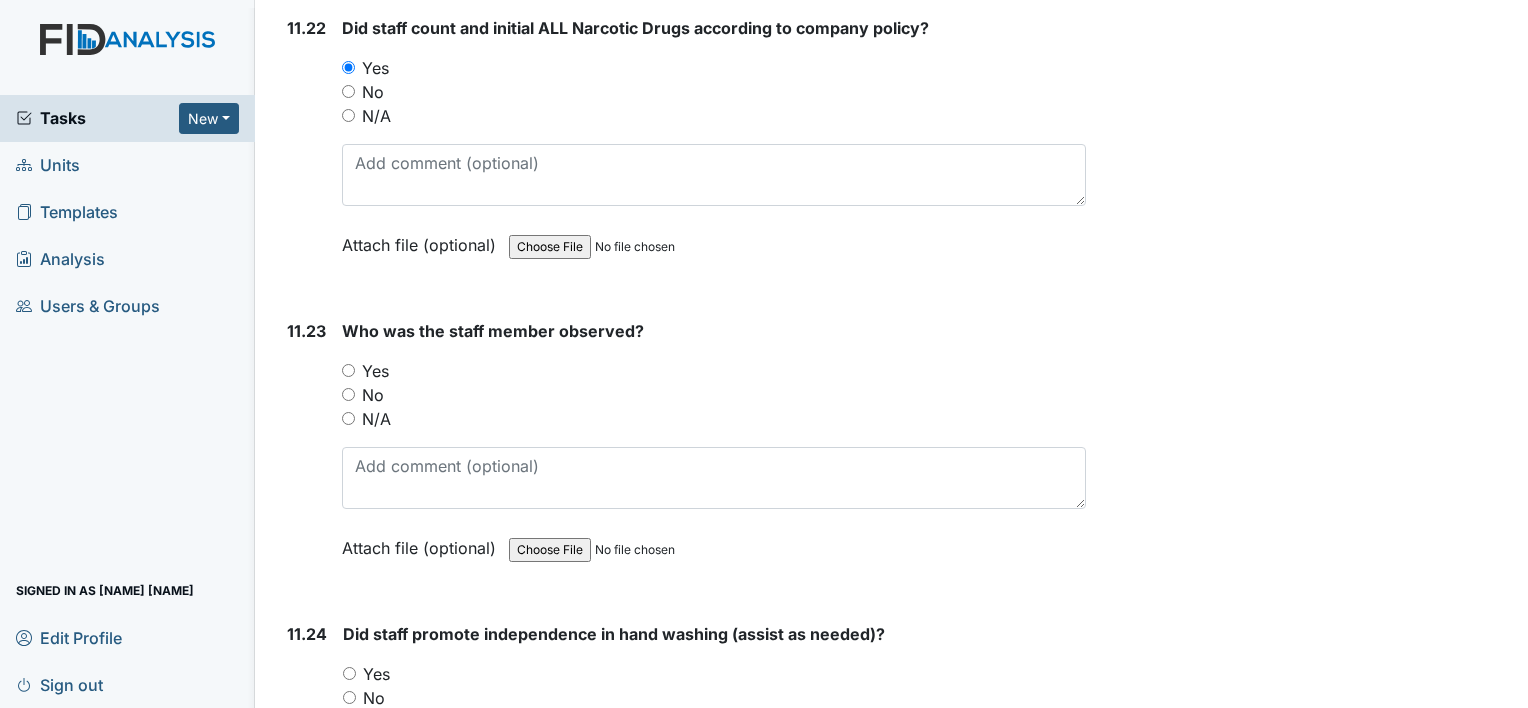 scroll, scrollTop: 29279, scrollLeft: 0, axis: vertical 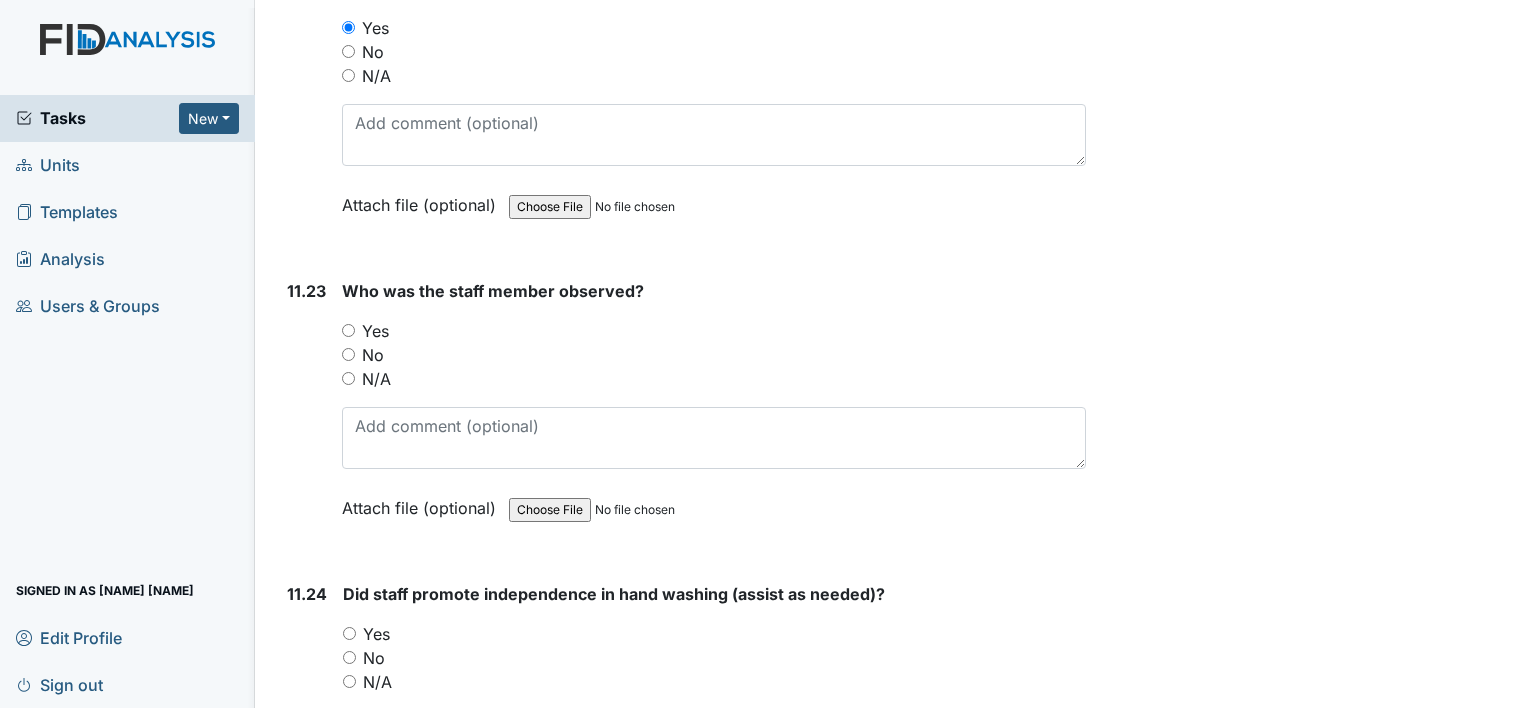 click on "Yes" at bounding box center [349, 633] 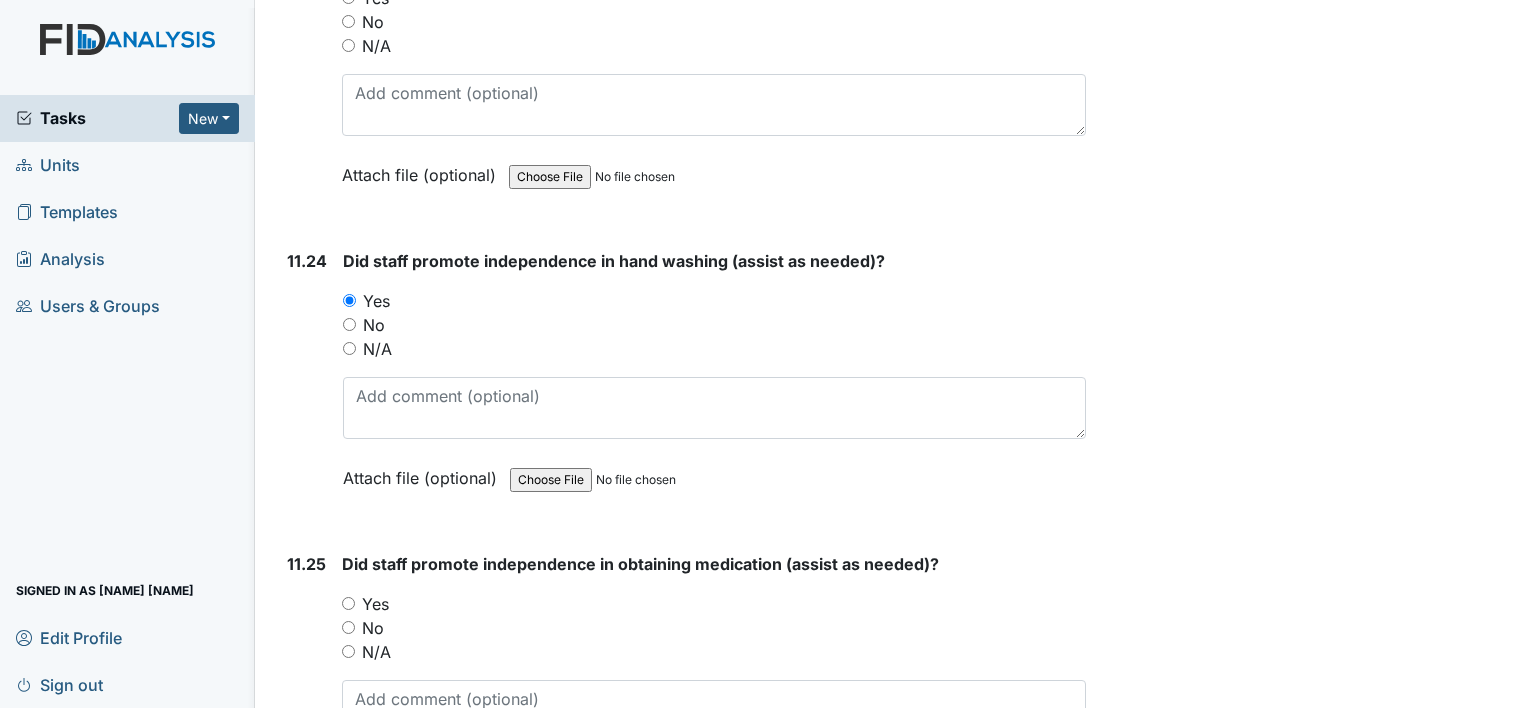 scroll, scrollTop: 29652, scrollLeft: 0, axis: vertical 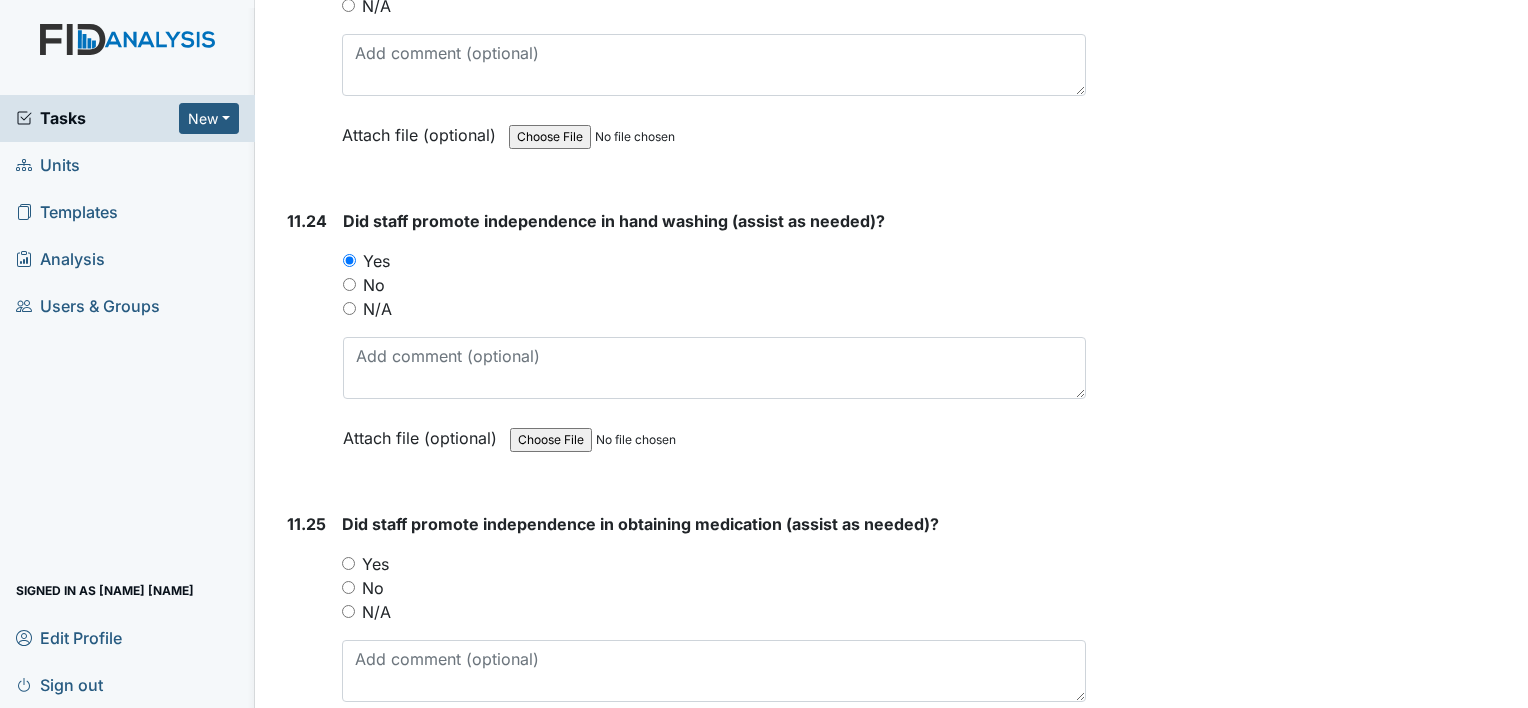 click on "Yes" at bounding box center (348, 563) 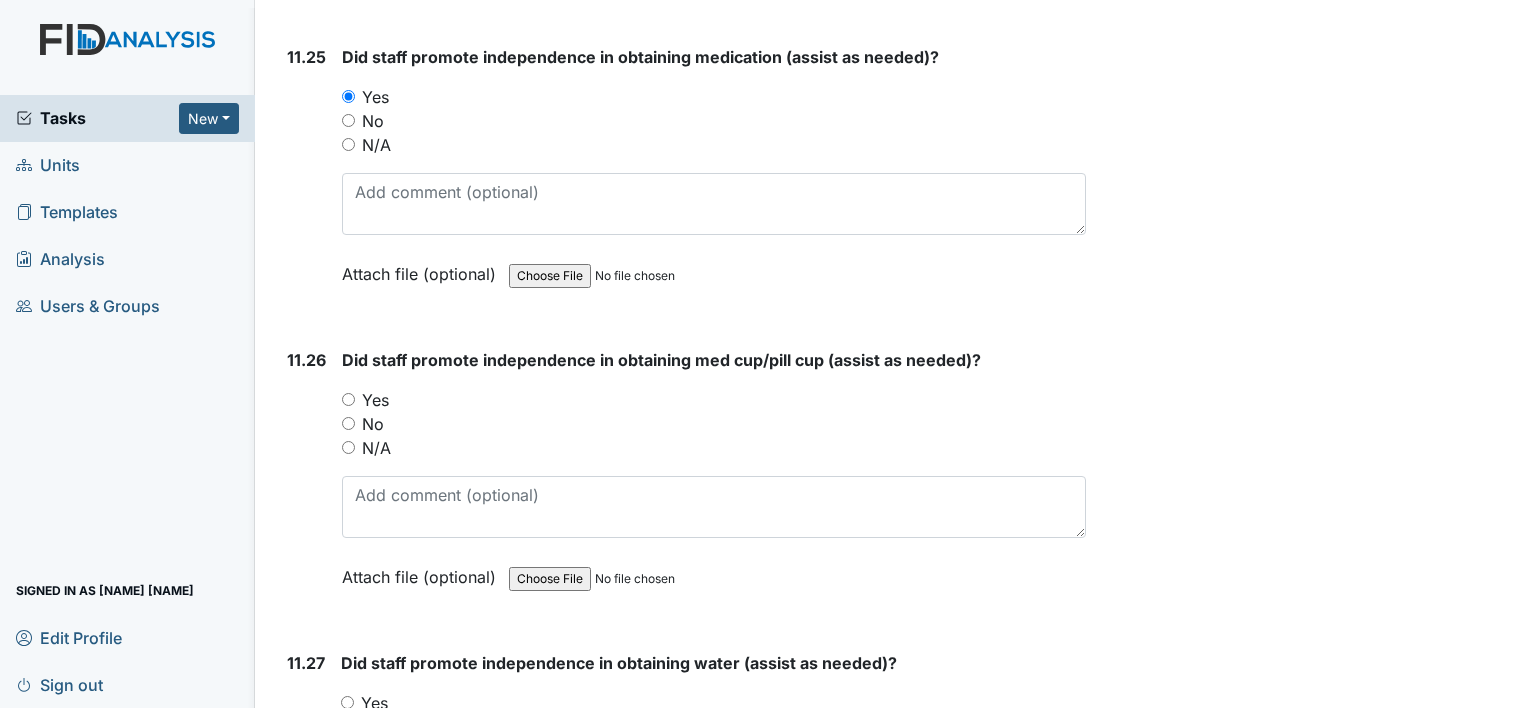 scroll, scrollTop: 30132, scrollLeft: 0, axis: vertical 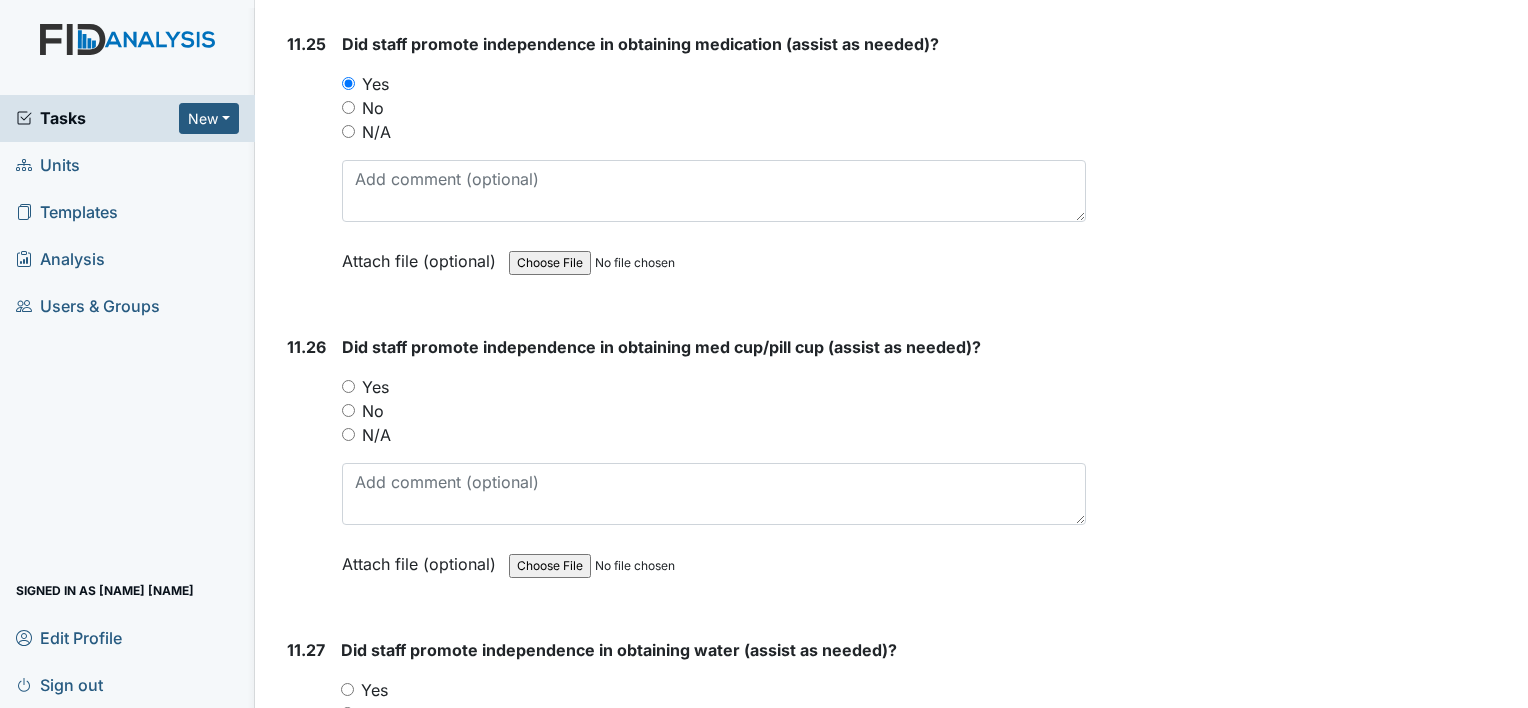 click on "Yes" at bounding box center [348, 386] 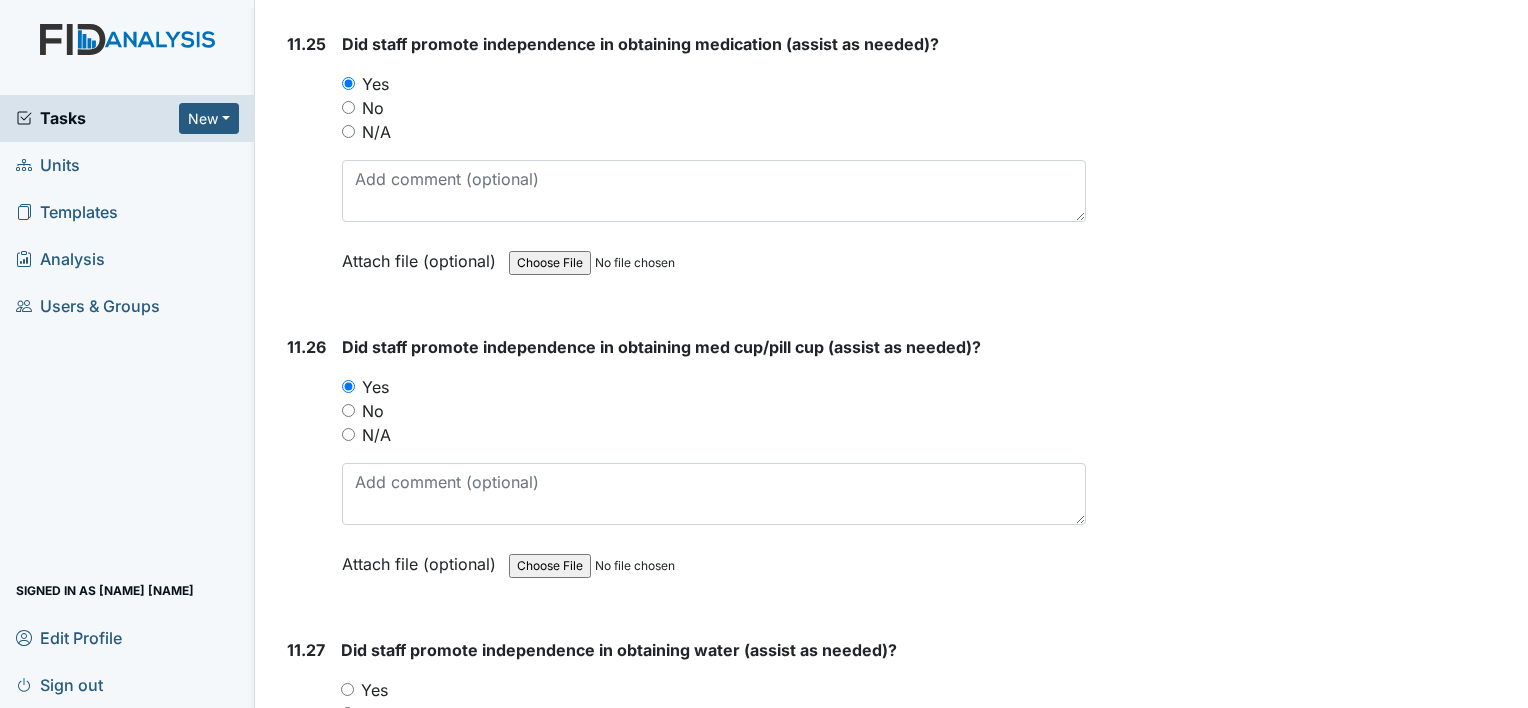 click on "Yes" at bounding box center [347, 689] 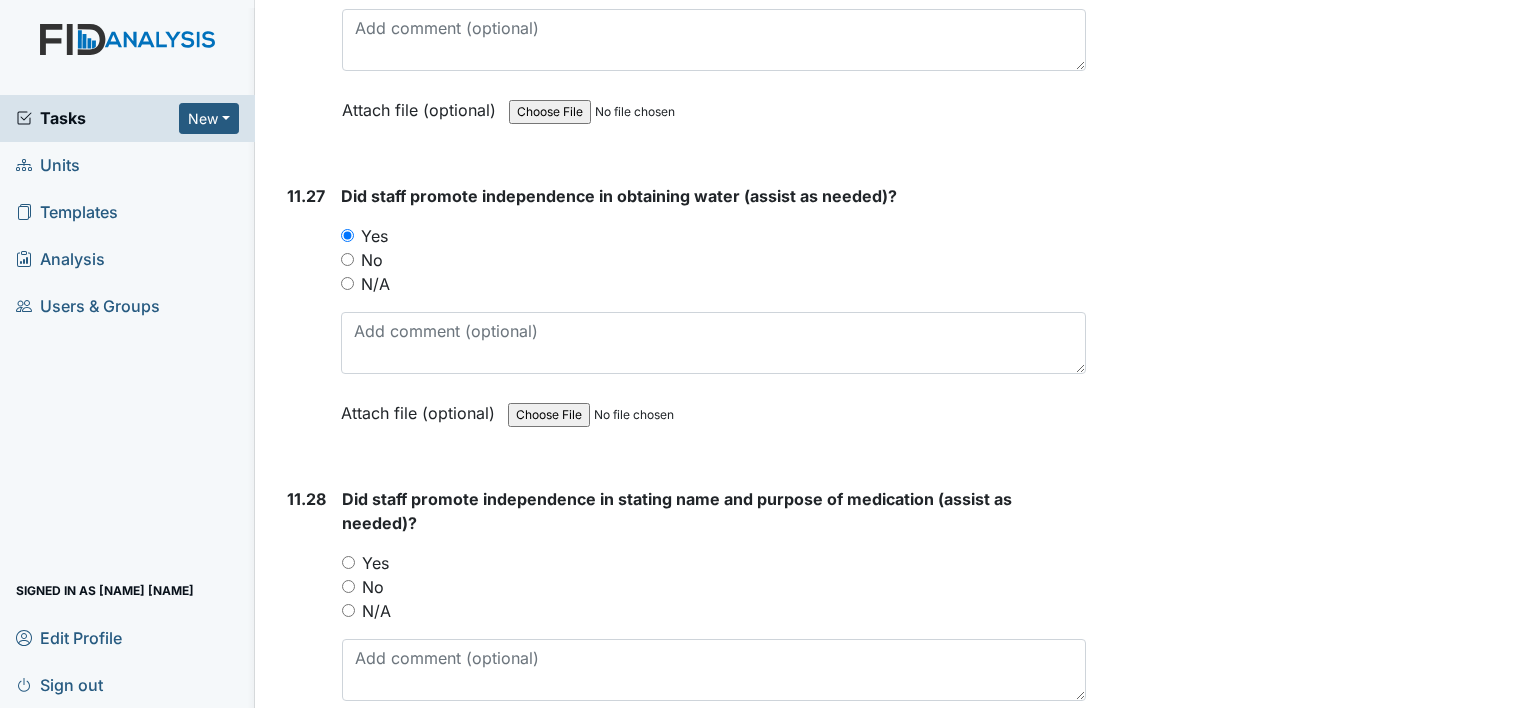 scroll, scrollTop: 30626, scrollLeft: 0, axis: vertical 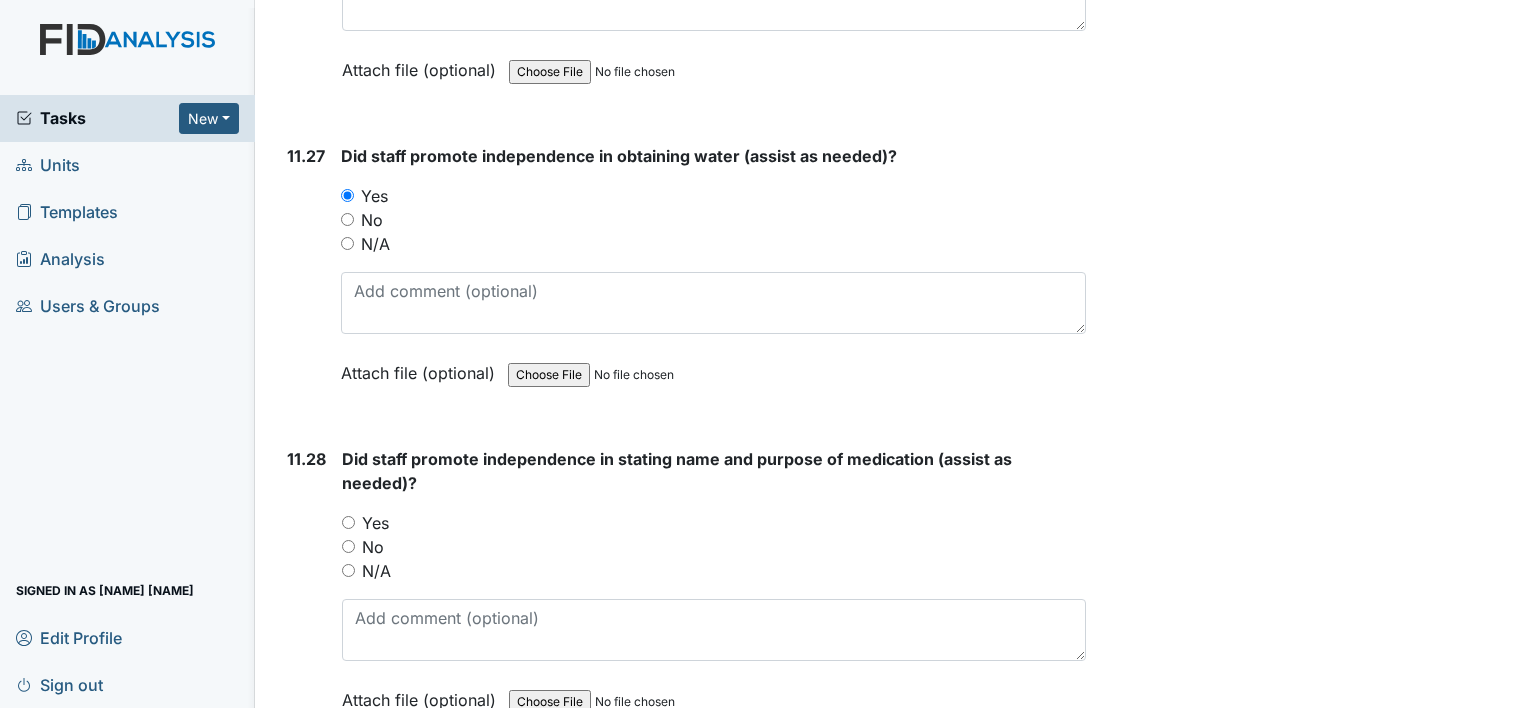 click on "Yes" at bounding box center [348, 522] 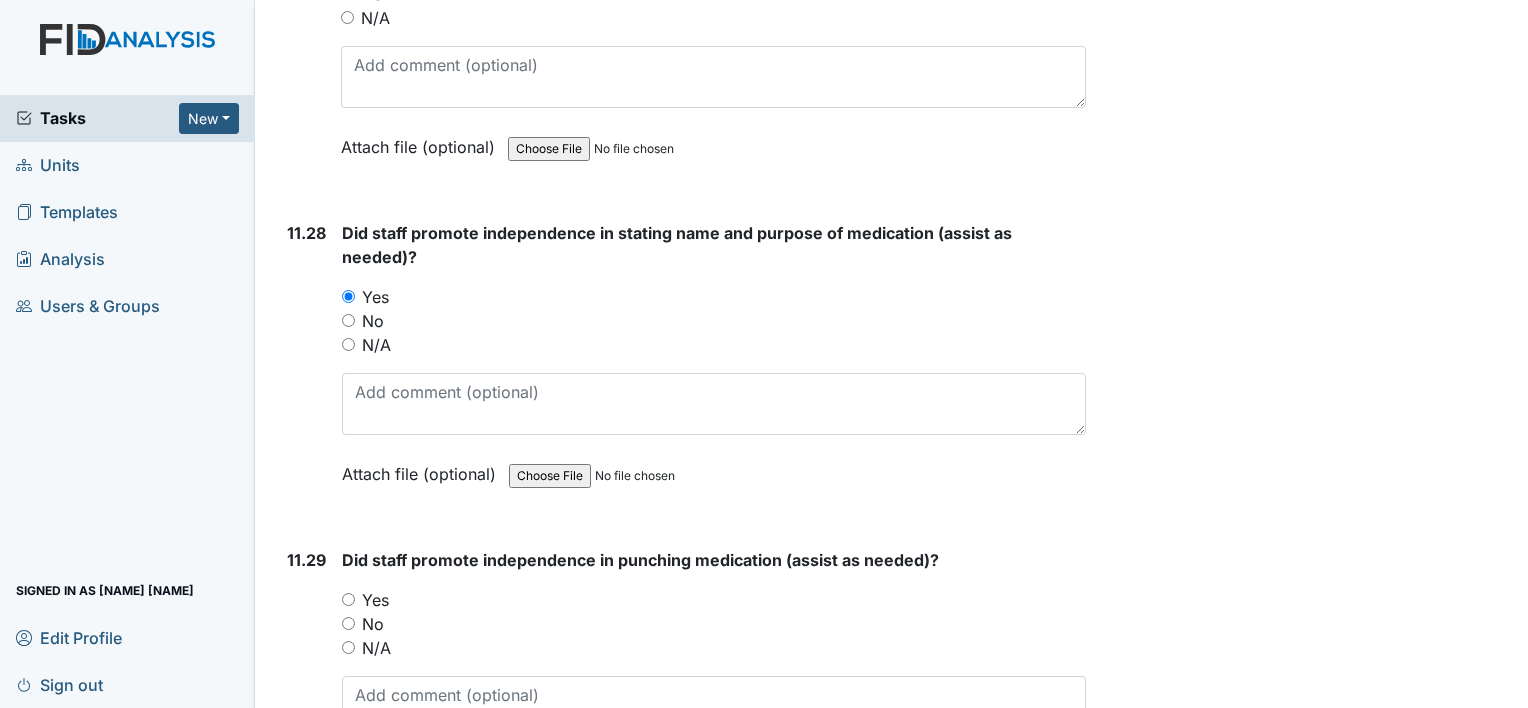 scroll, scrollTop: 30906, scrollLeft: 0, axis: vertical 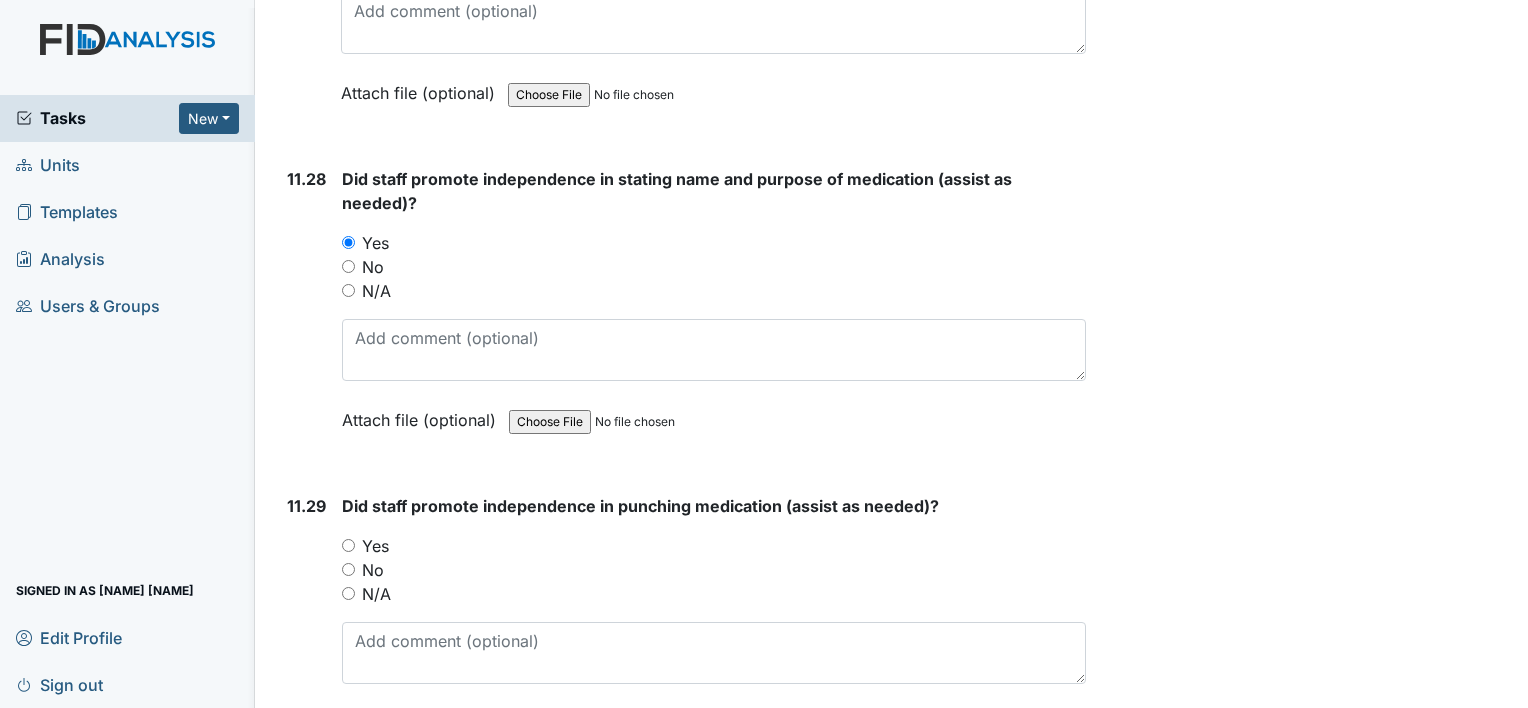 click on "Yes" at bounding box center (348, 545) 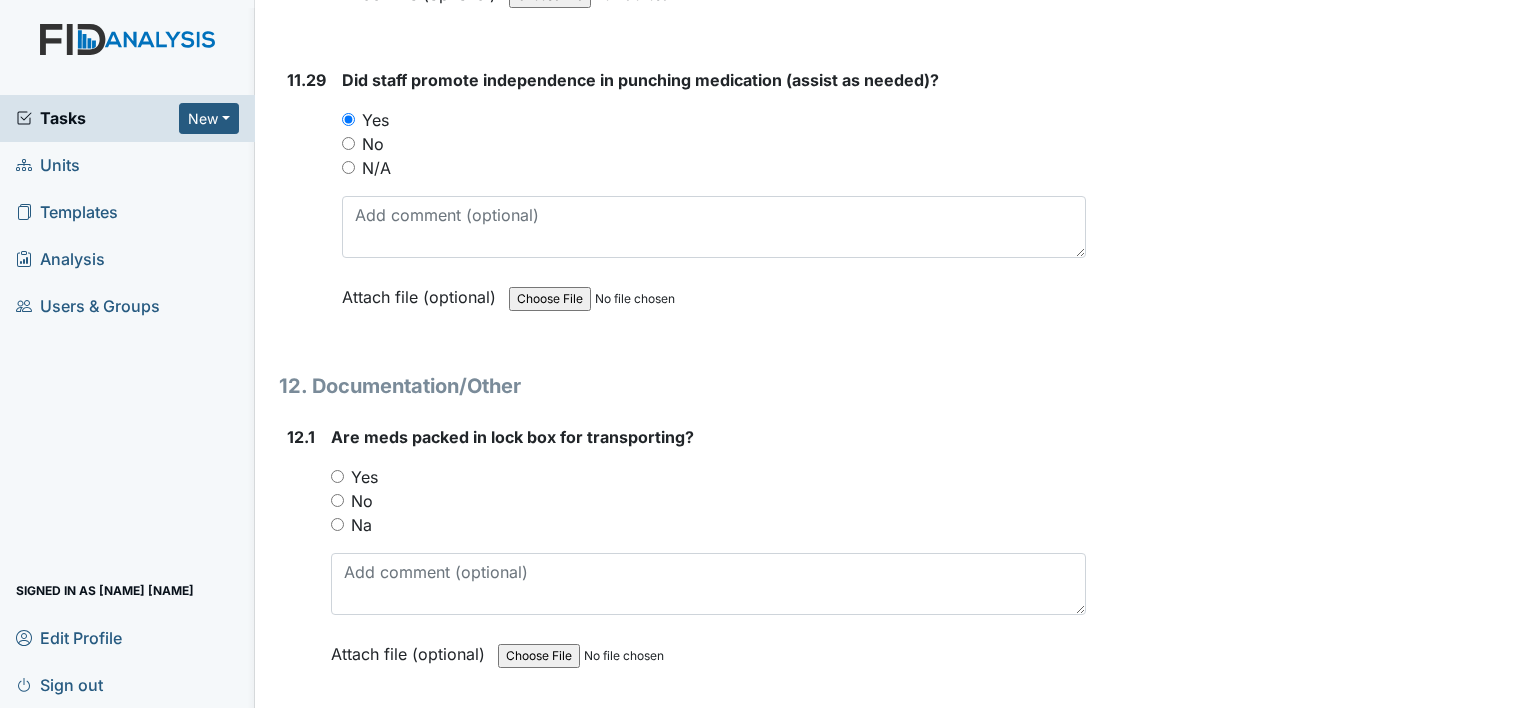 scroll, scrollTop: 31372, scrollLeft: 0, axis: vertical 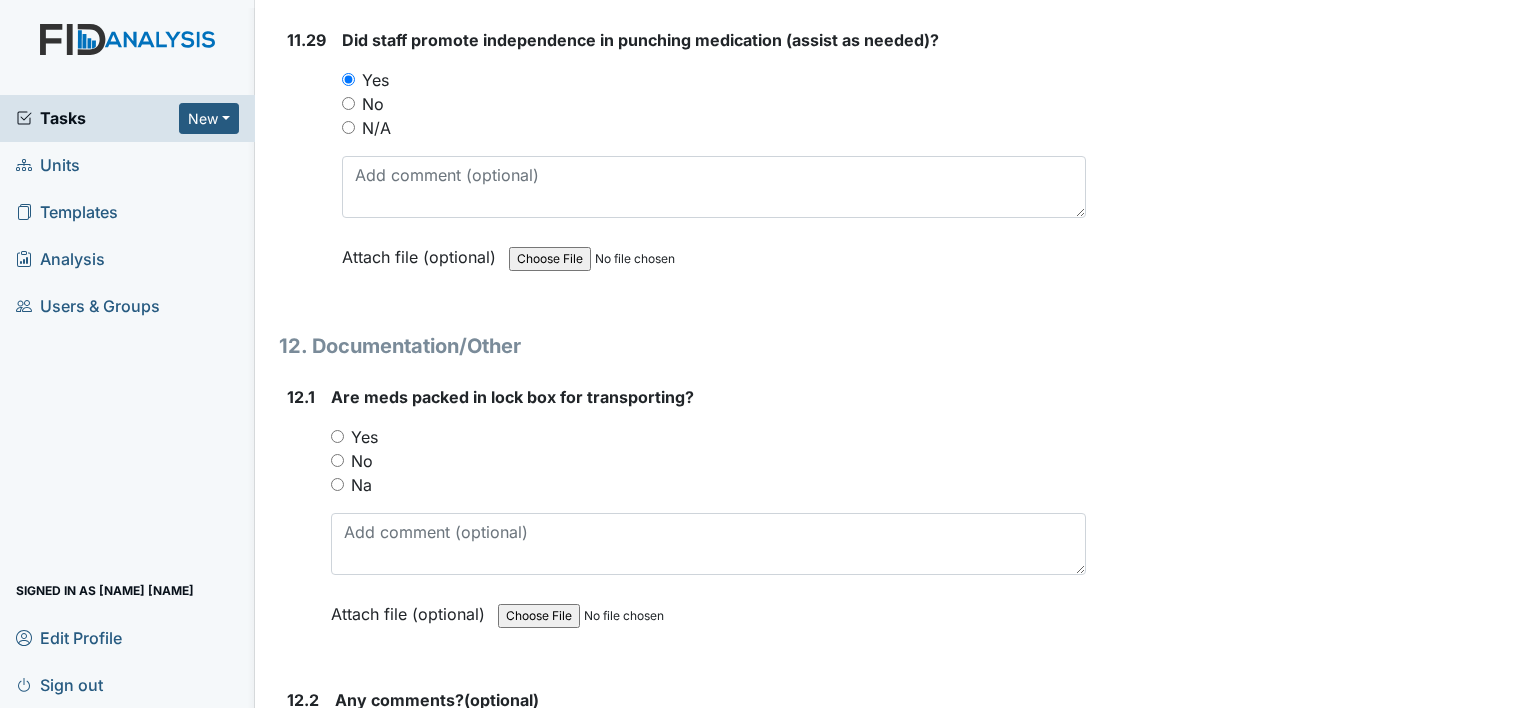 click on "Yes" at bounding box center [337, 436] 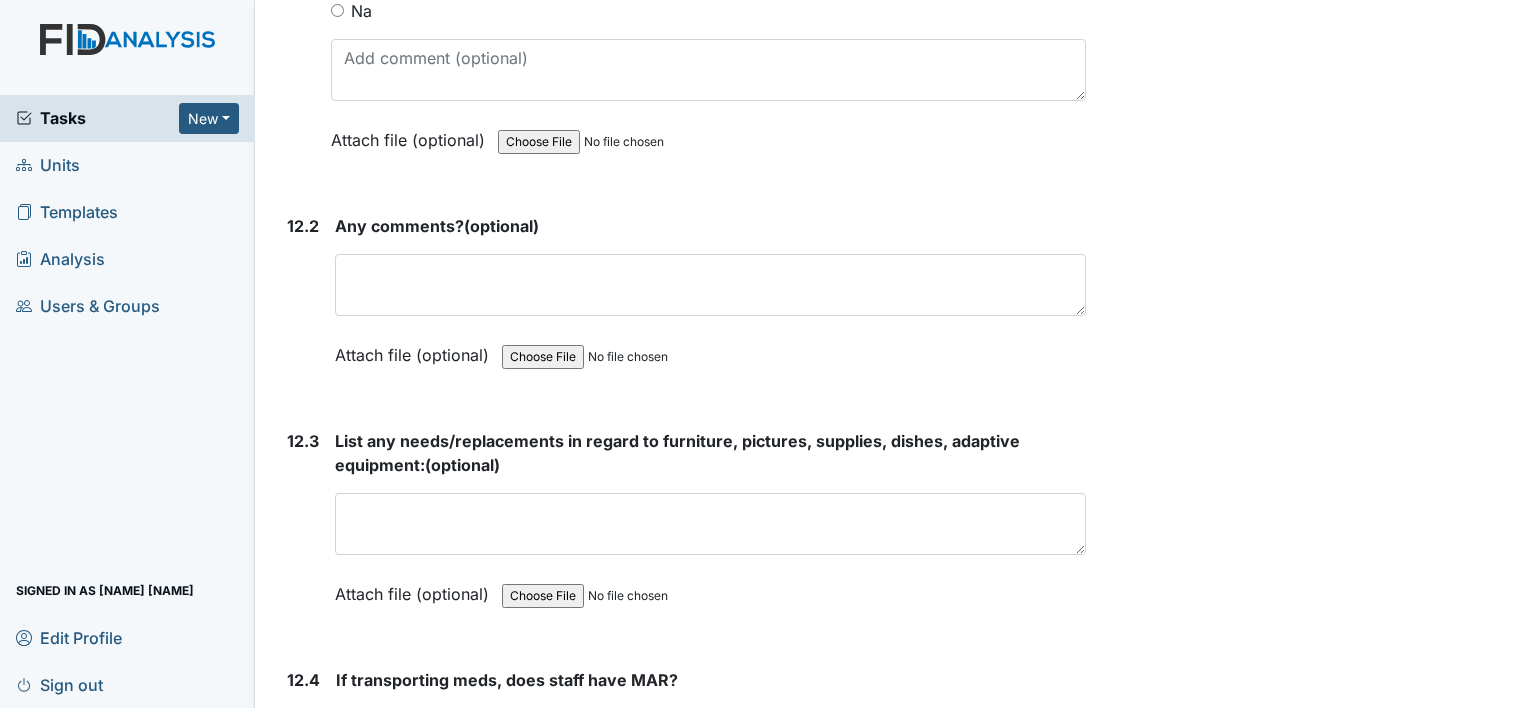 scroll, scrollTop: 31852, scrollLeft: 0, axis: vertical 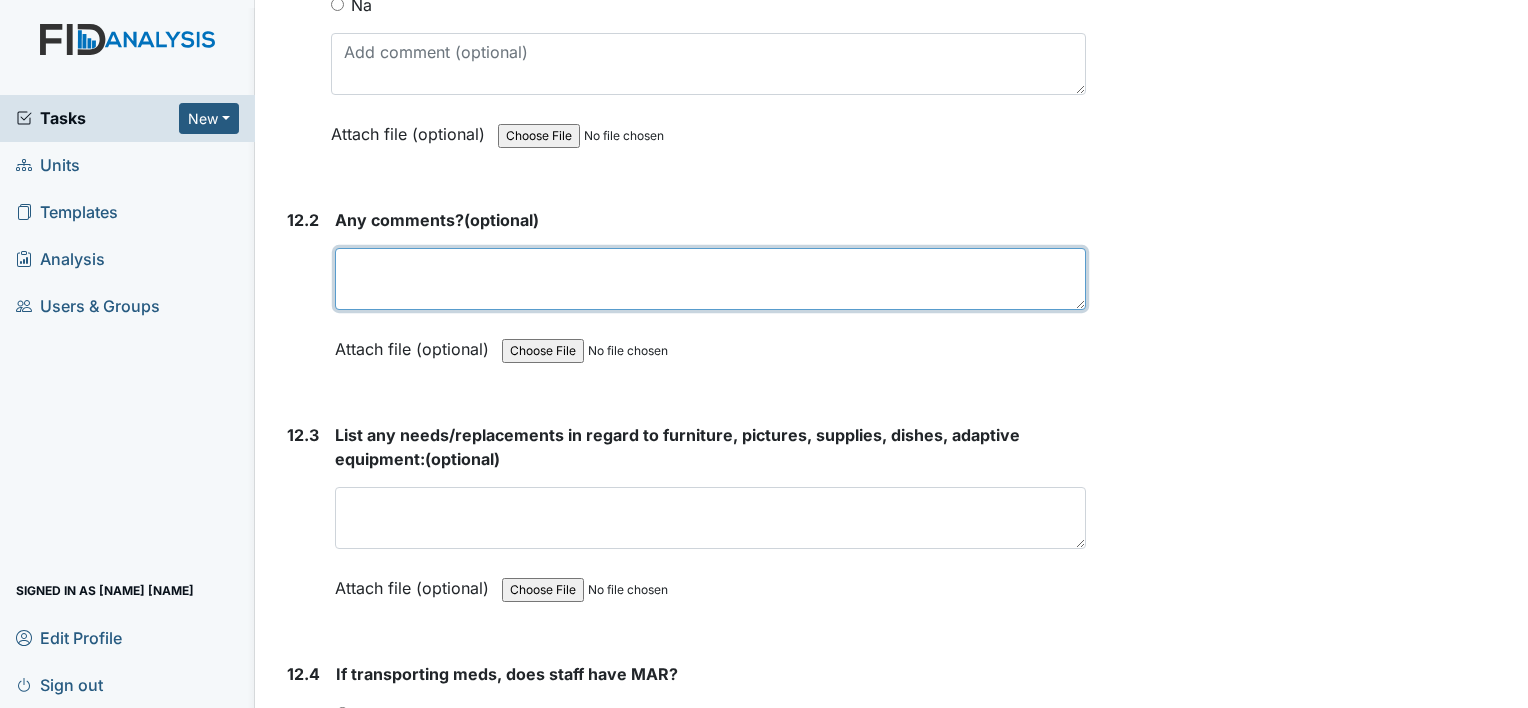 click at bounding box center (710, 279) 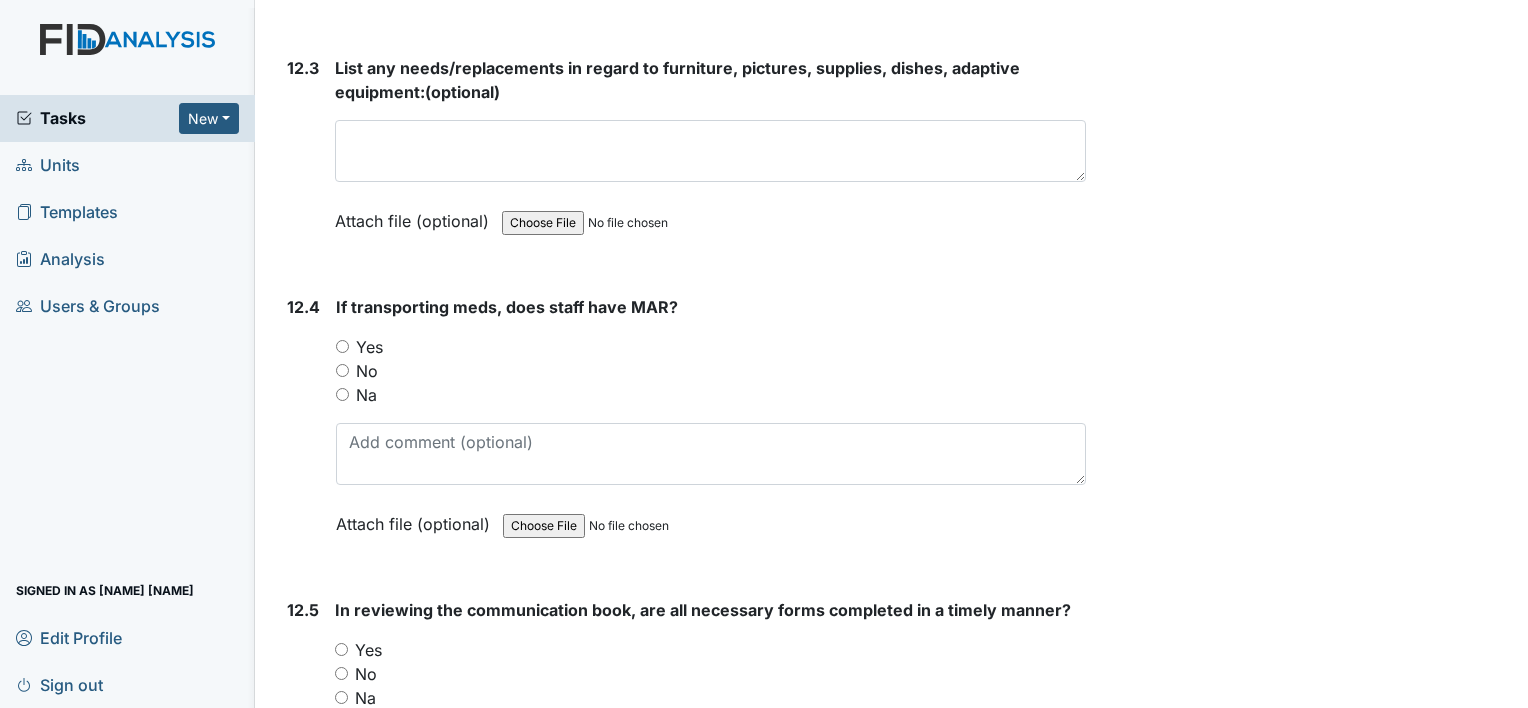 scroll, scrollTop: 32226, scrollLeft: 0, axis: vertical 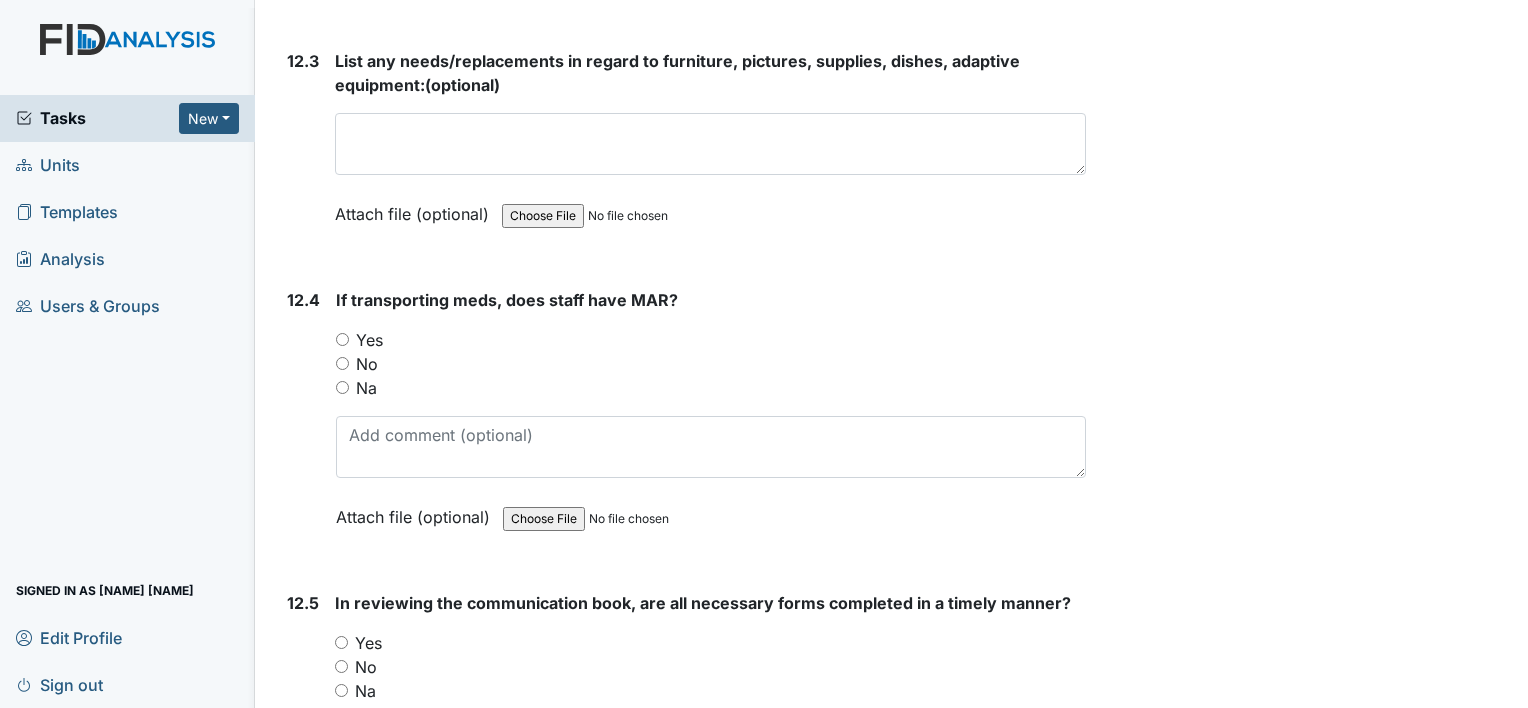 type on "None" 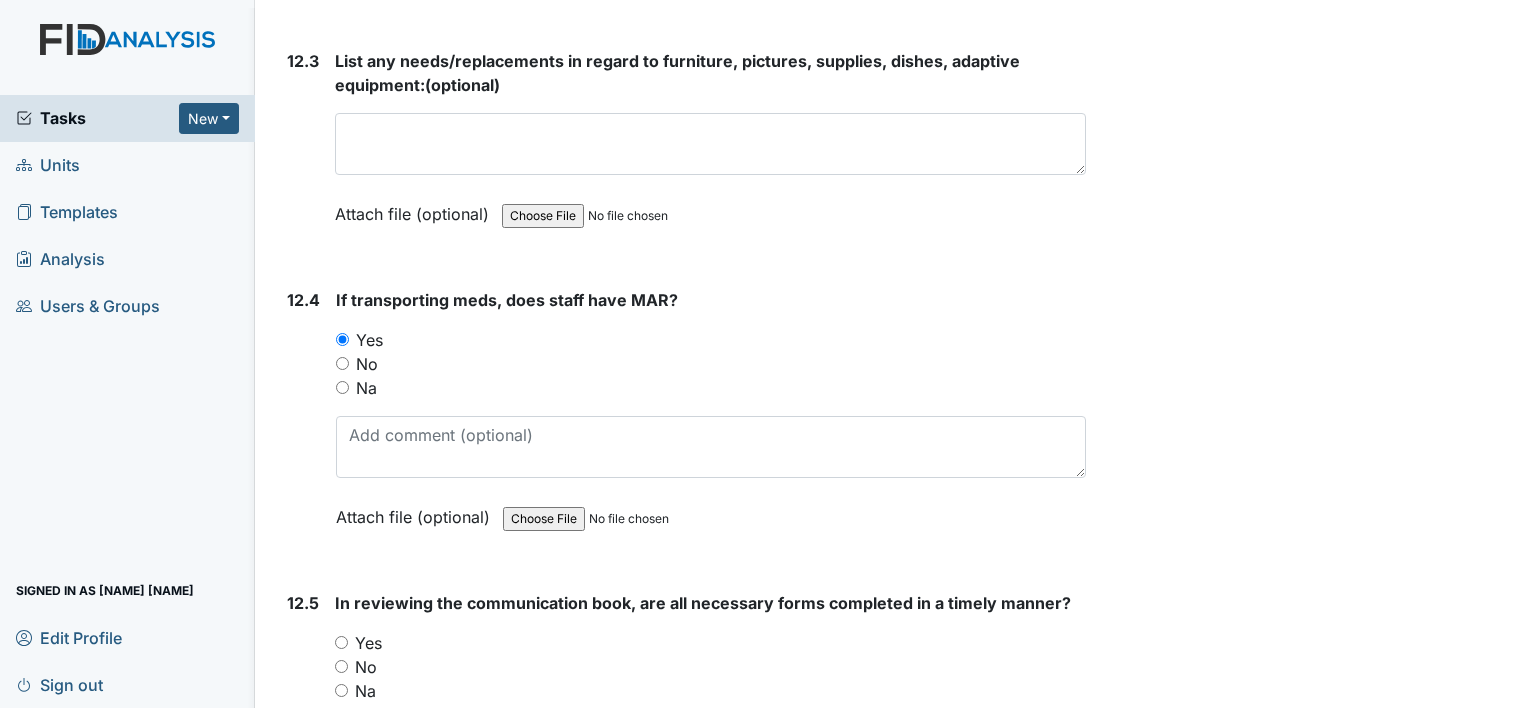 click on "Yes" at bounding box center [341, 642] 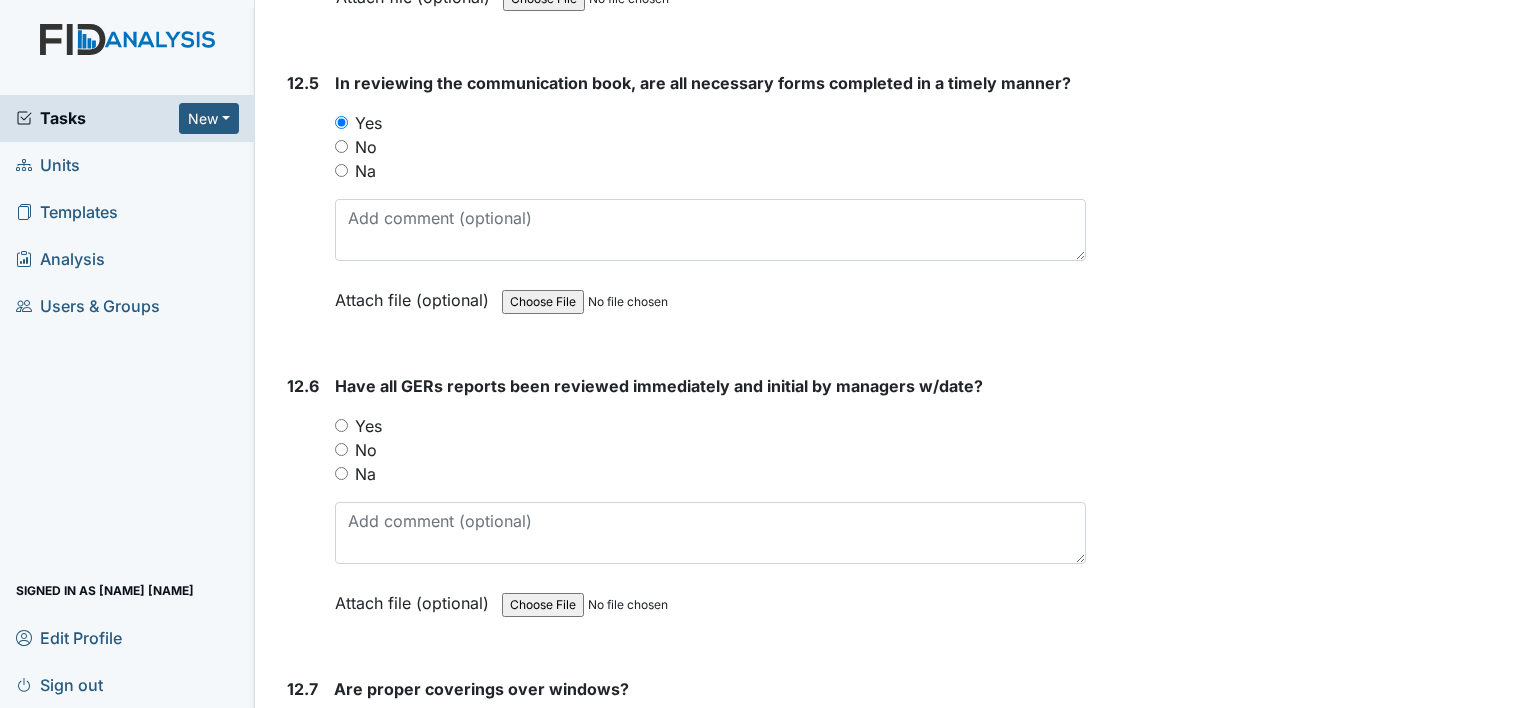 scroll, scrollTop: 32786, scrollLeft: 0, axis: vertical 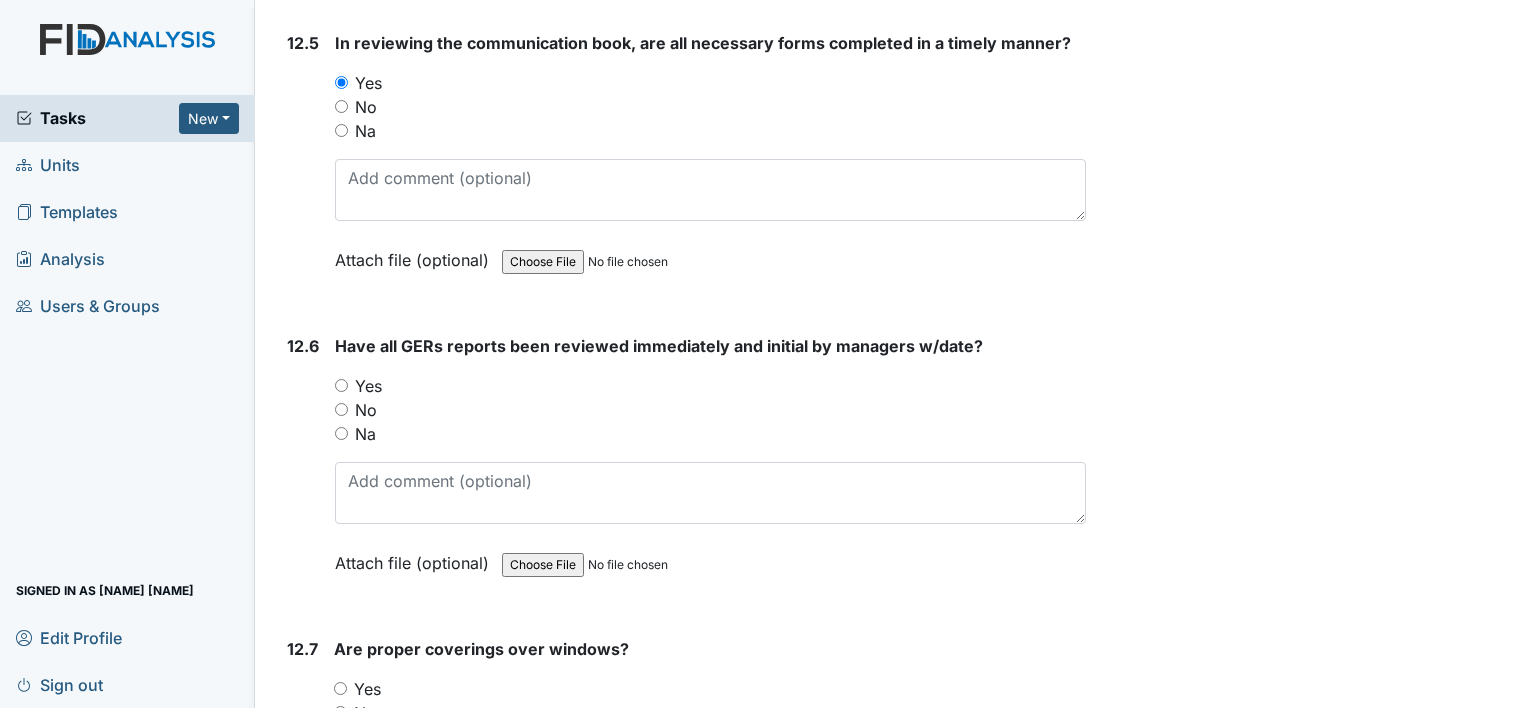click on "Yes" at bounding box center [341, 385] 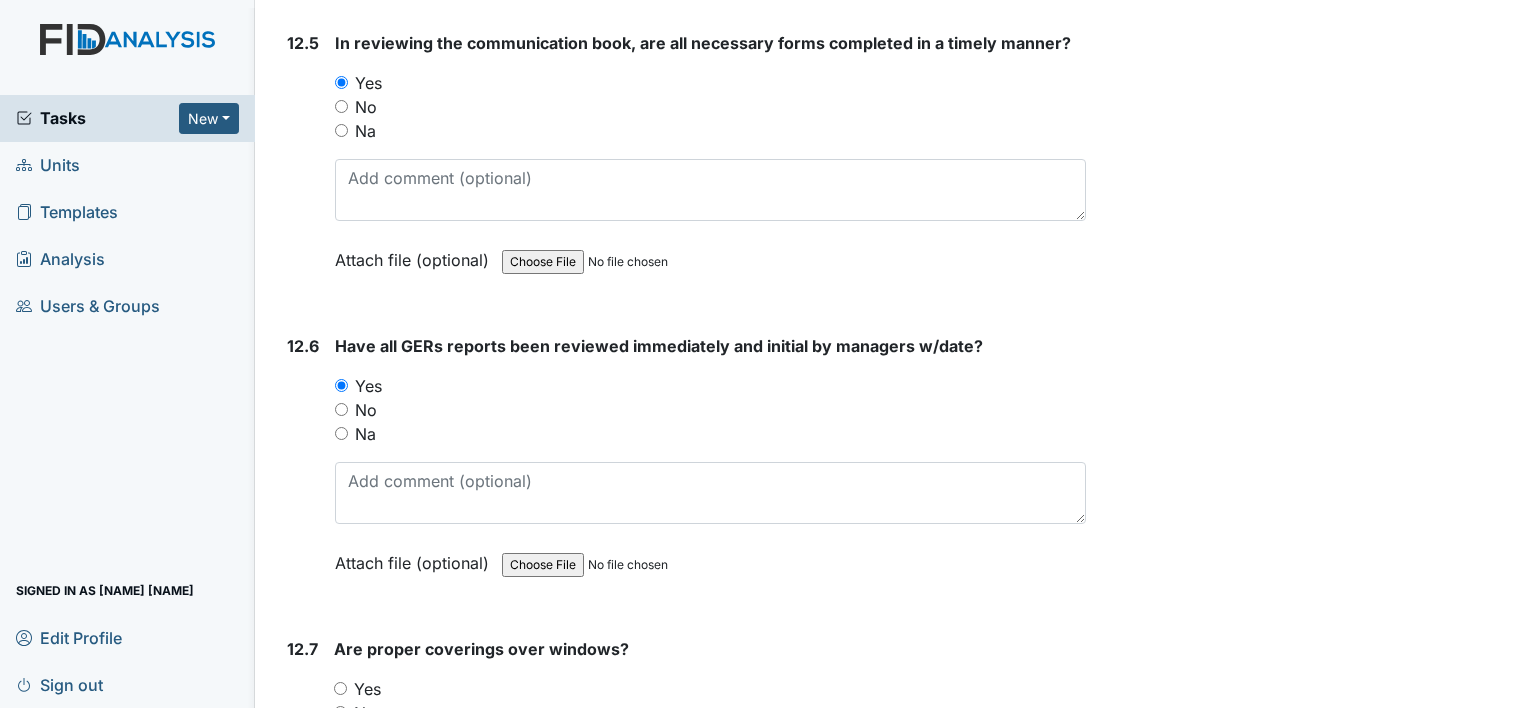 click on "Yes" at bounding box center (340, 688) 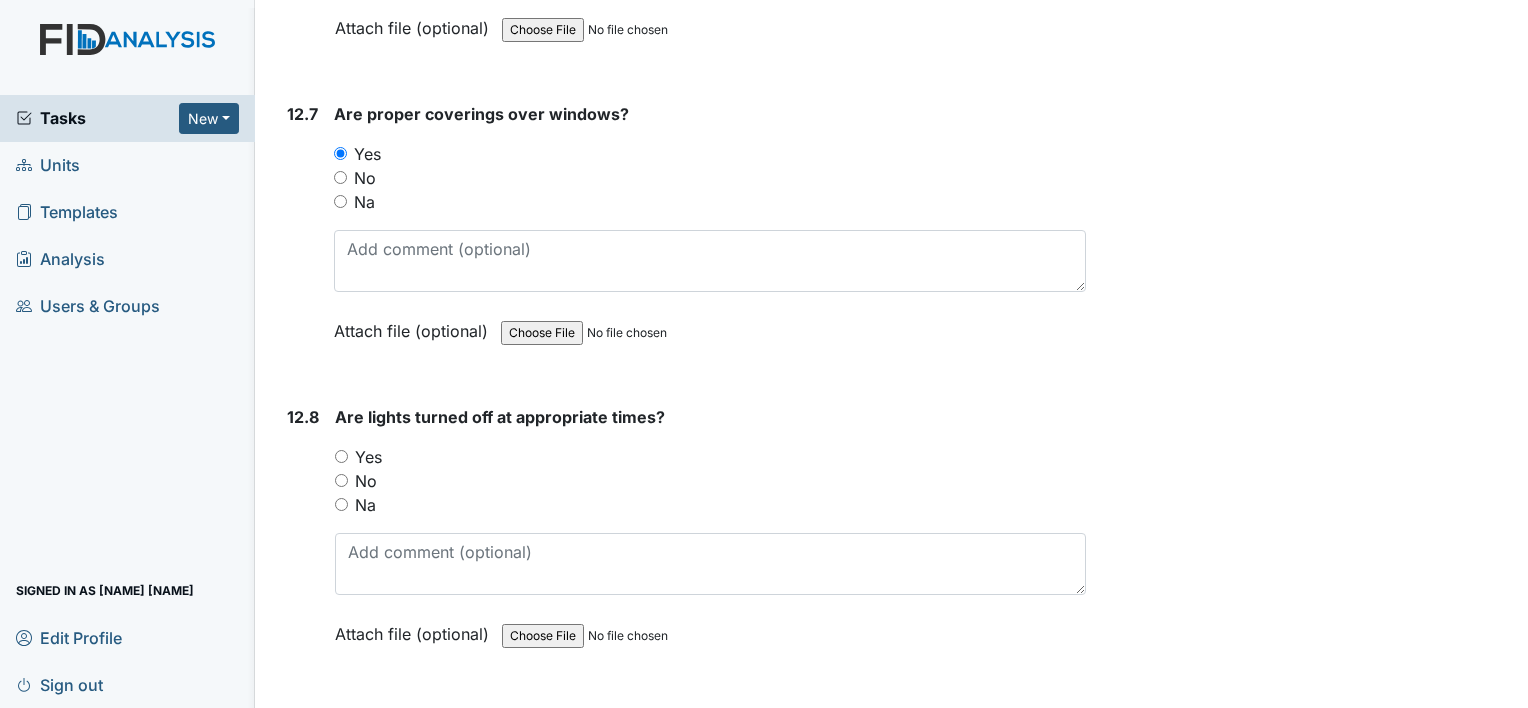 scroll, scrollTop: 33346, scrollLeft: 0, axis: vertical 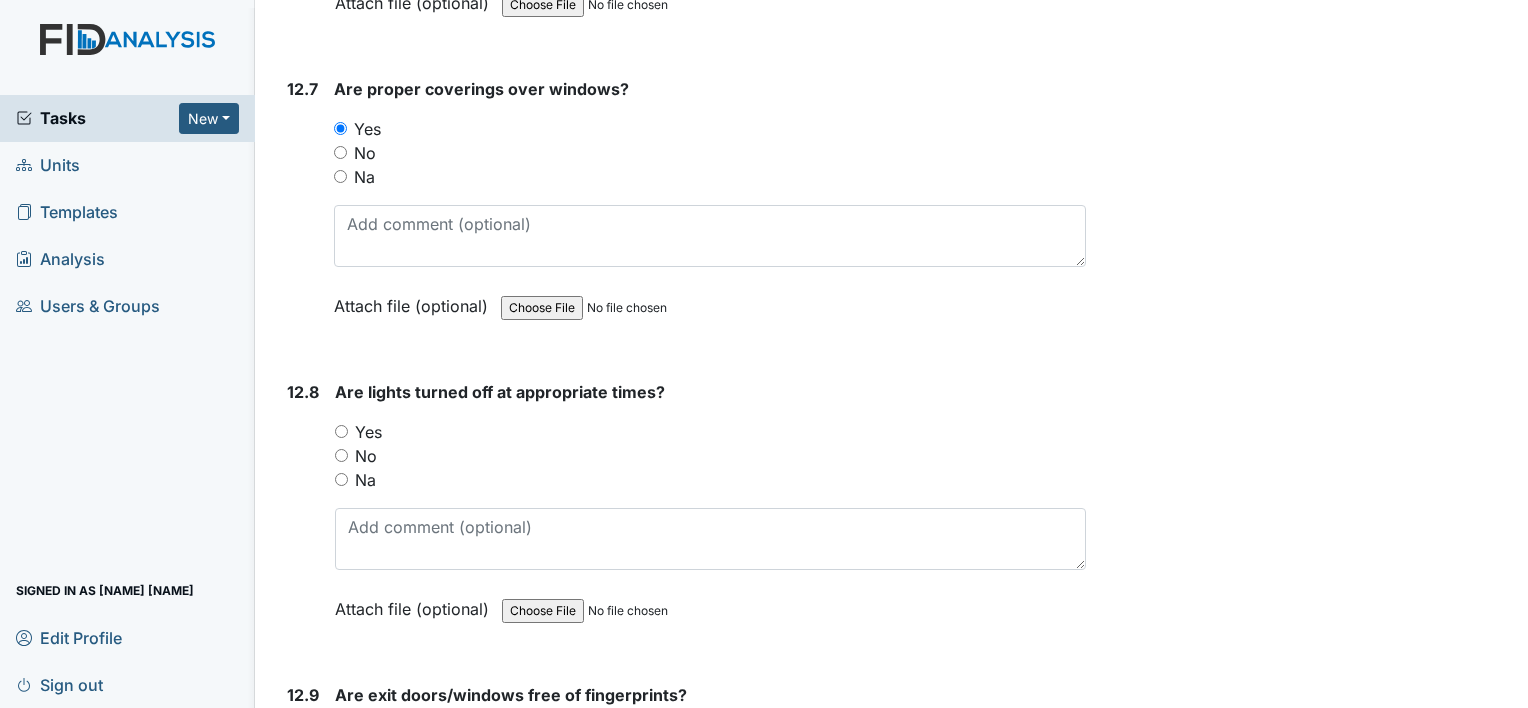 click on "Yes" at bounding box center [341, 431] 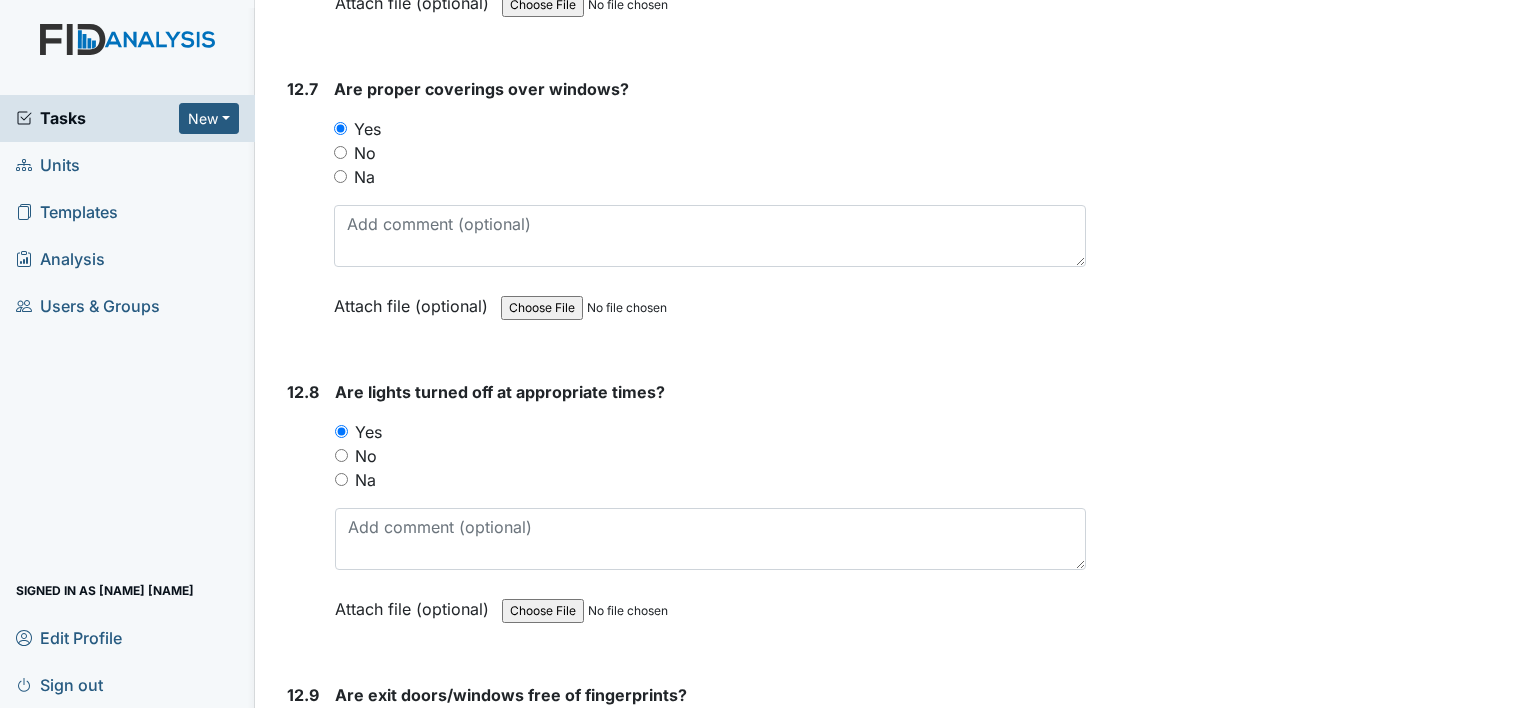 click on "Yes" at bounding box center (341, 734) 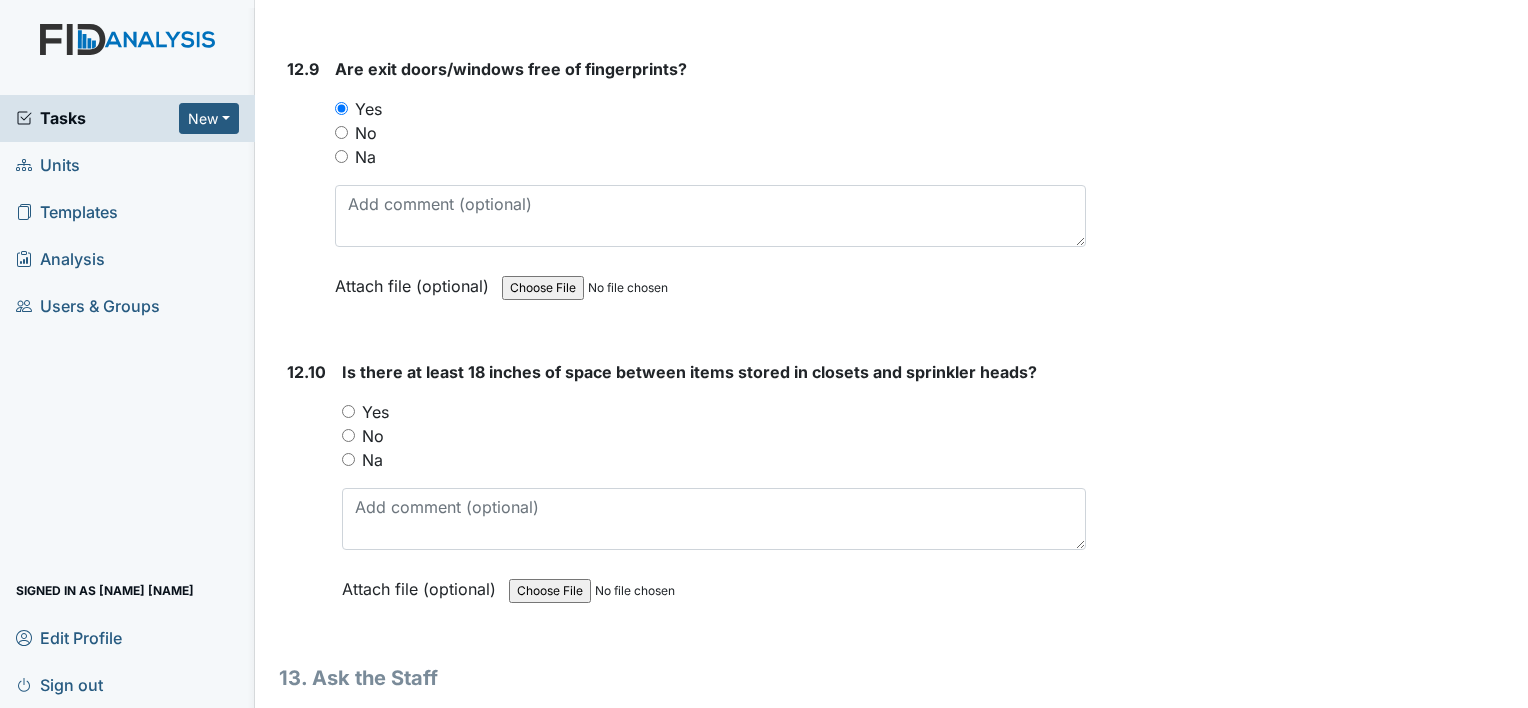 scroll, scrollTop: 34012, scrollLeft: 0, axis: vertical 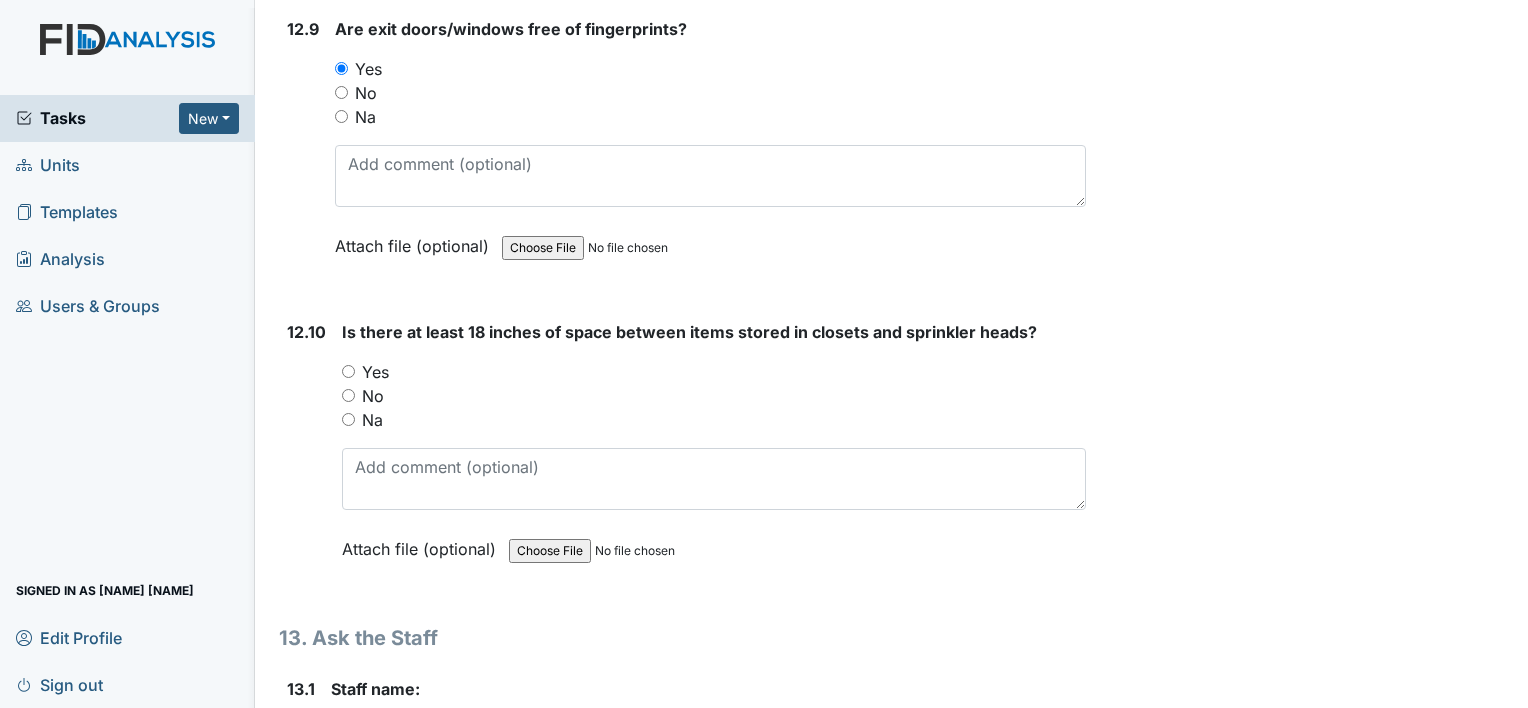 click on "Yes" at bounding box center [348, 371] 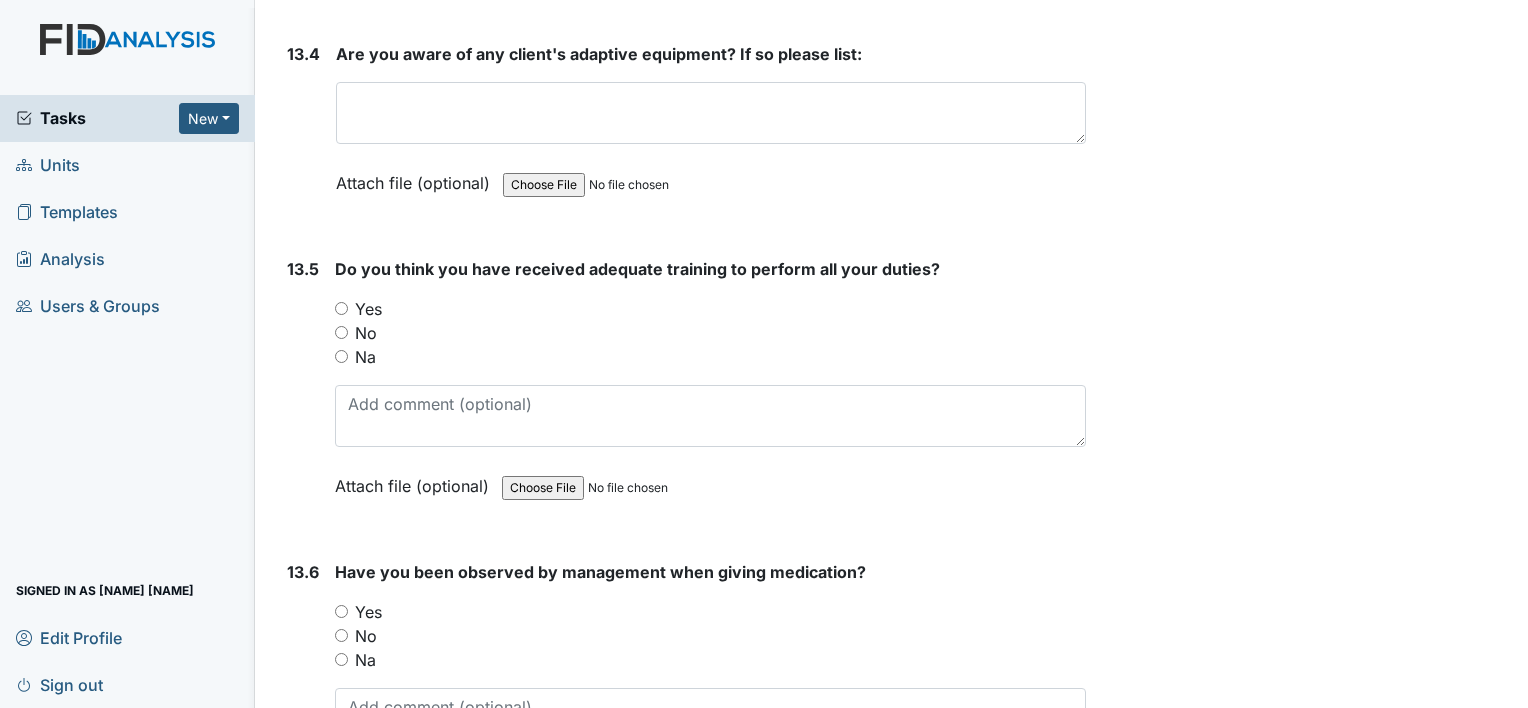 scroll, scrollTop: 35318, scrollLeft: 0, axis: vertical 